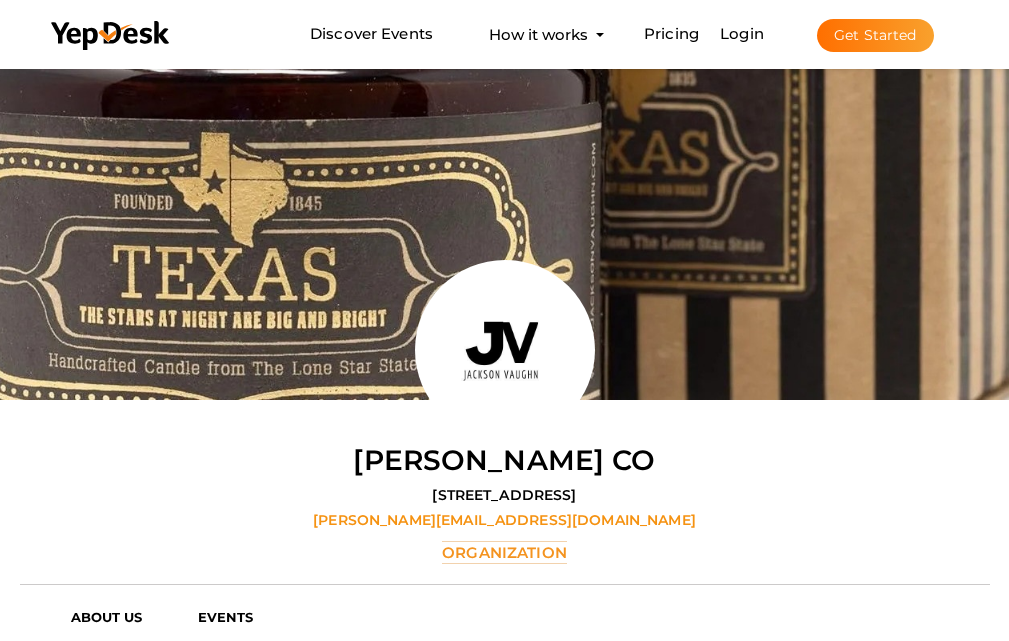 scroll, scrollTop: 64, scrollLeft: 0, axis: vertical 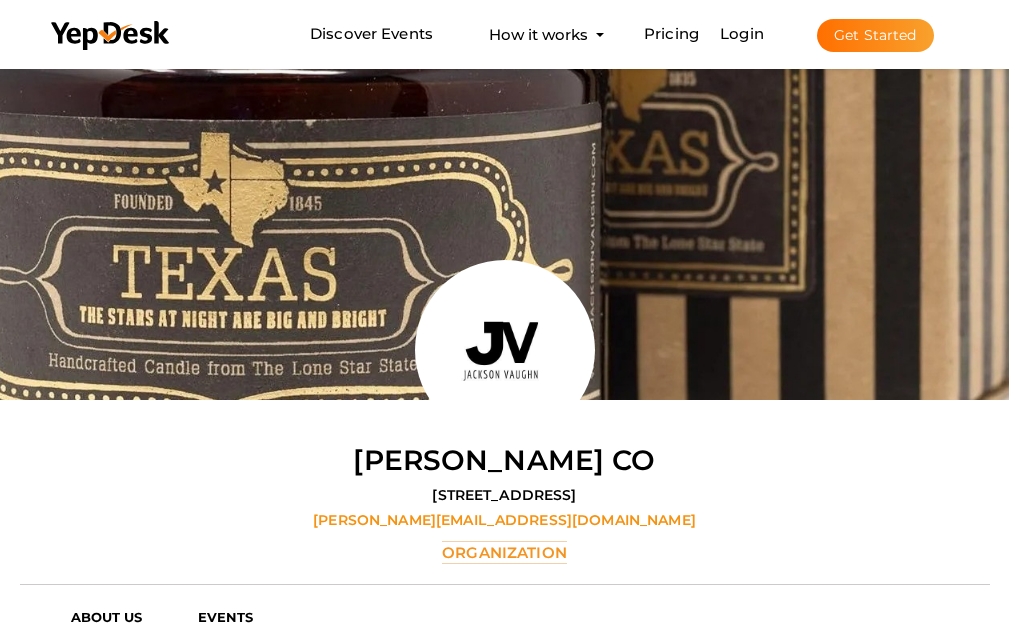 click on "Get Started" at bounding box center (875, 35) 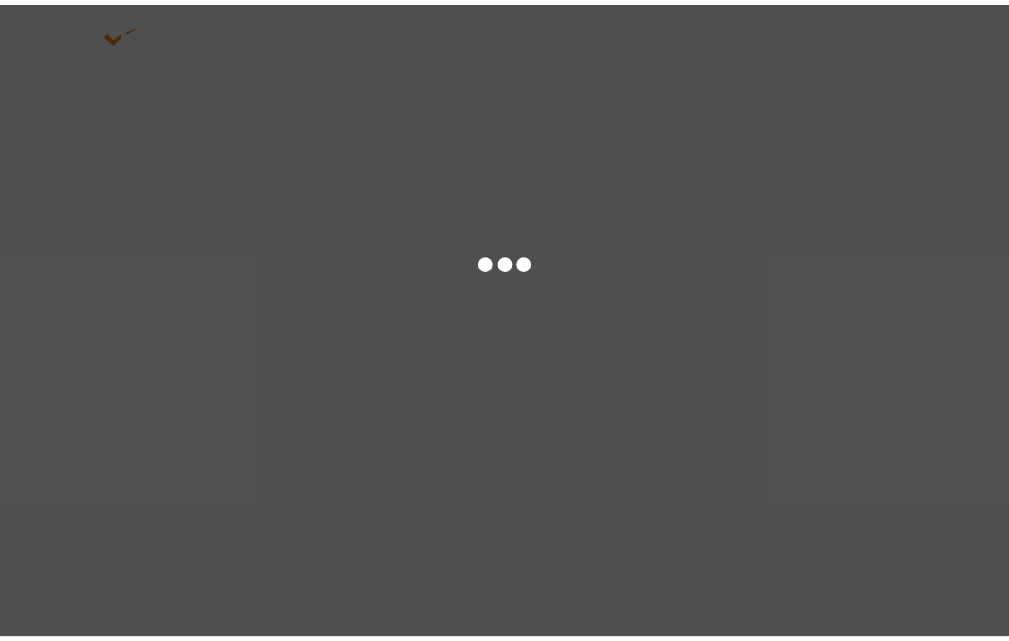 scroll, scrollTop: 0, scrollLeft: 0, axis: both 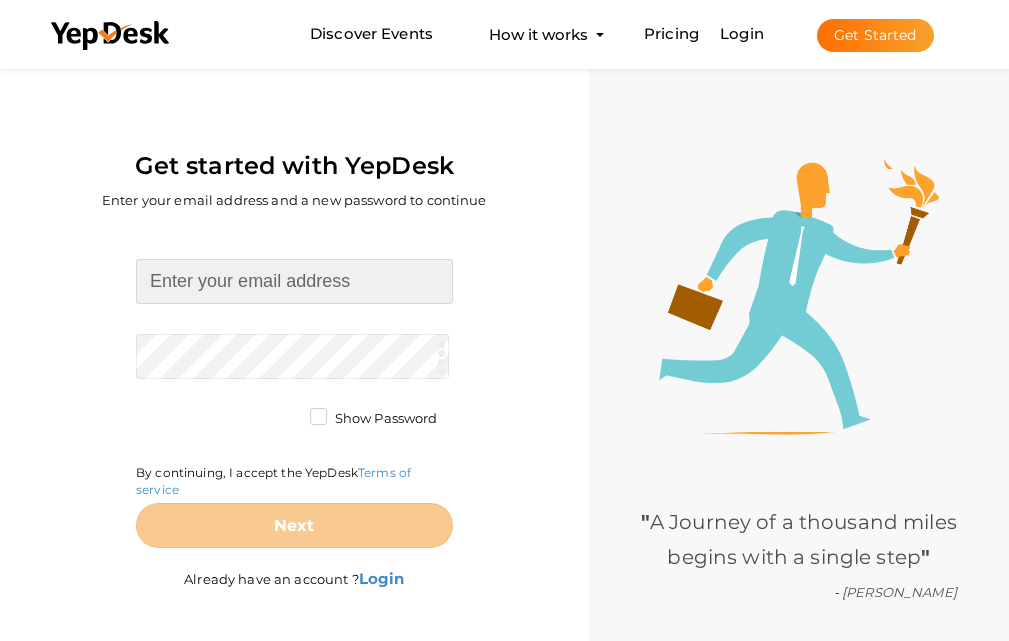click at bounding box center (294, 281) 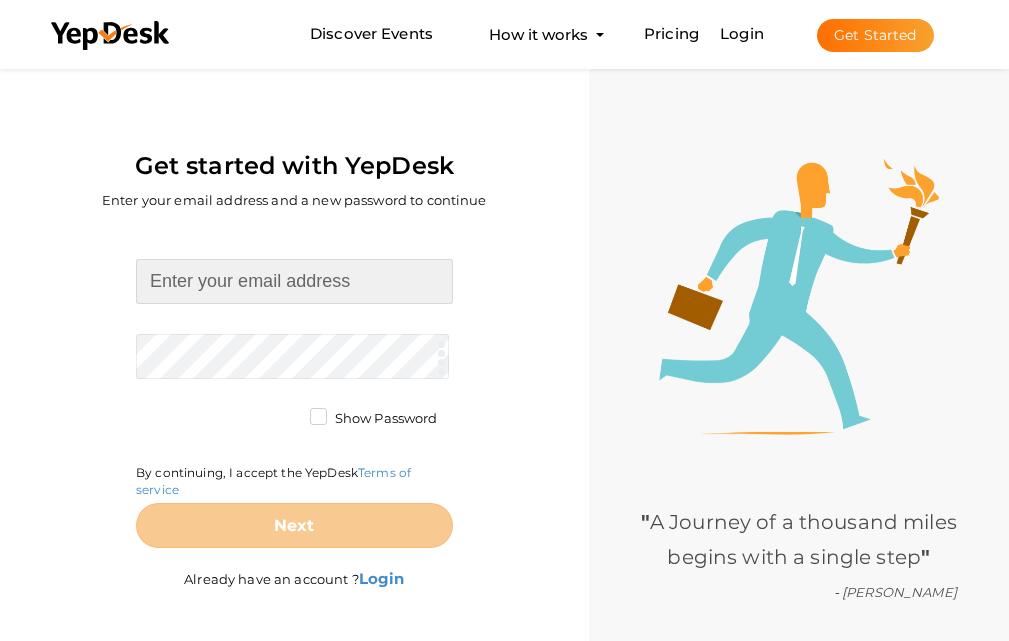 type on "diamondlingerie01@gmail.com" 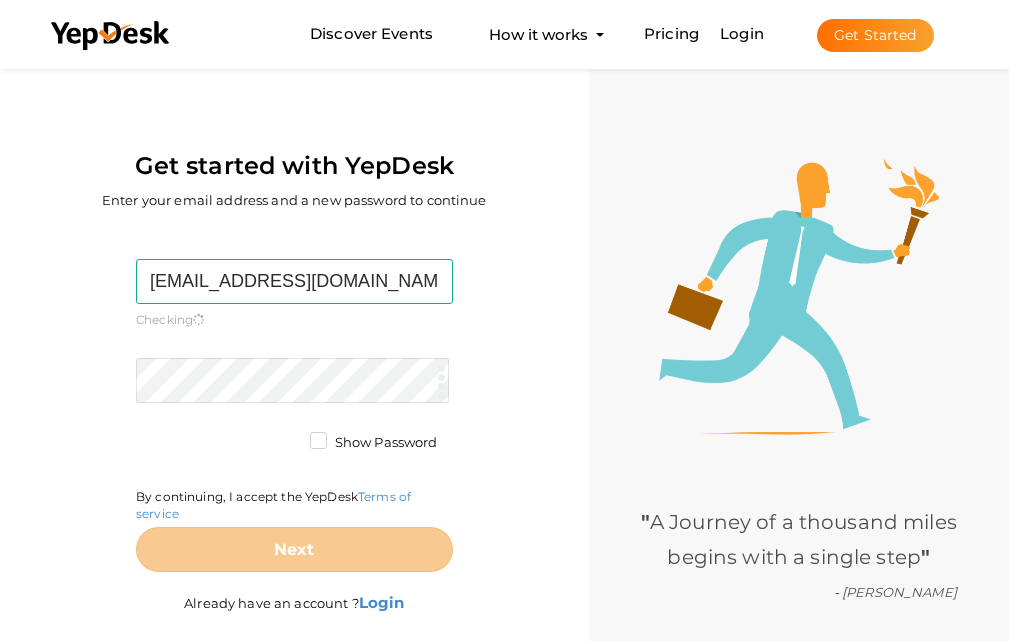 click on "diamondlingerie01@gmail.com   Required.
Invalid
email.   Checking
You already have a YepDesk
account. Please  Sign in  your account to create
an organization / group.
Required.
Passwords must be between 4 and 20 characters.
Show Password
By continuing, I accept the YepDesk  Terms of
service
Next" at bounding box center (294, 415) 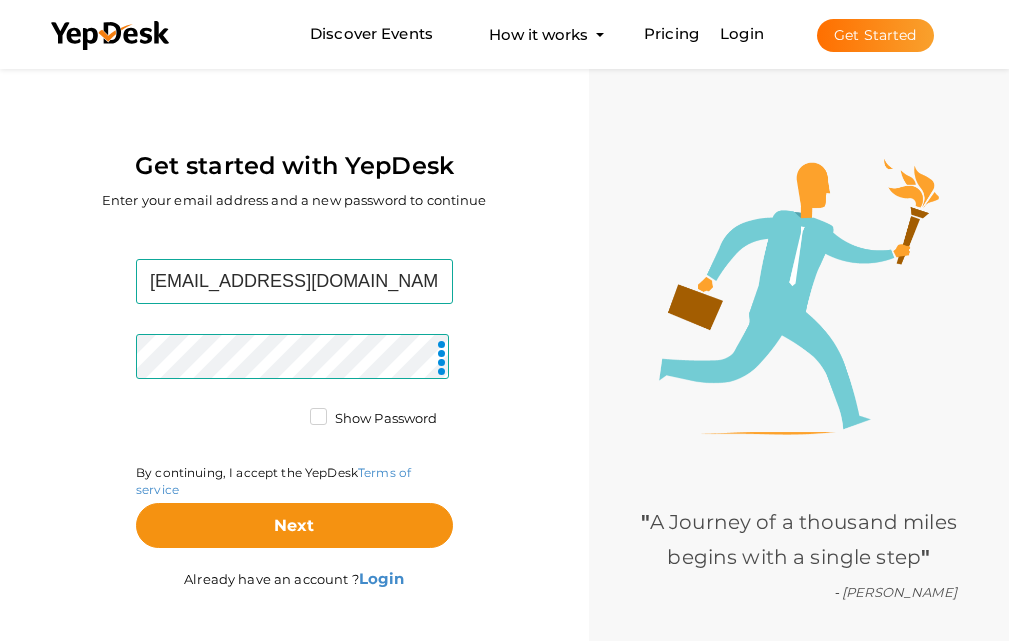 click on "Show Password" at bounding box center [374, 419] 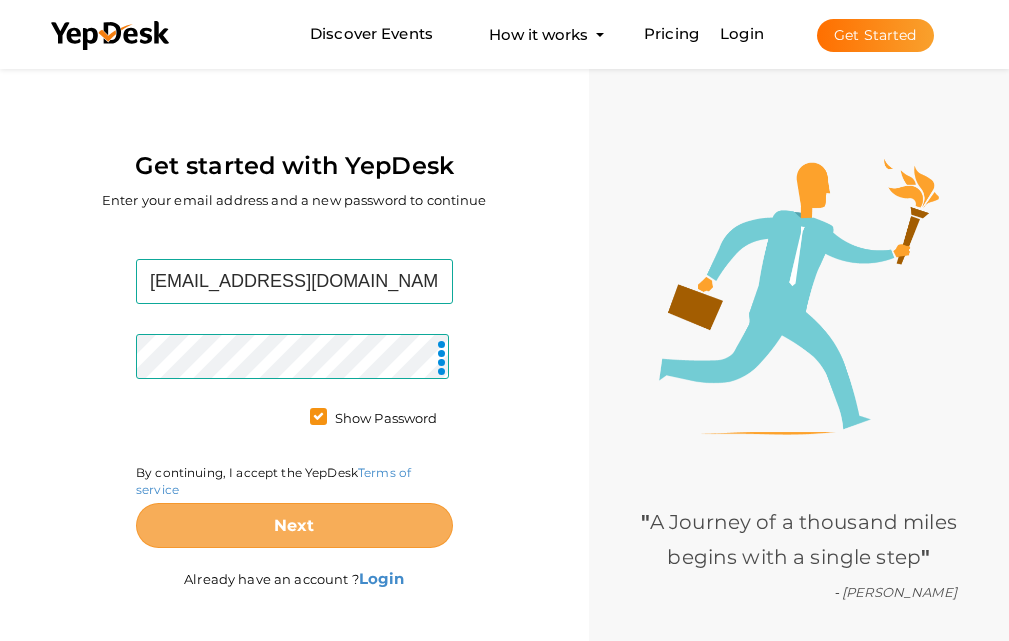 click on "Next" at bounding box center [294, 525] 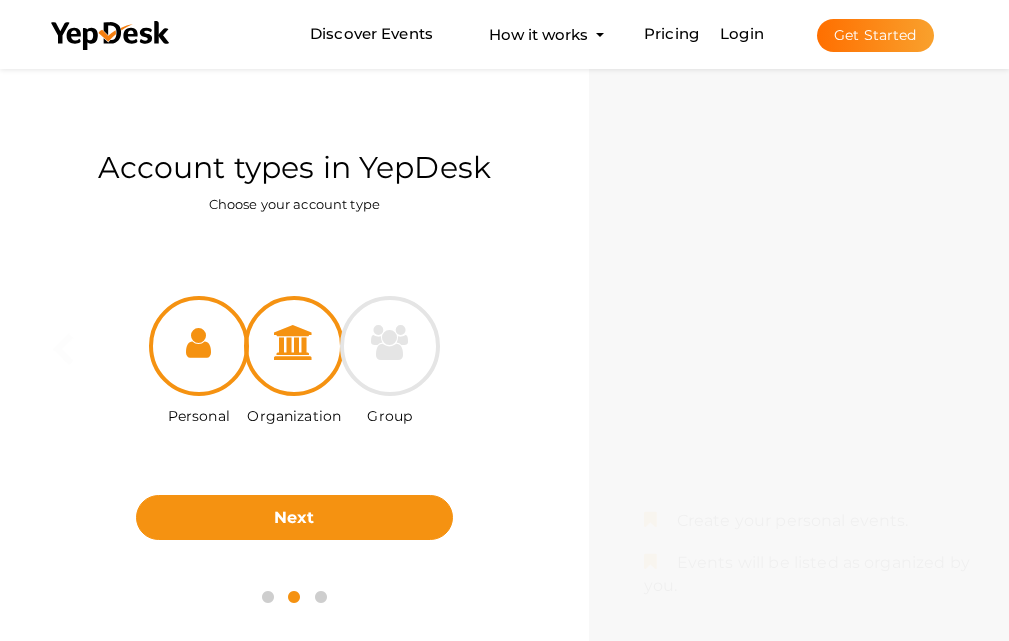 click at bounding box center (294, 346) 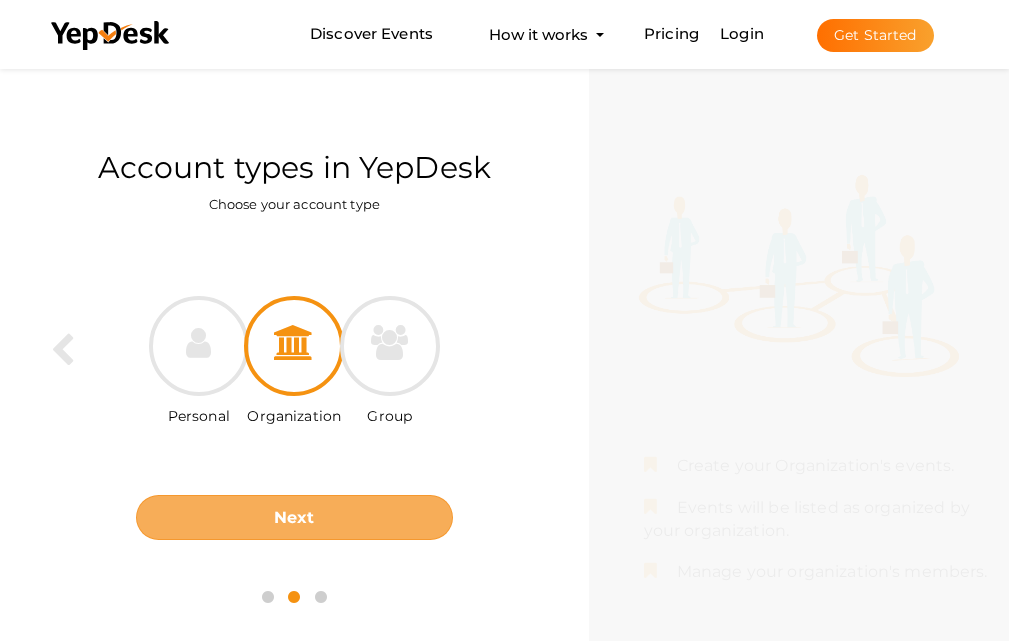 click on "Next" at bounding box center [294, 517] 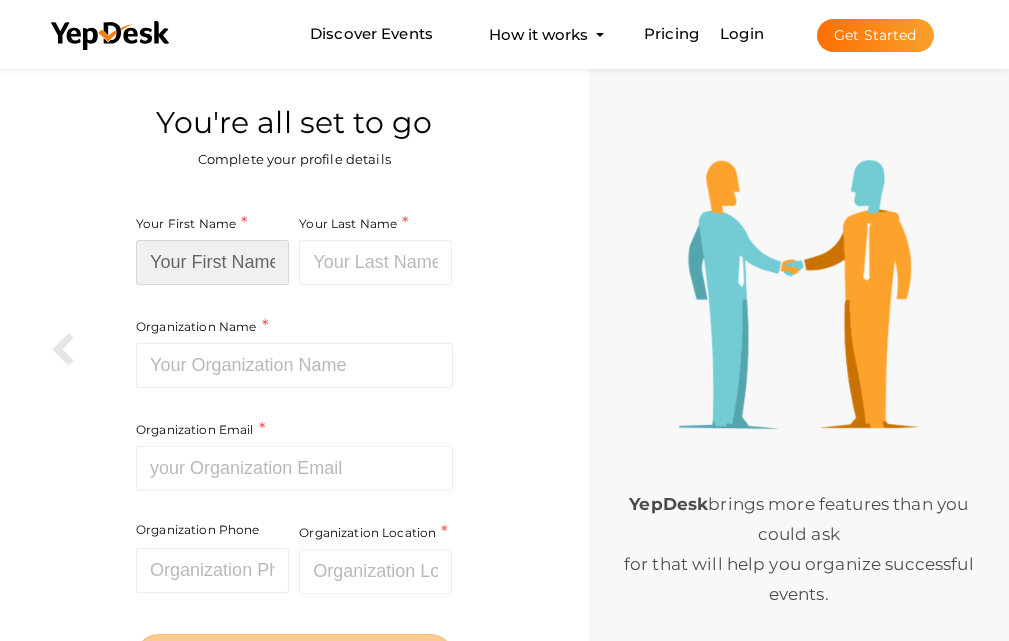 click at bounding box center (212, 262) 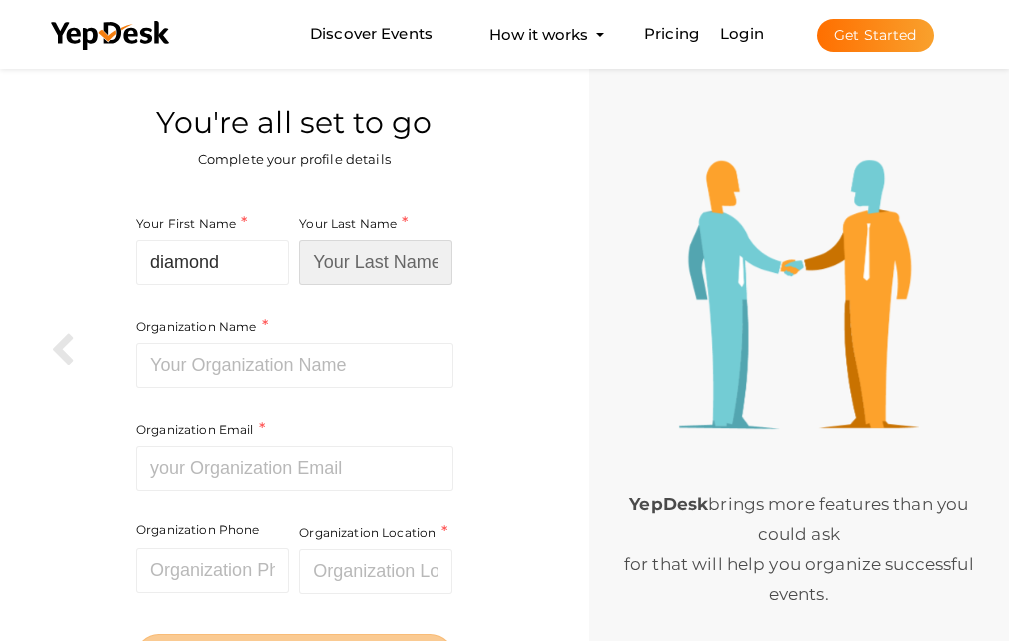 type on "lingerie" 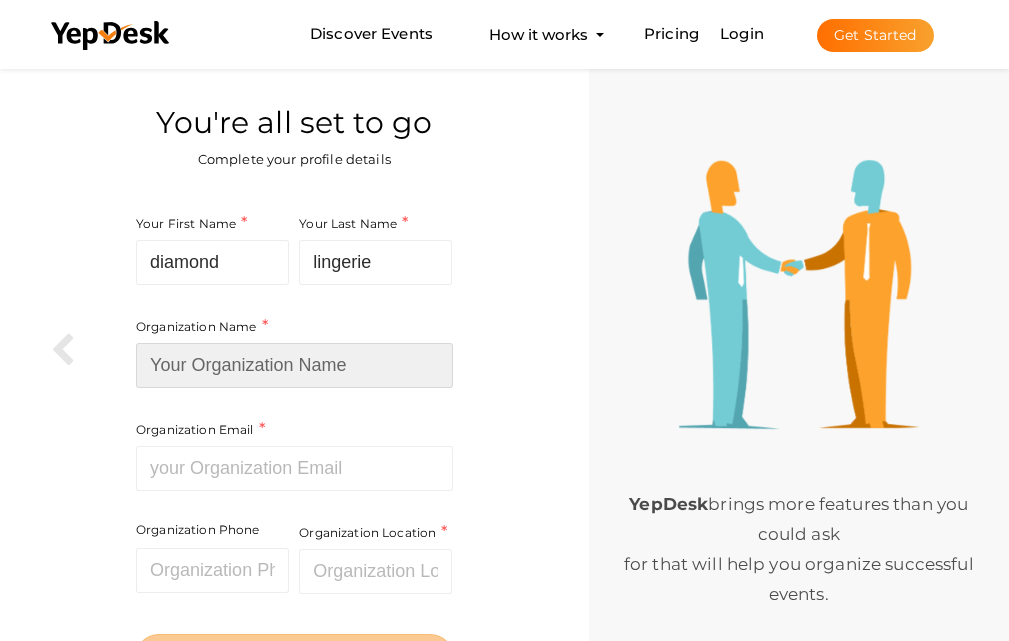 type on "Diamond Lingerie" 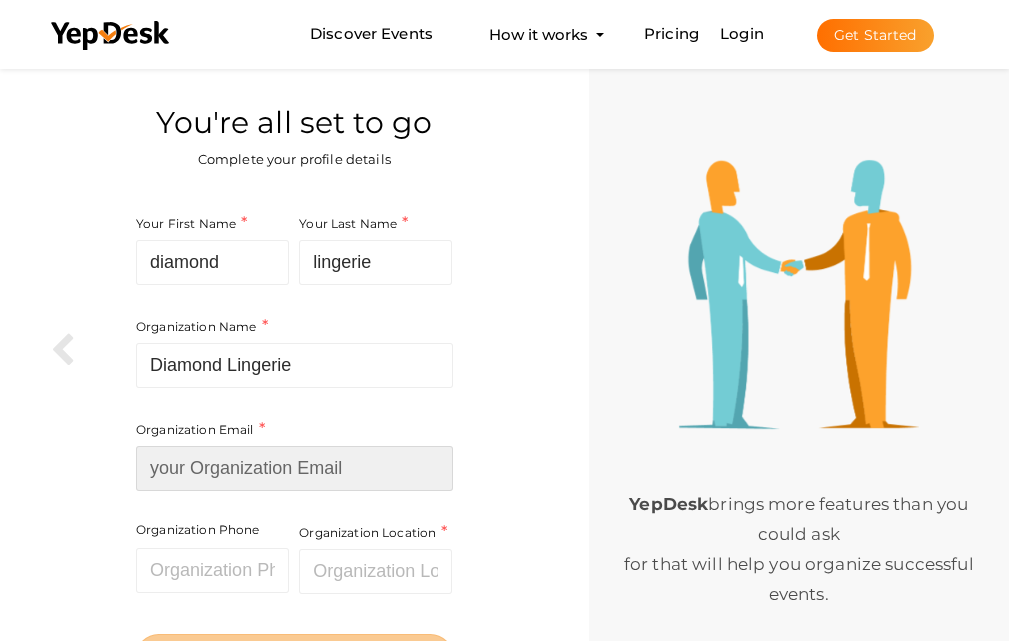 type on "diamondlingerie01@gmail.com" 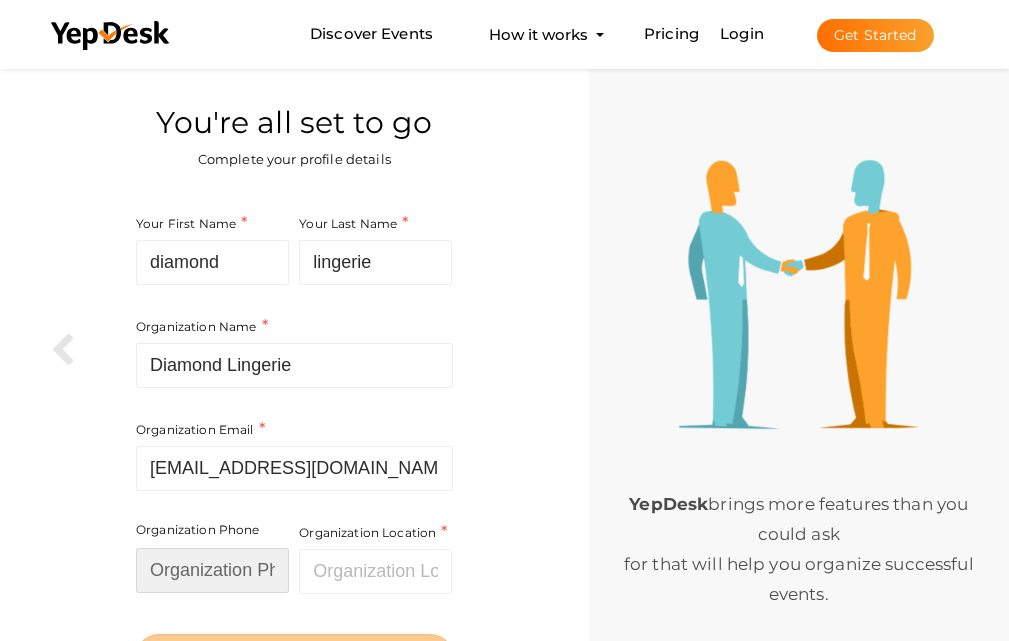 type on "03266232333" 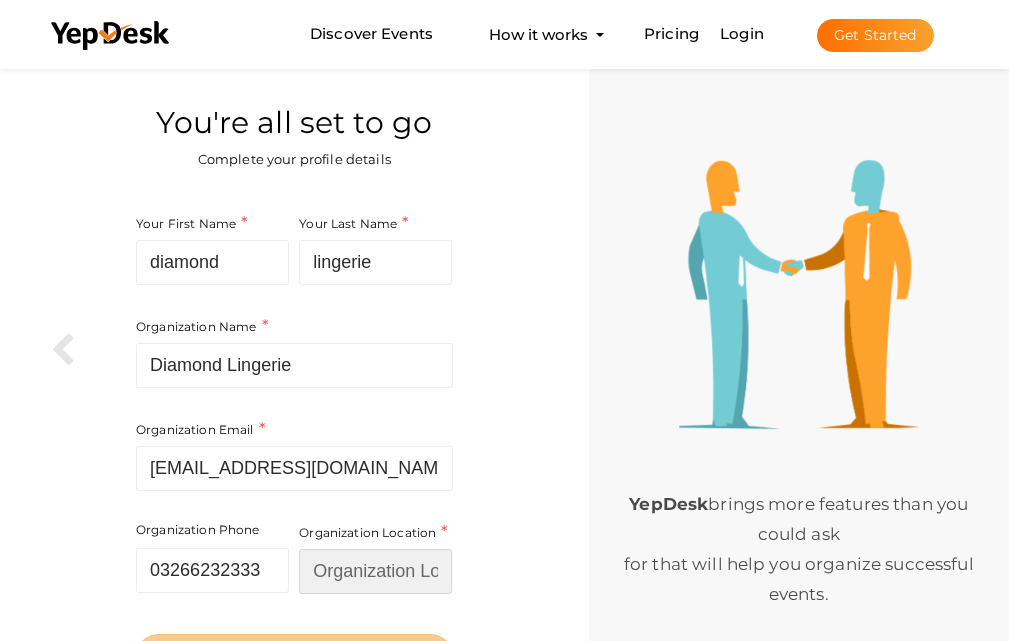 type on "[GEOGRAPHIC_DATA]" 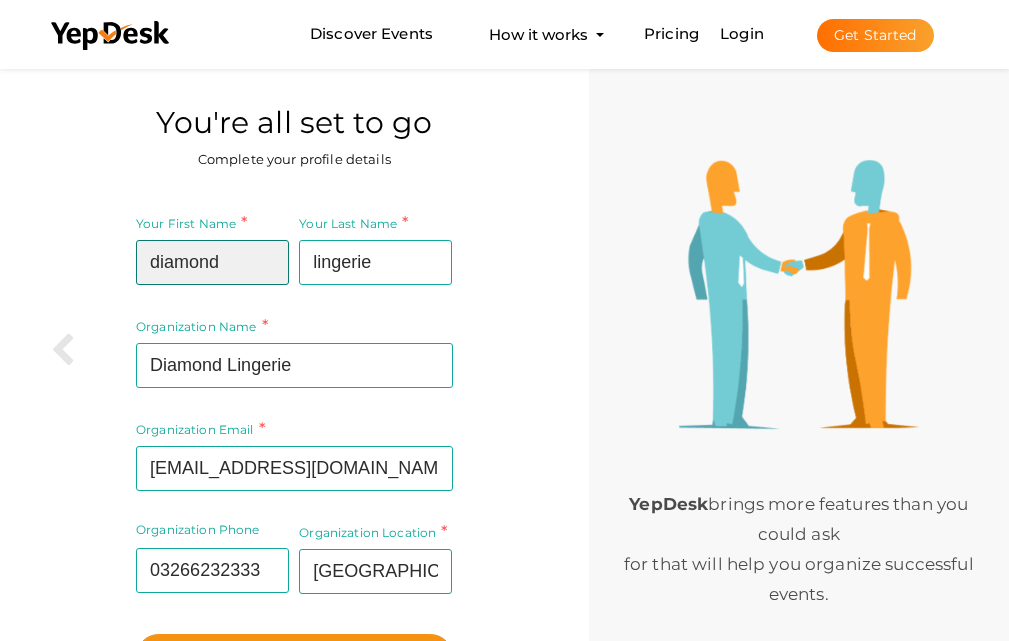 click on "diamond" at bounding box center [212, 262] 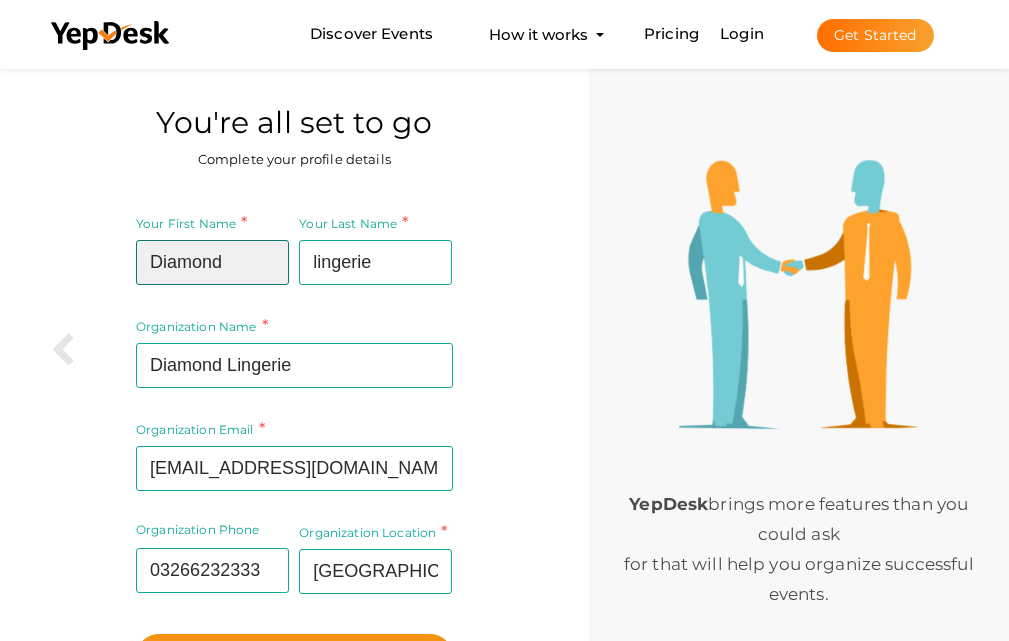 type on "Diamond" 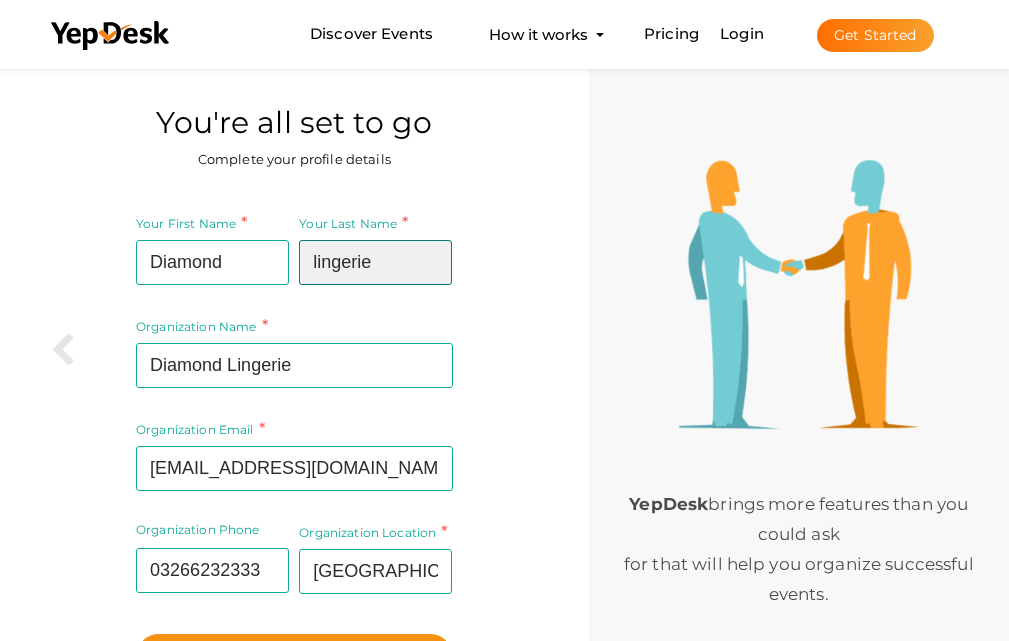 click on "lingerie" at bounding box center (375, 262) 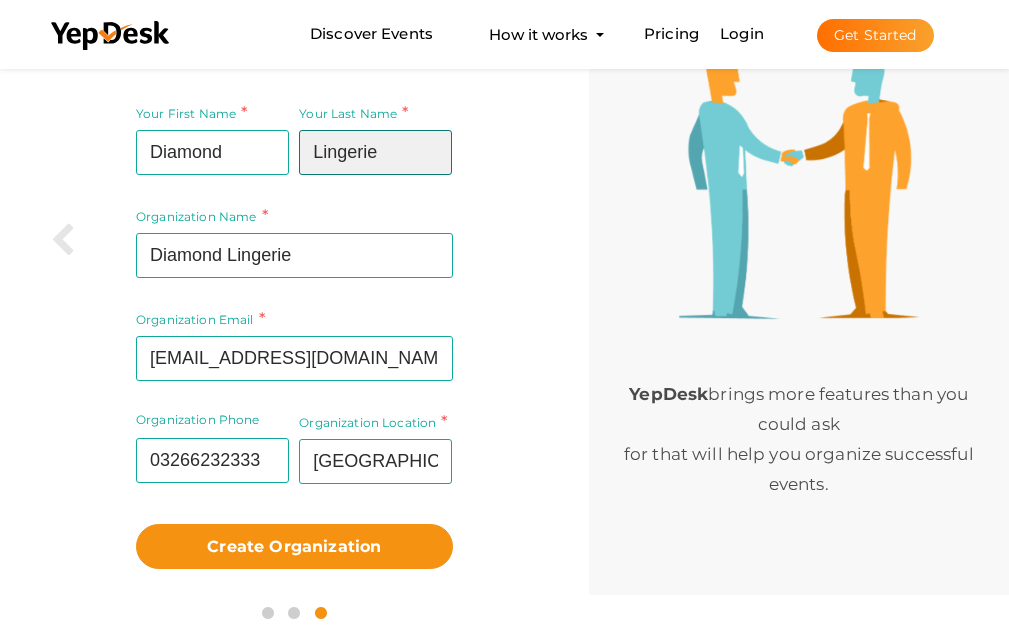 scroll, scrollTop: 113, scrollLeft: 0, axis: vertical 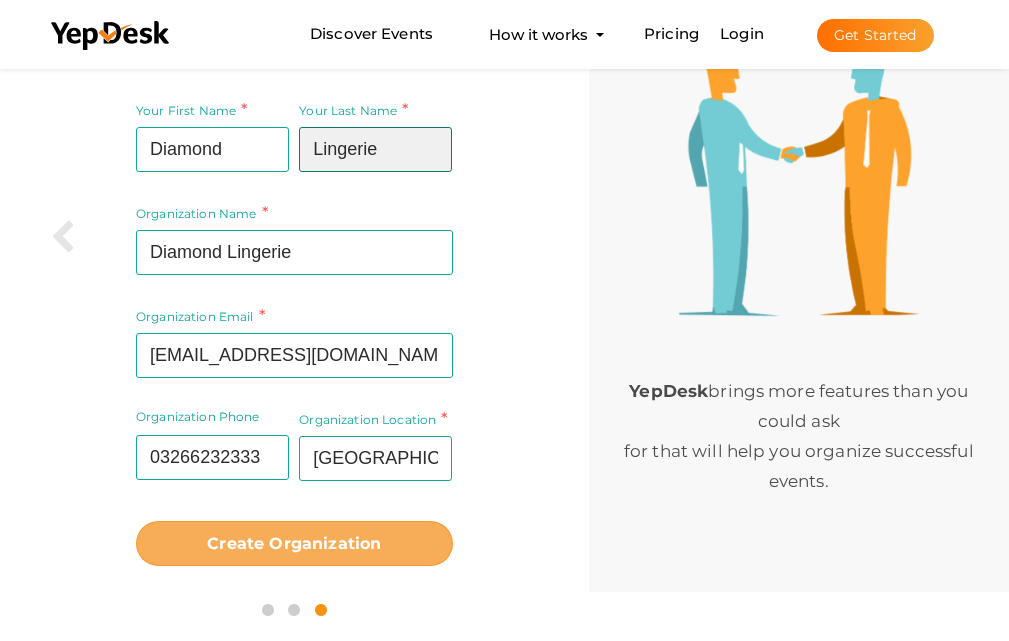 type on "Lingerie" 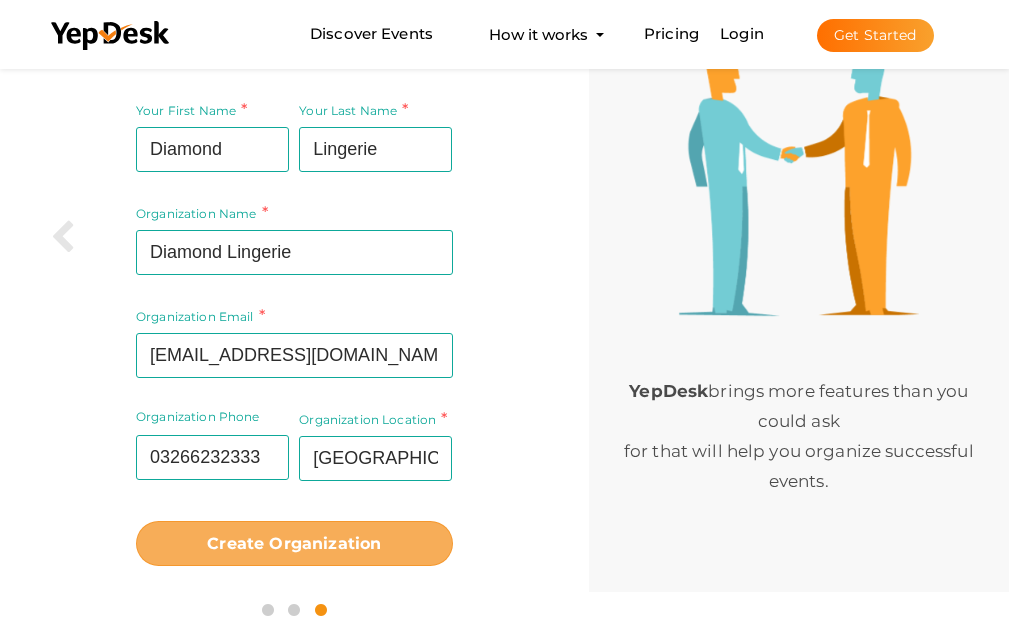 click on "Create
Organization" at bounding box center (294, 543) 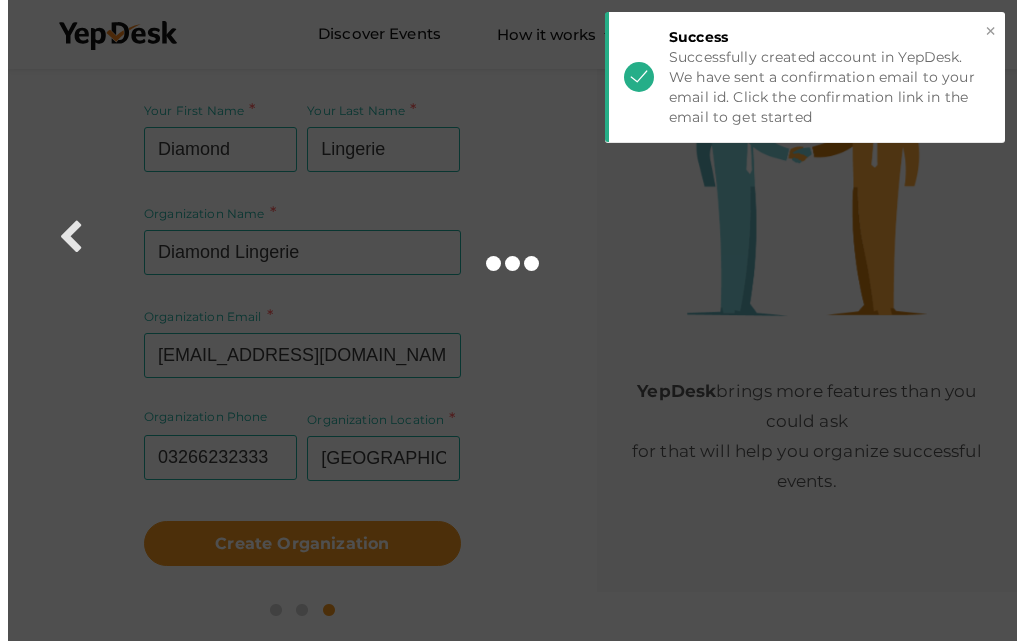 scroll, scrollTop: 0, scrollLeft: 0, axis: both 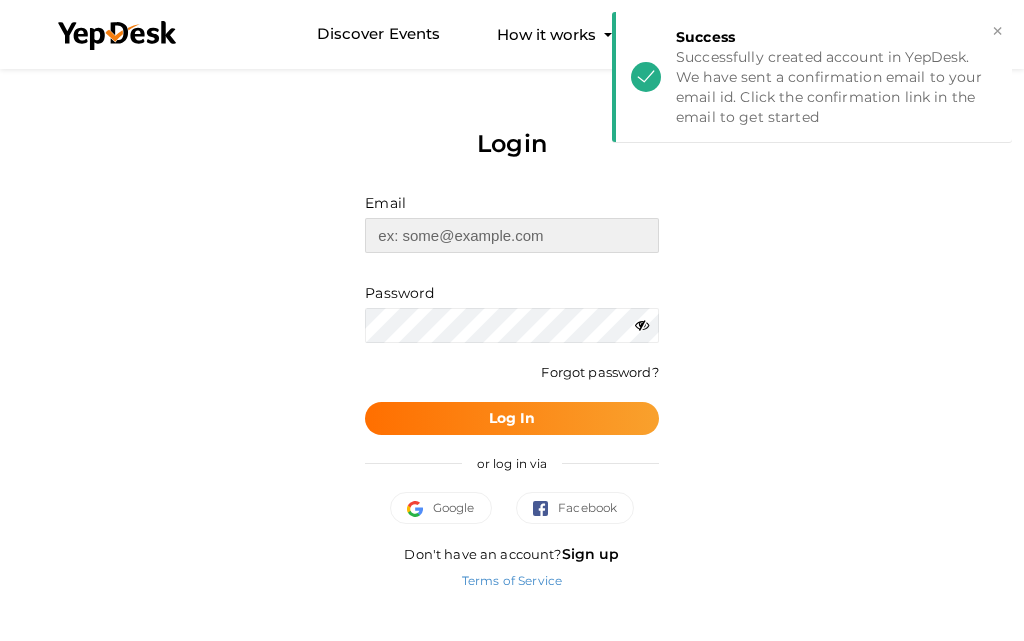 type on "[EMAIL_ADDRESS][DOMAIN_NAME]" 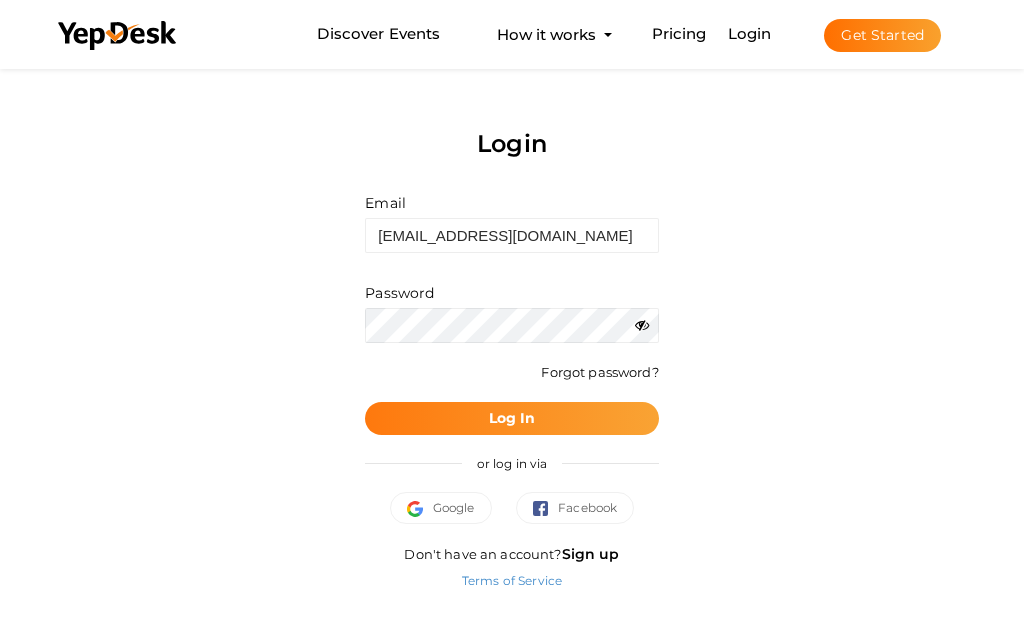 click on "Log In" at bounding box center (512, 418) 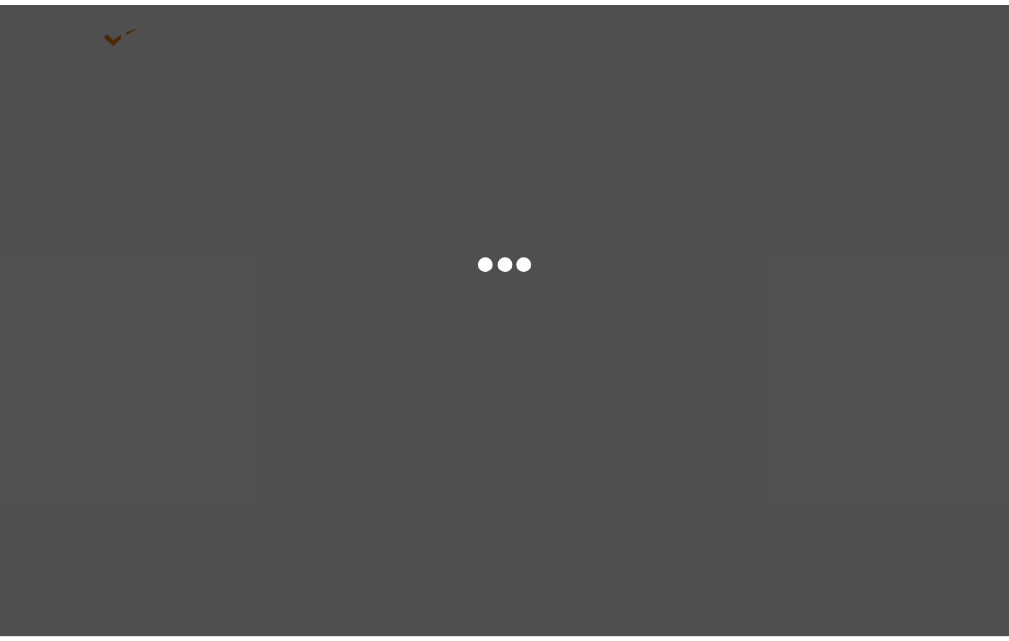 scroll, scrollTop: 0, scrollLeft: 0, axis: both 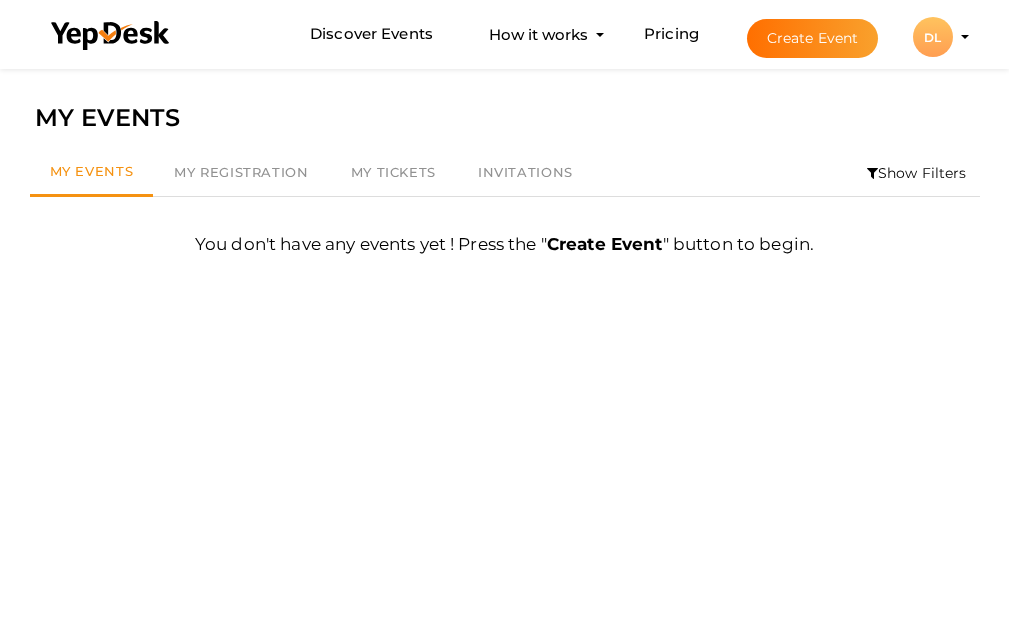 click on "DL
[PERSON_NAME] Lingerie
[EMAIL_ADDRESS][DOMAIN_NAME]
Personal Profile
My Events
Admin
Switch Profile
Create New Profile
Manage Profile" at bounding box center [933, 37] 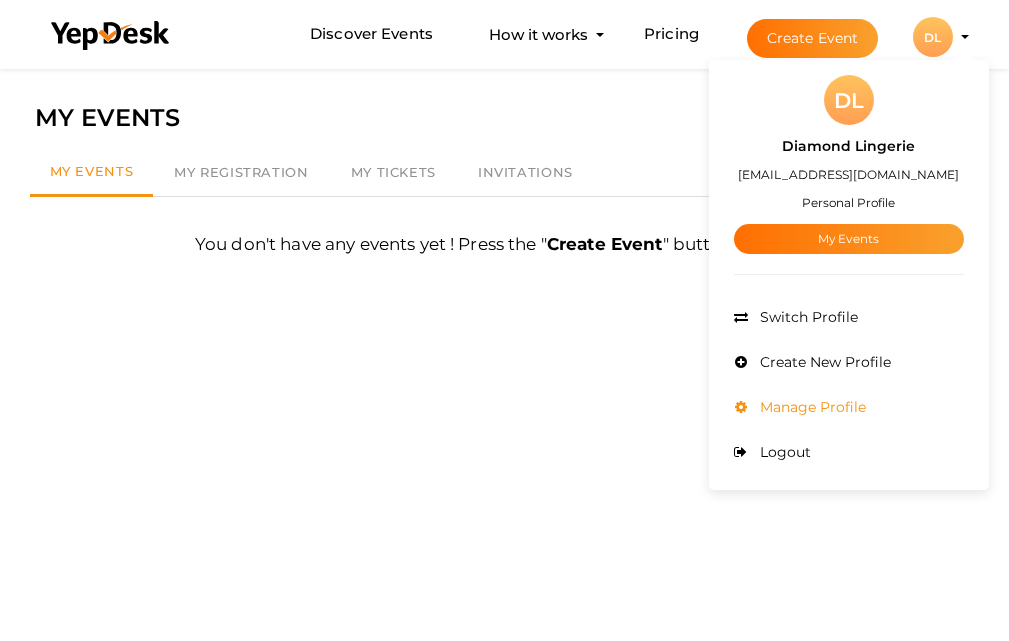 click on "Manage Profile" at bounding box center [810, 407] 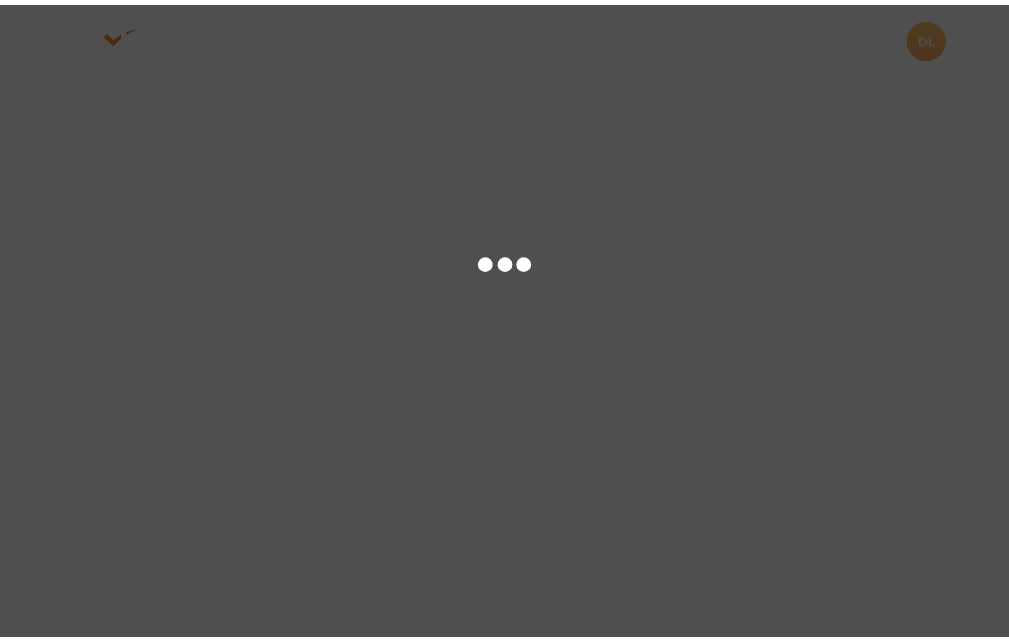 scroll, scrollTop: 0, scrollLeft: 0, axis: both 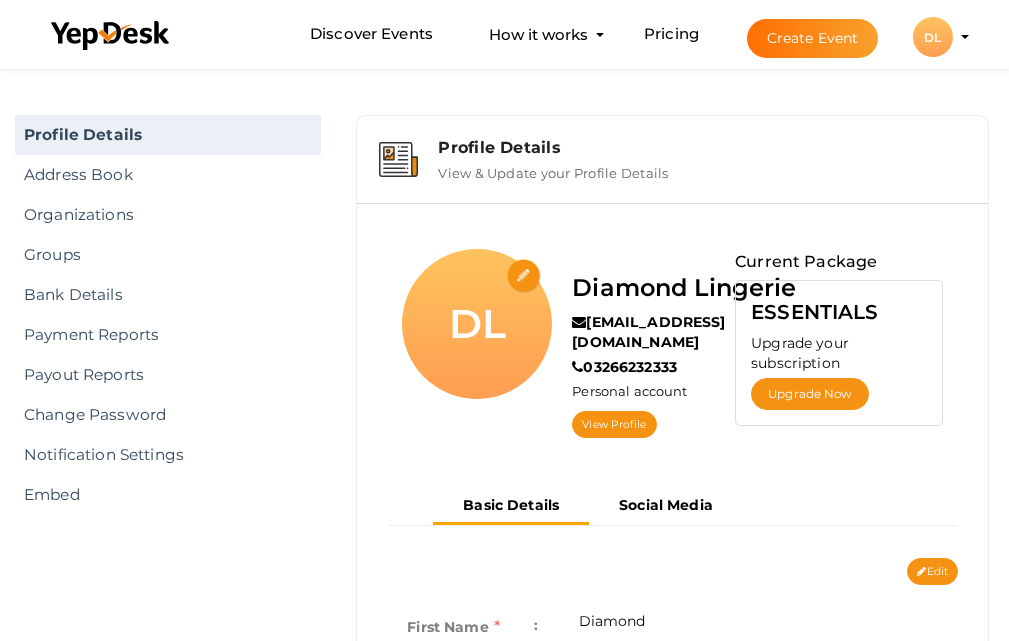 click at bounding box center [524, 276] 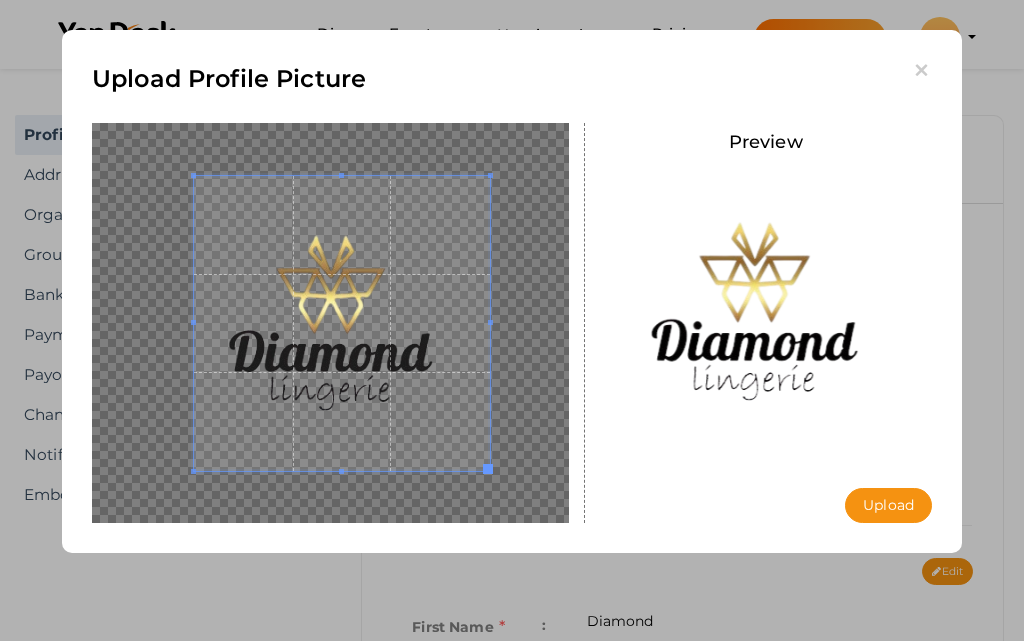 drag, startPoint x: 472, startPoint y: 375, endPoint x: 454, endPoint y: 376, distance: 18.027756 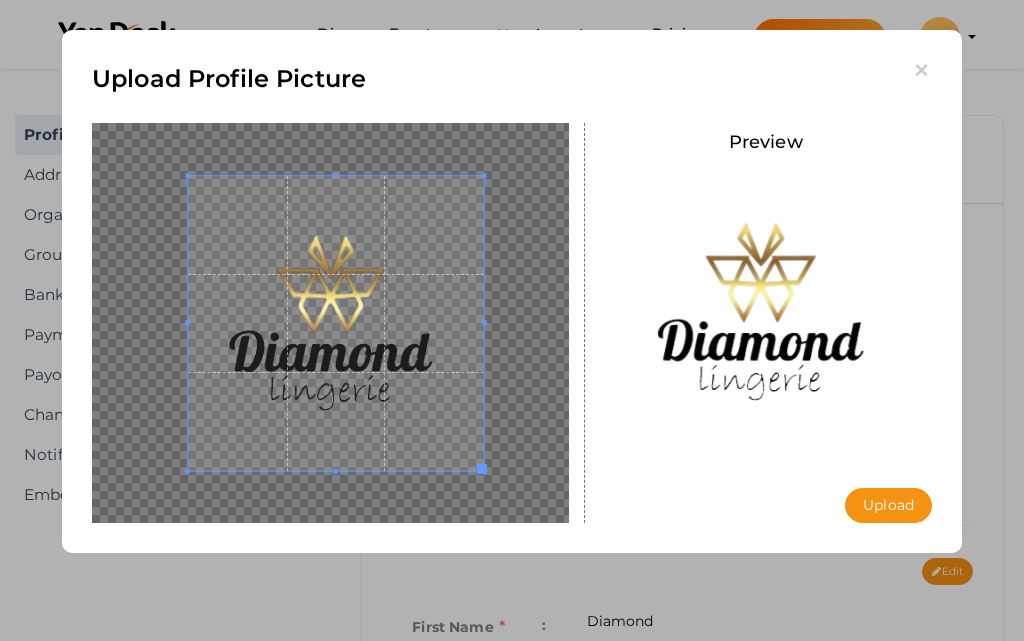 click at bounding box center (335, 323) 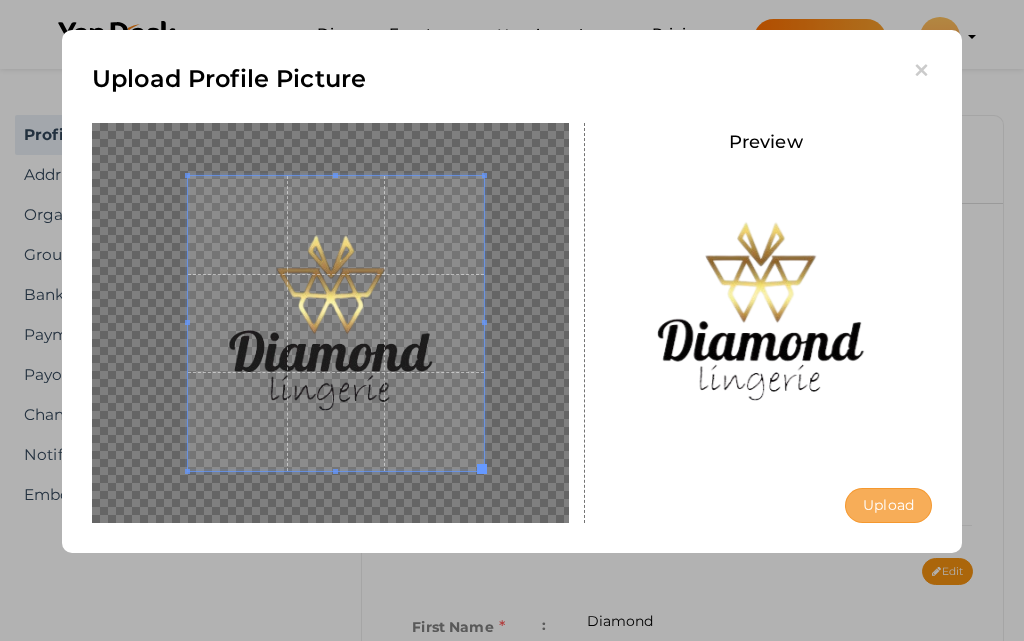 click on "Upload" at bounding box center (888, 505) 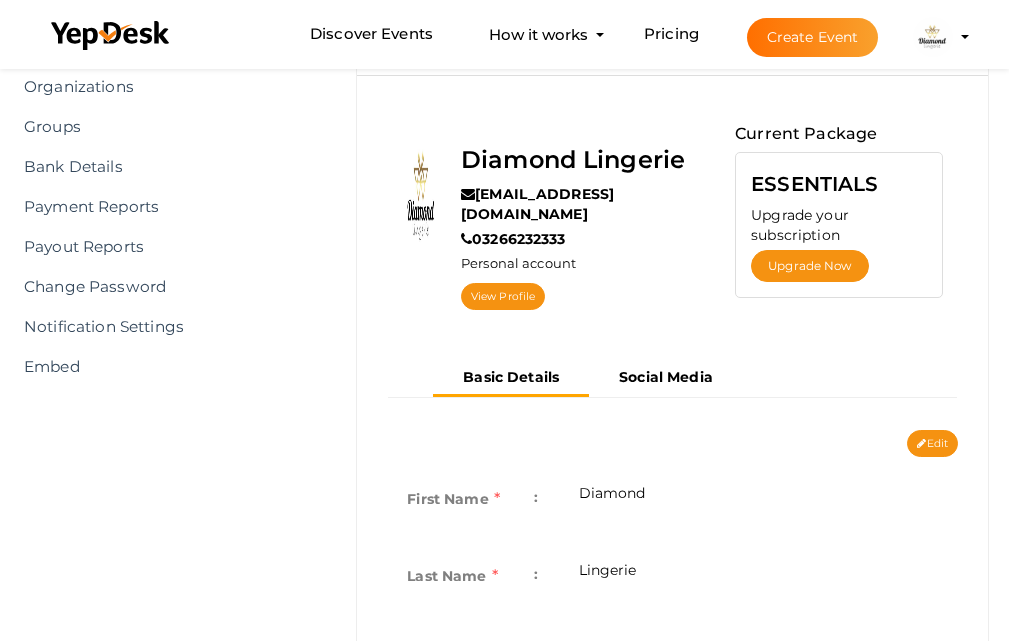 scroll, scrollTop: 83, scrollLeft: 0, axis: vertical 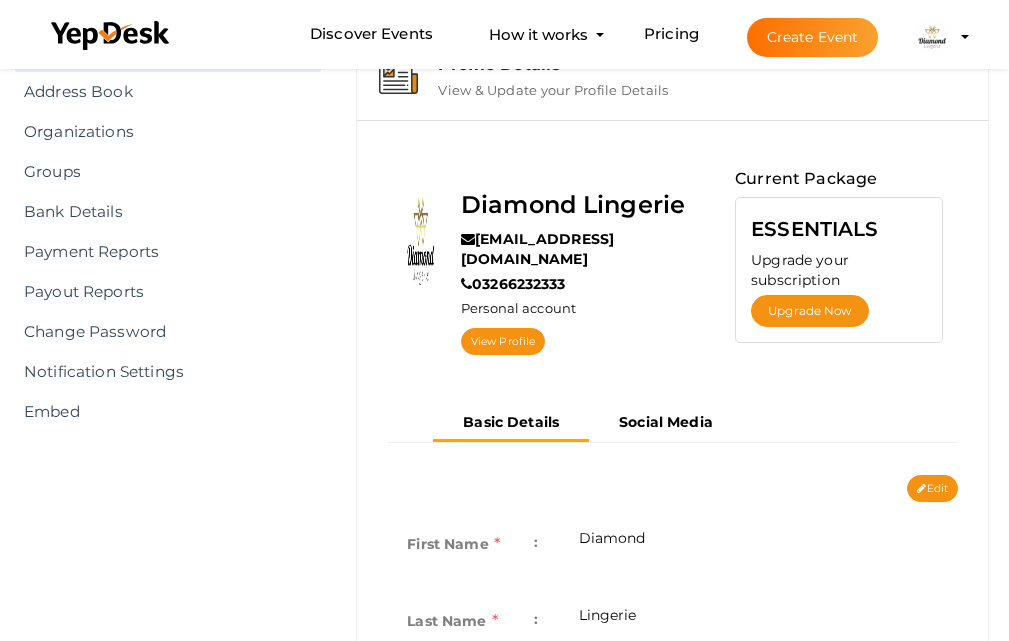click on "First Name  :
Diamond
Last Name :
Lingerie
Phone No  :
03266232333
Personal Type :
-
Location :
[GEOGRAPHIC_DATA]
YepDesk Profile URL :
[URL][DOMAIN_NAME]
Company Name :
-
Designation :
-
Bio :
-" at bounding box center [672, 843] 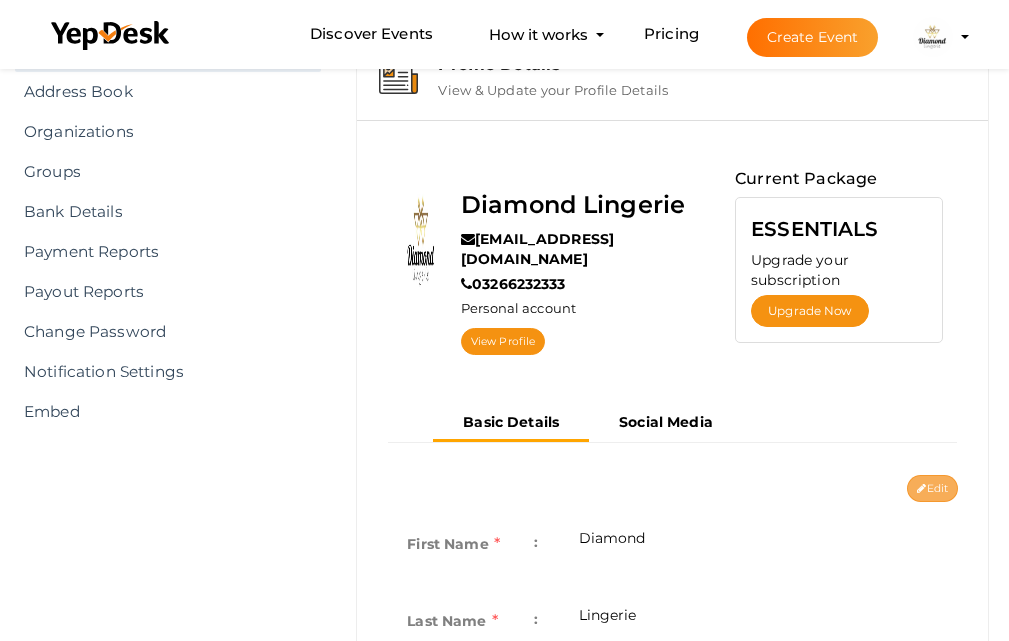 click on "Edit" at bounding box center (932, 488) 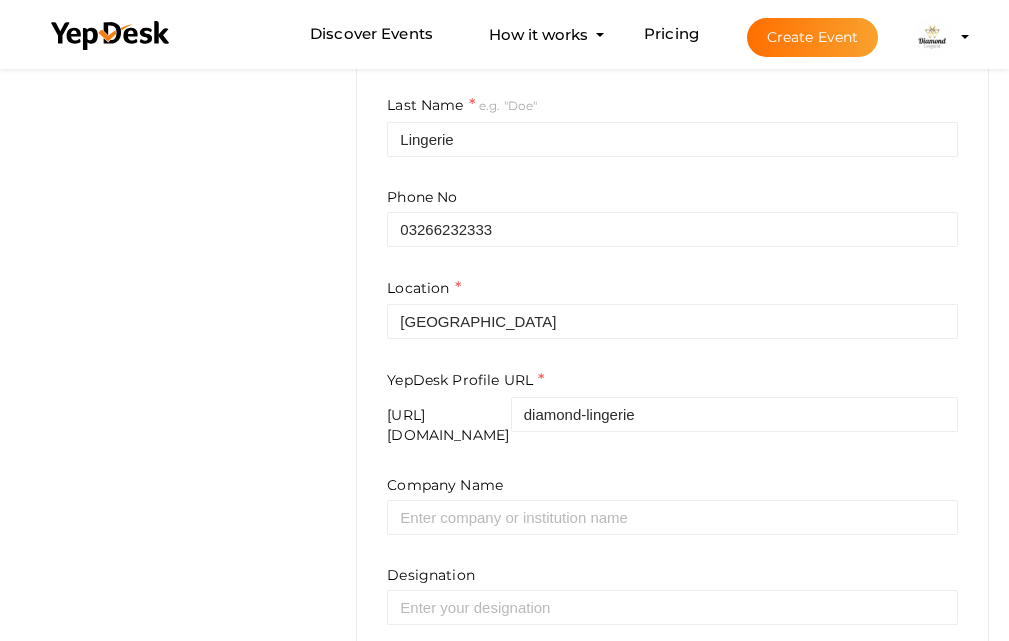 scroll, scrollTop: 783, scrollLeft: 0, axis: vertical 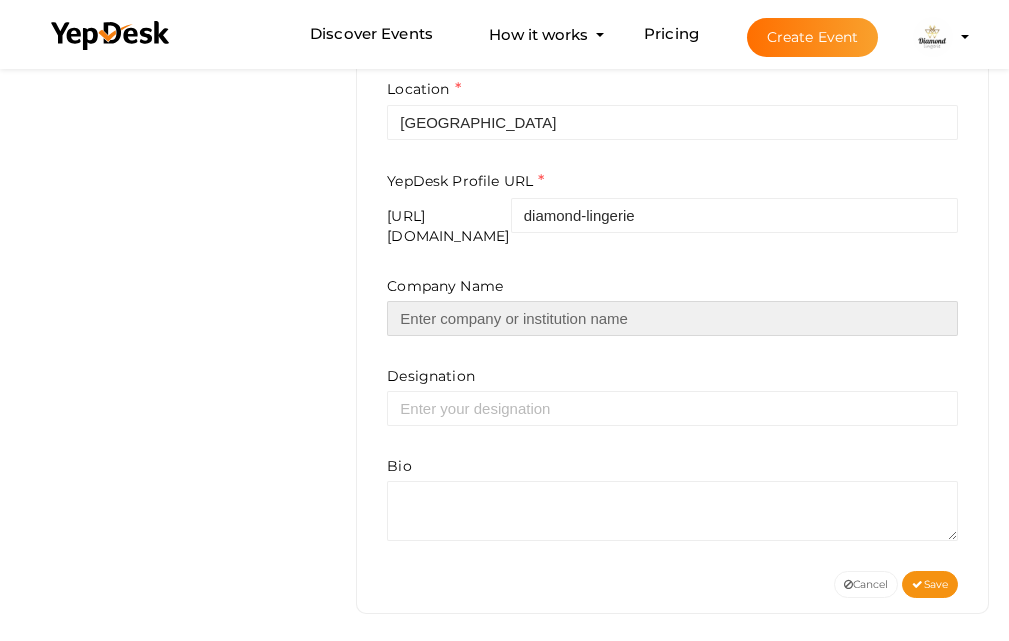 click at bounding box center [672, 318] 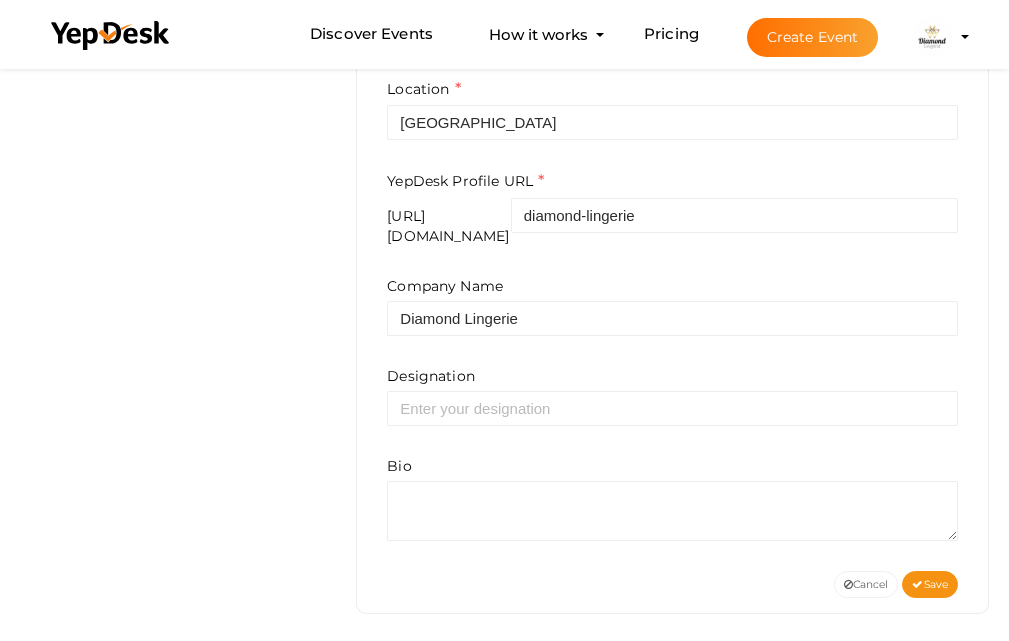 type on "diamond" 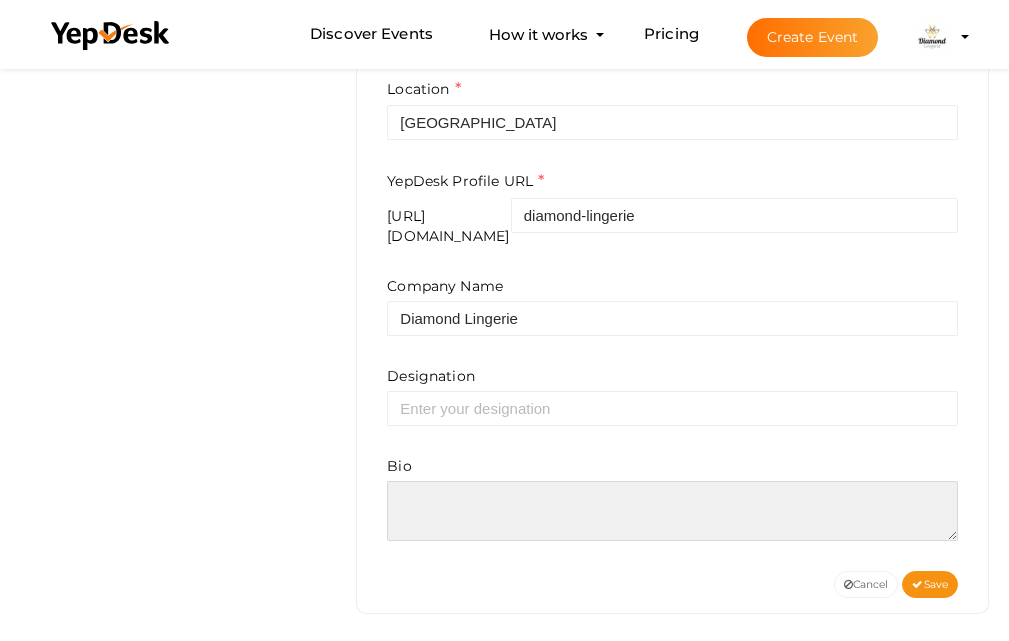 click at bounding box center [672, 511] 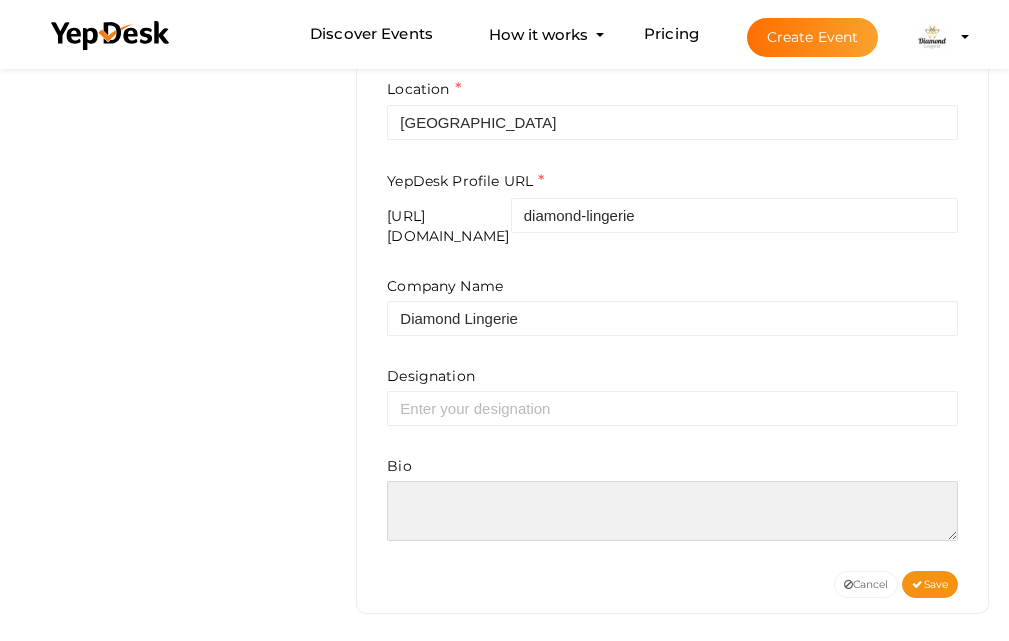 paste on ""Diamond Lingerie is Pakistan’s leading online lingerie brand, offering a luxurious collection of lingerie in Pakistan that blends comfort, elegance, and style. From padded bras and push-up bras to sexy night dresses for women, we provide high-quality ladies undergarments in Pakistan to suit every need. Whether you're looking for a bridal nighty dress, a fancy bra in Pakistan, or a sports bra in Pakistan, we have it all.
Shop lingerie online in Pakistan with ease and explore our top-selling flourish bras, cotton bras, and foam bras for the perfect fit. Find everything from black bras, red bras, and 28 size bras to 32 size bras, ensuring a flawless look for every occasion. Indulge in our exquisite range of hot nighty dresses, bride night dresses, and hot dresses for ladies’ nights perfect for a glamorous evening.
At Diamond Lingerie, we make online bra shopping seamless with a variety of bra online stores catering to all styles, including bra with design, bra for sexy, and fancy bras. Experience the finest ..." 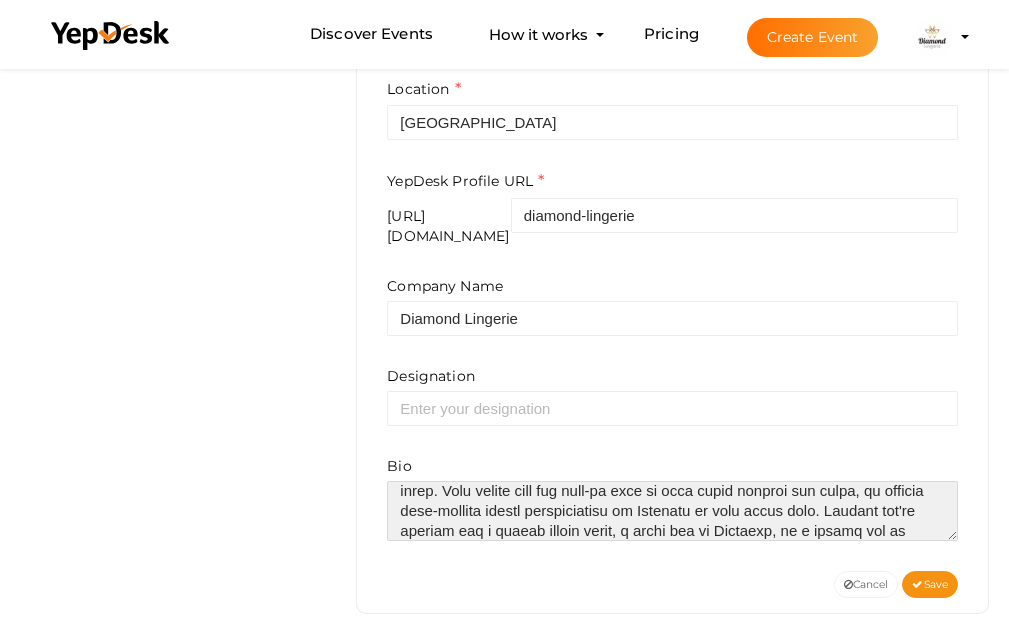 scroll, scrollTop: 10, scrollLeft: 0, axis: vertical 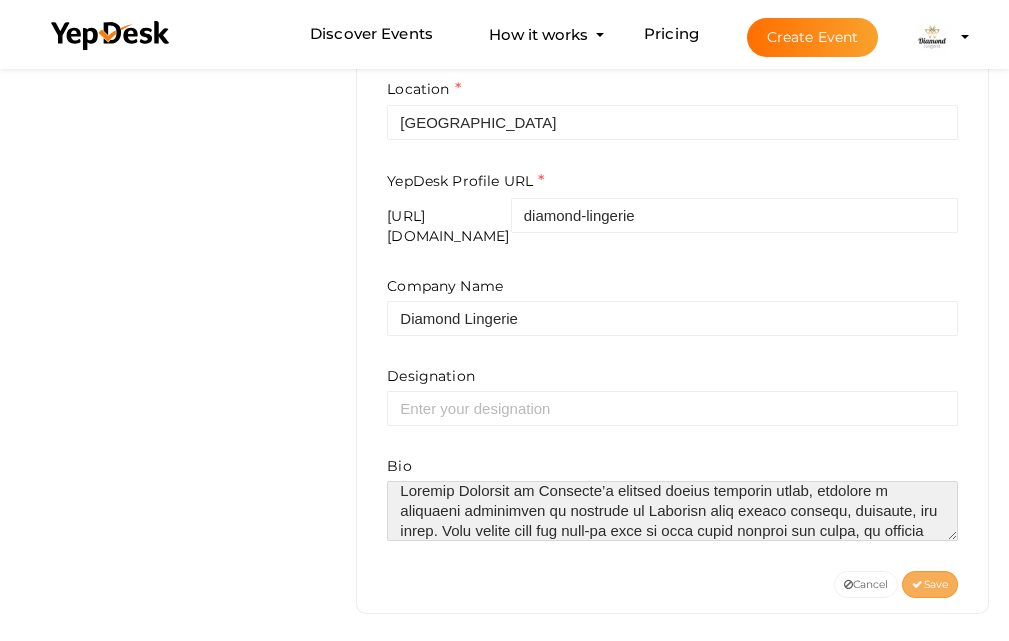 type on "Diamond Lingerie is Pakistan’s leading online lingerie brand, offering a luxurious collection of lingerie in Pakistan that blends comfort, elegance, and style. From padded bras and push-up bras to sexy night dresses for women, we provide high-quality ladies undergarments in Pakistan to suit every need. Whether you're looking for a bridal nighty dress, a fancy bra in Pakistan, or a sports bra in Pakistan, we have it all.
Shop lingerie online in Pakistan with ease and explore our top-selling flourish bras, cotton bras, and foam bras for the perfect fit. Find everything from black bras, red bras, and 28 size bras to 32 size bras, ensuring a flawless look for every occasion. Indulge in our exquisite range of hot nighty dresses, bride night dresses, and hot dresses for ladies’ nights perfect for a glamorous evening.
At Diamond Lingerie, we make online bra shopping seamless with a variety of bra online stores catering to all styles, including bra with design, bra for sexy, and fancy bras. Experience the finest l..." 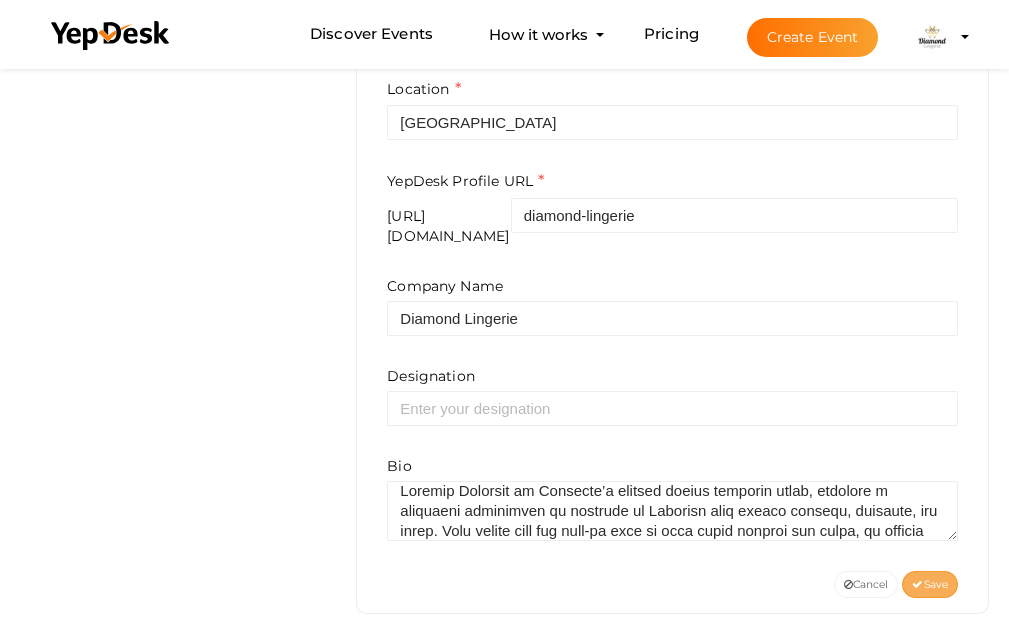 click on "Save" at bounding box center (930, 584) 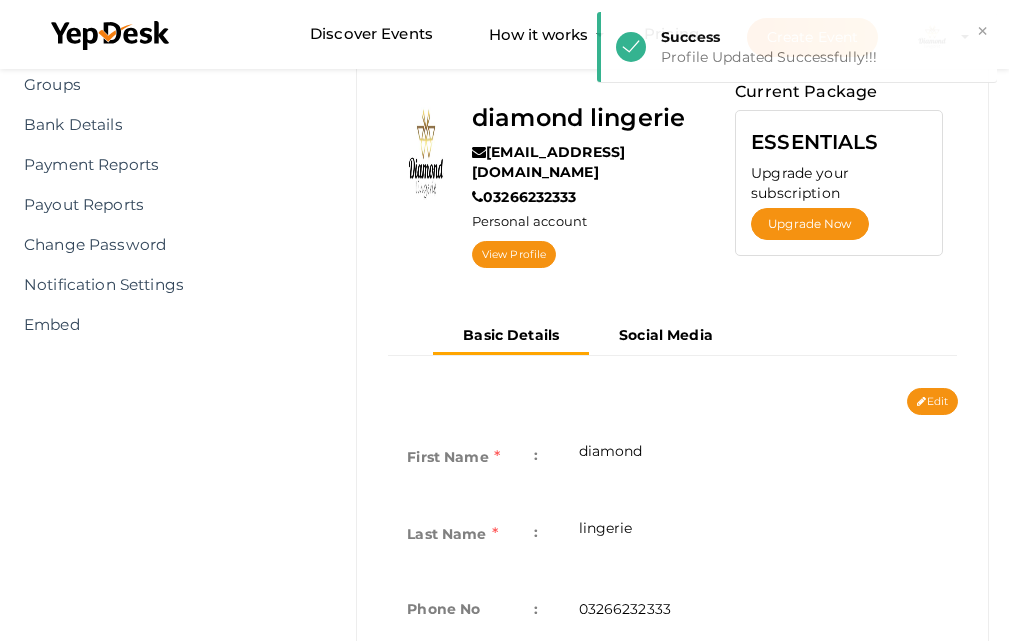 scroll, scrollTop: 166, scrollLeft: 0, axis: vertical 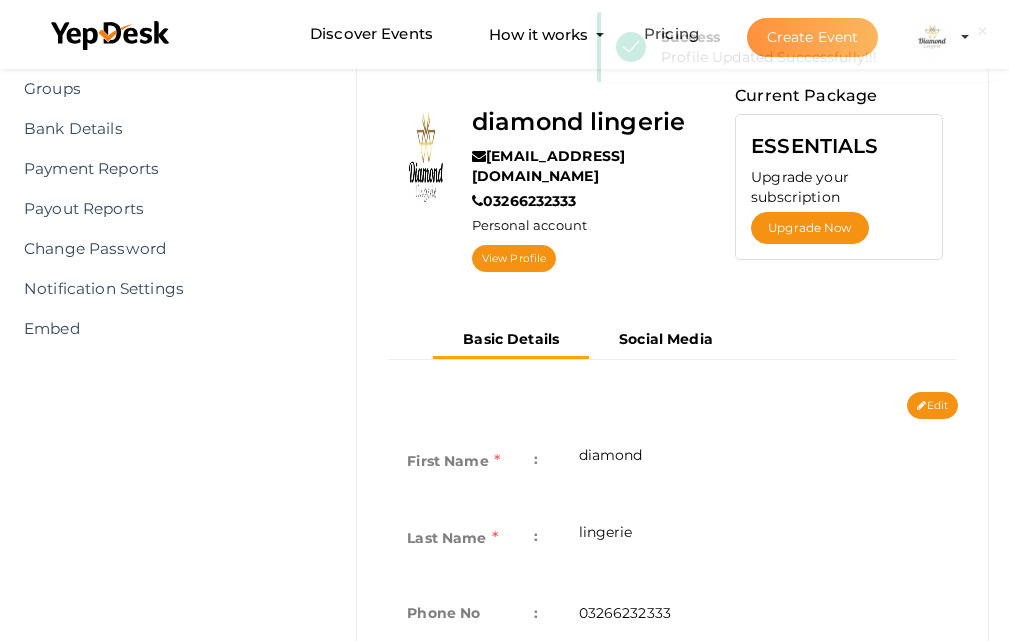 click on "diamond lingerie
diamondlingerie01@gmail.com
03266232333
Personal
account
View Profile
Current Package
ESSENTIALS
Upgrade your subscription Upgrade
Now" at bounding box center (672, 187) 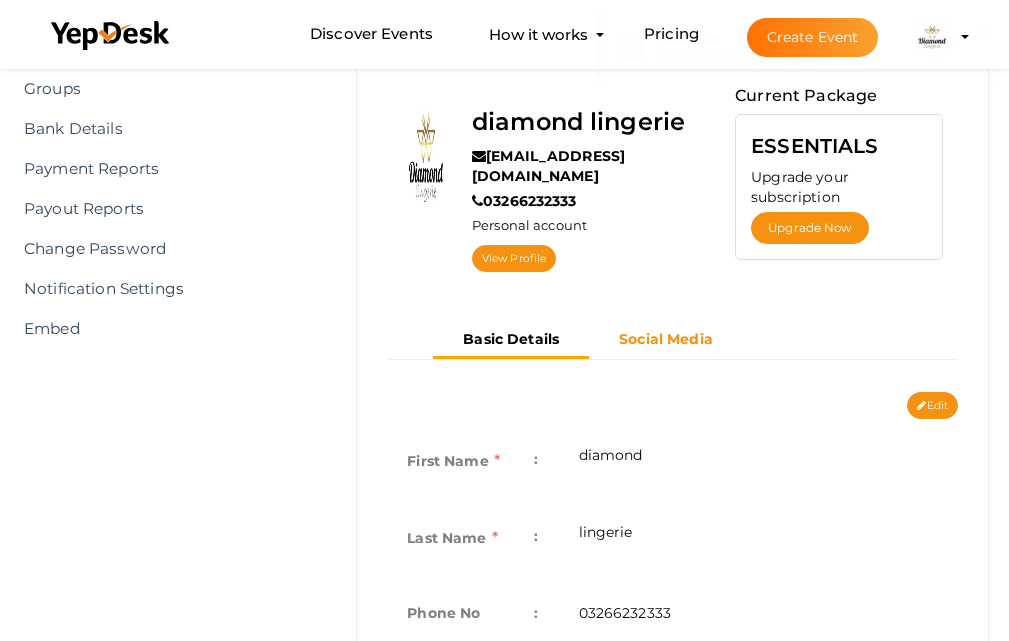 click on "Social Media" at bounding box center [666, 339] 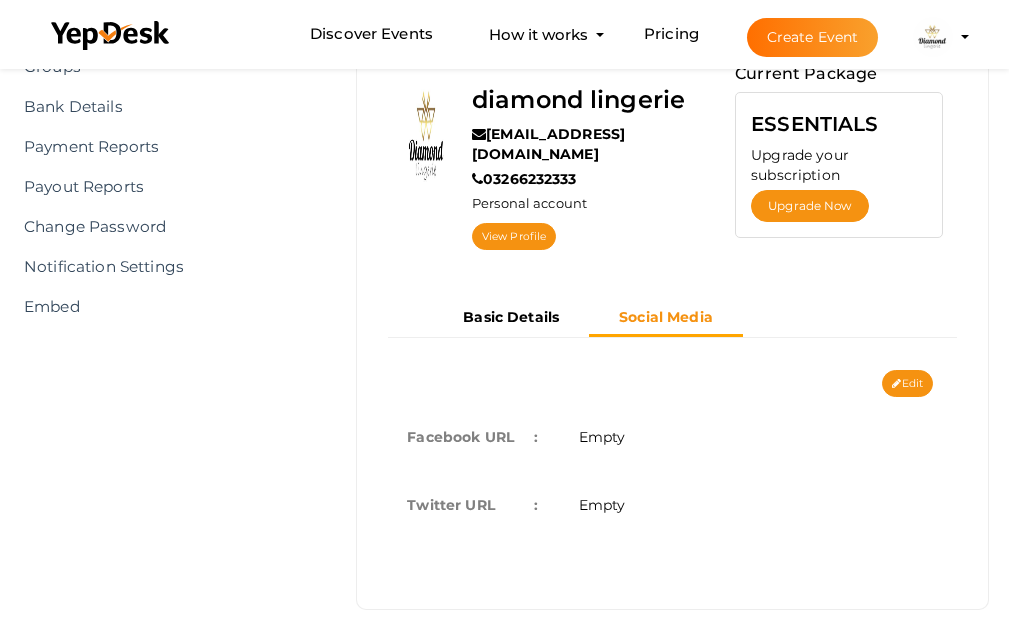 scroll, scrollTop: 197, scrollLeft: 0, axis: vertical 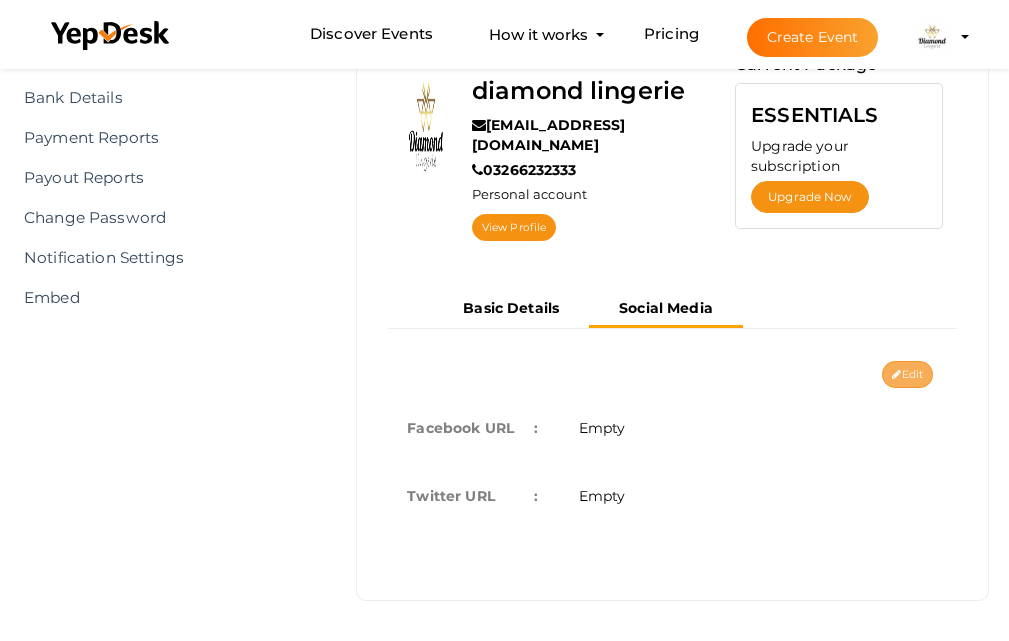 click on "Edit" at bounding box center (907, 374) 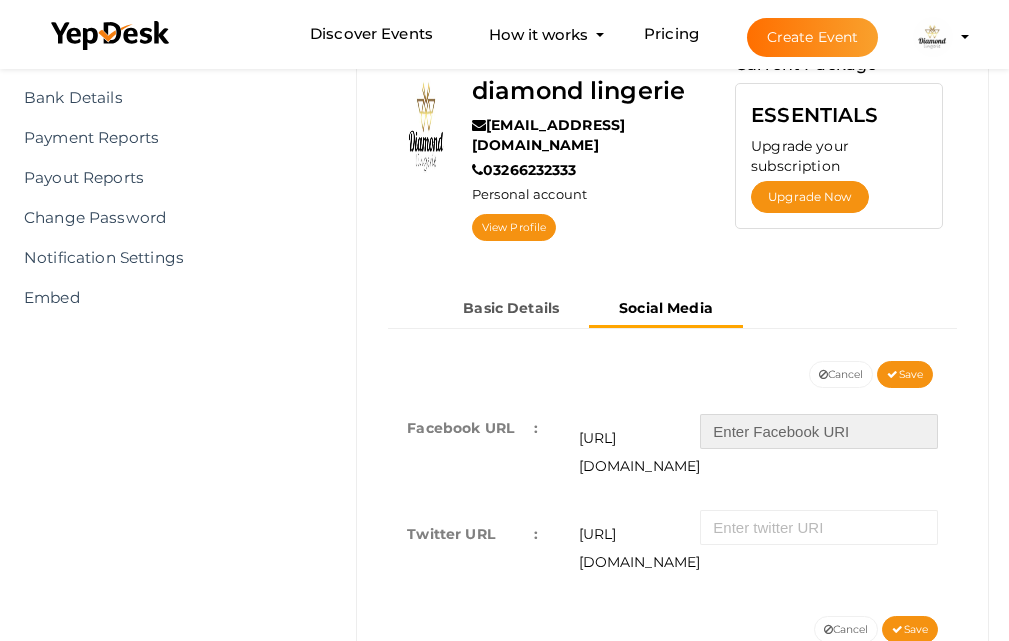 click at bounding box center [819, 431] 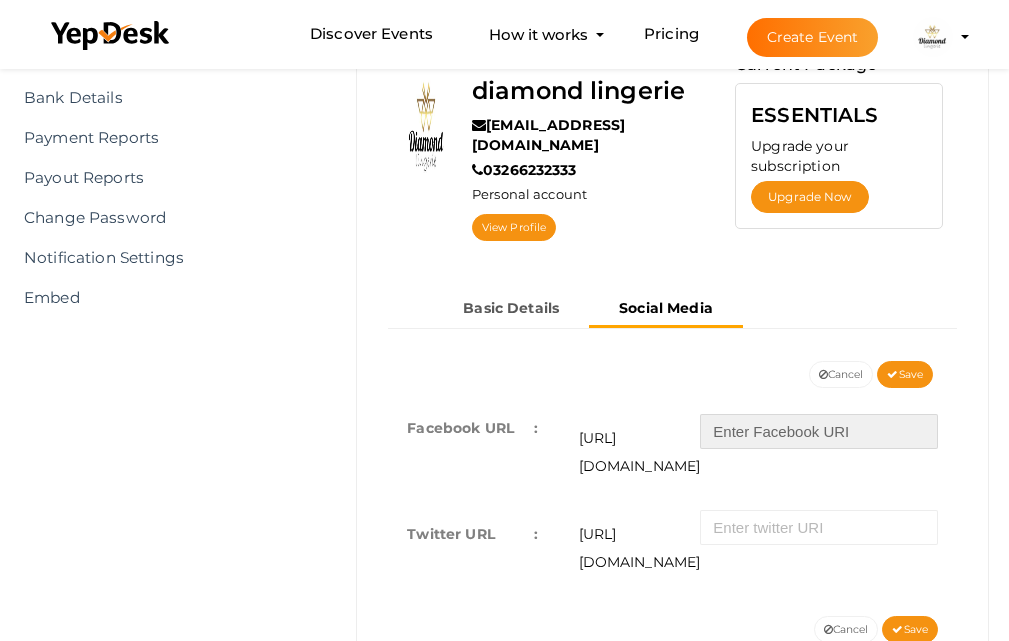 paste on "diamondlingerieofficial" 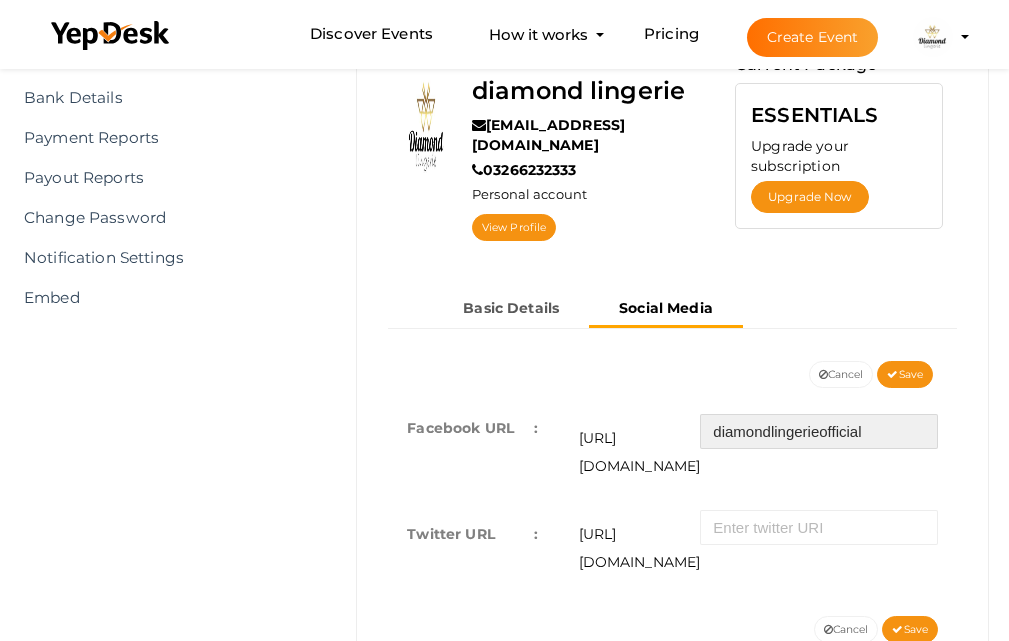 type on "diamondlingerieofficial" 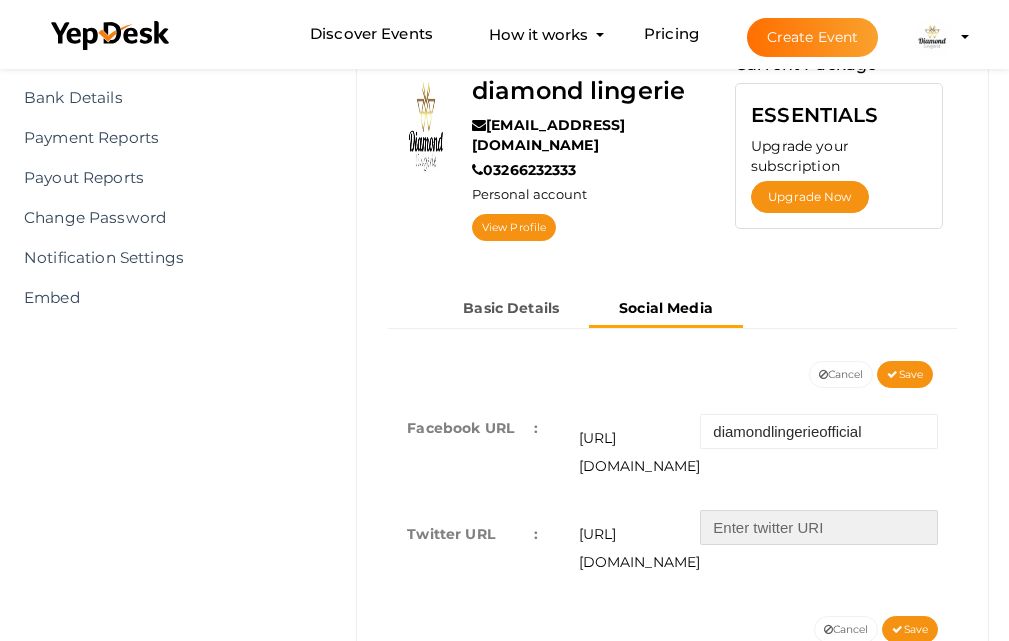 click at bounding box center [819, 527] 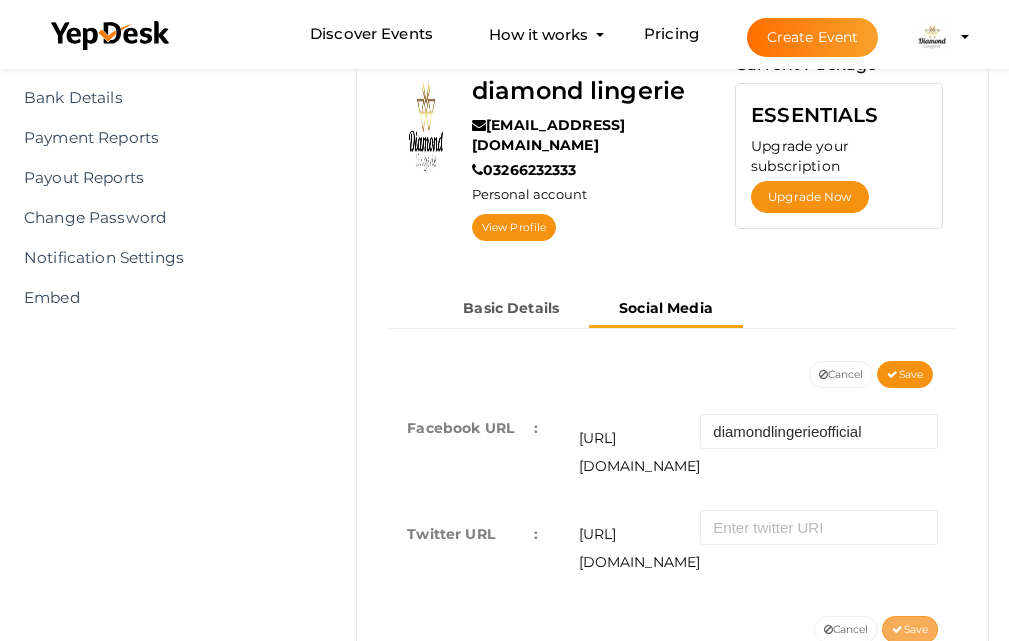 click on "Save" at bounding box center (910, 629) 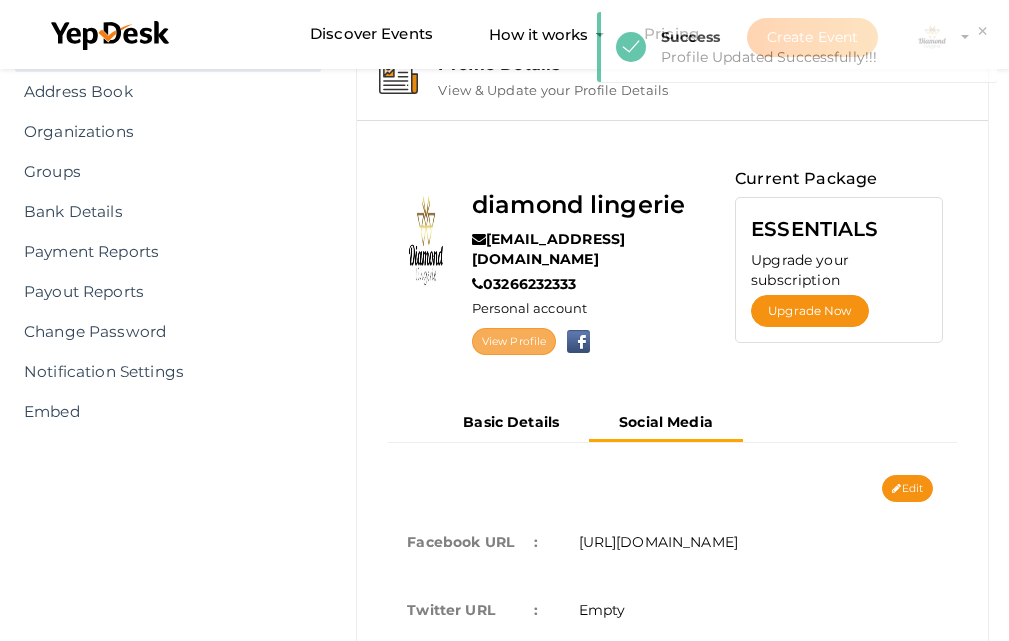 scroll, scrollTop: 197, scrollLeft: 0, axis: vertical 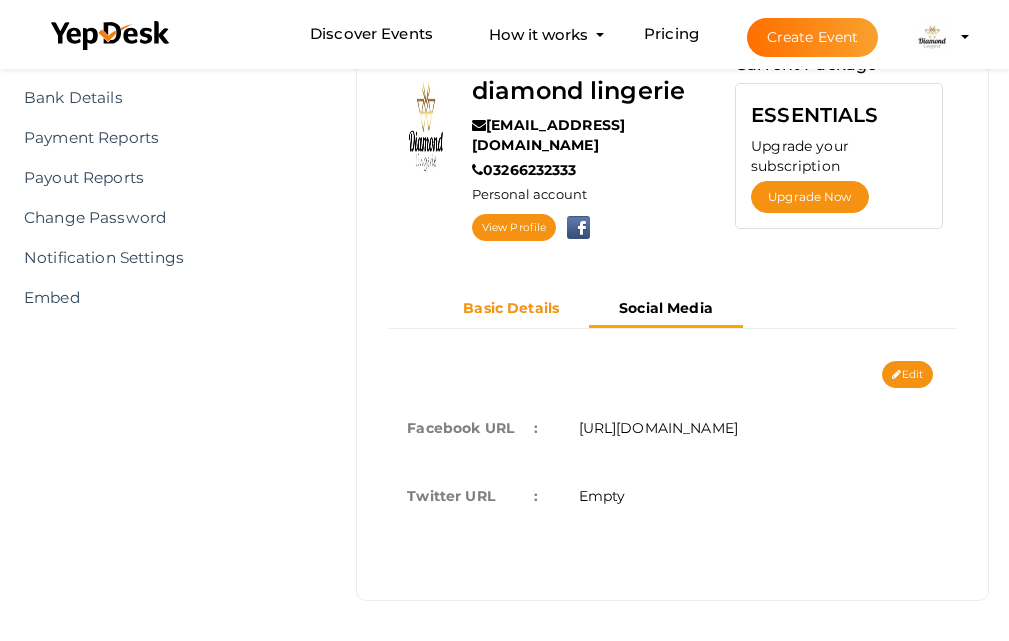click on "Basic Details" at bounding box center (511, 308) 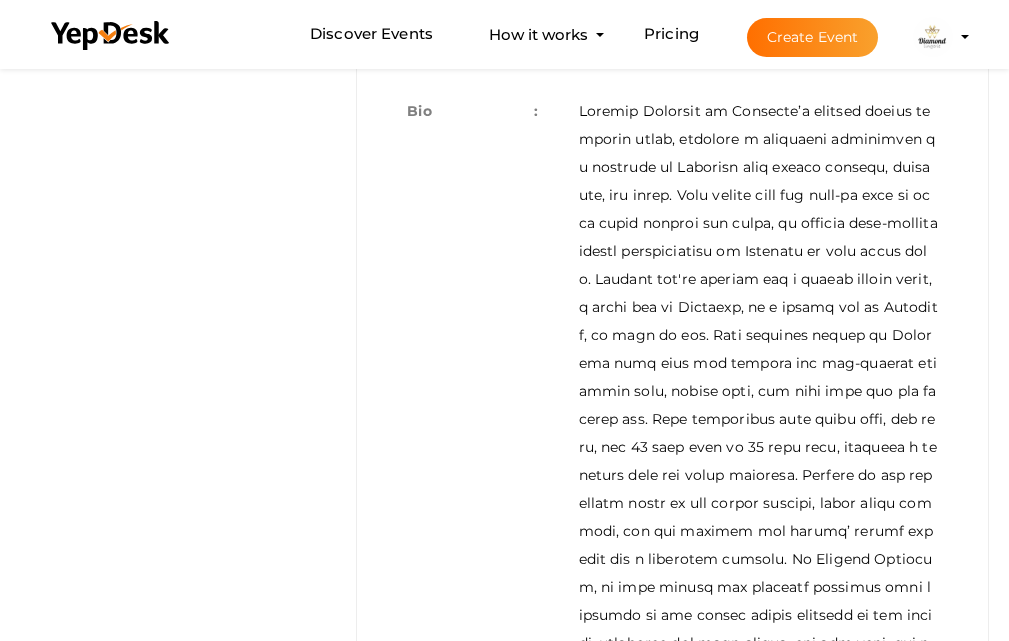 click at bounding box center [758, 405] 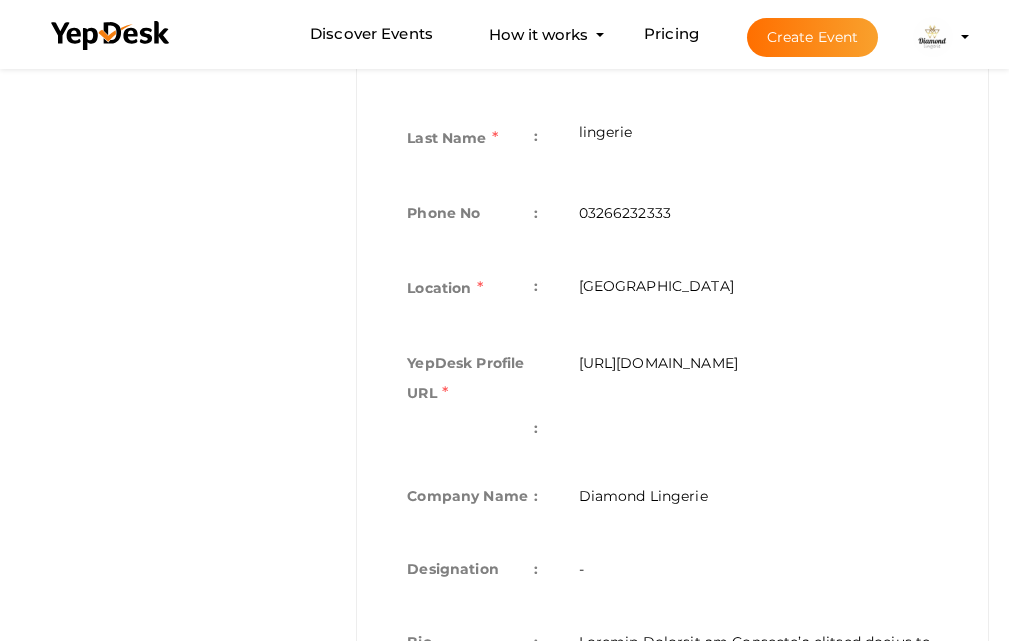 scroll, scrollTop: 497, scrollLeft: 0, axis: vertical 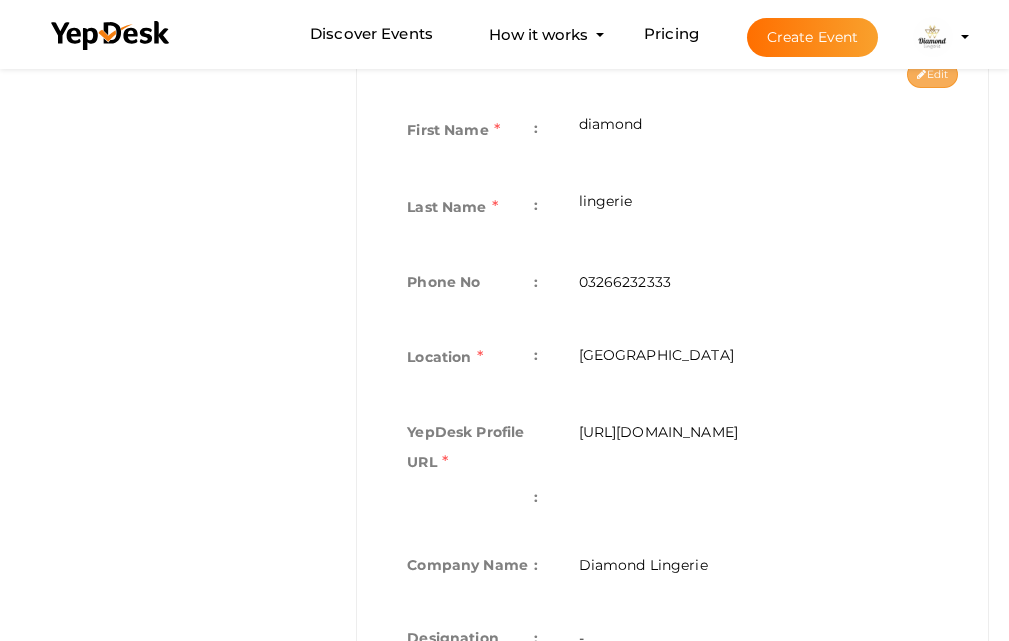 click on "Edit" at bounding box center (932, 74) 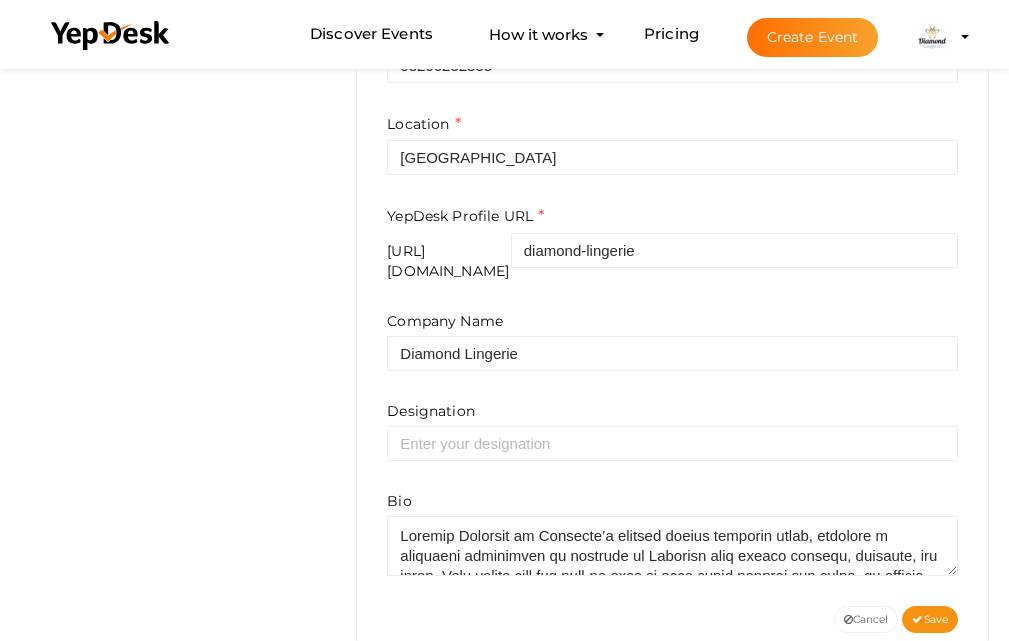 scroll, scrollTop: 783, scrollLeft: 0, axis: vertical 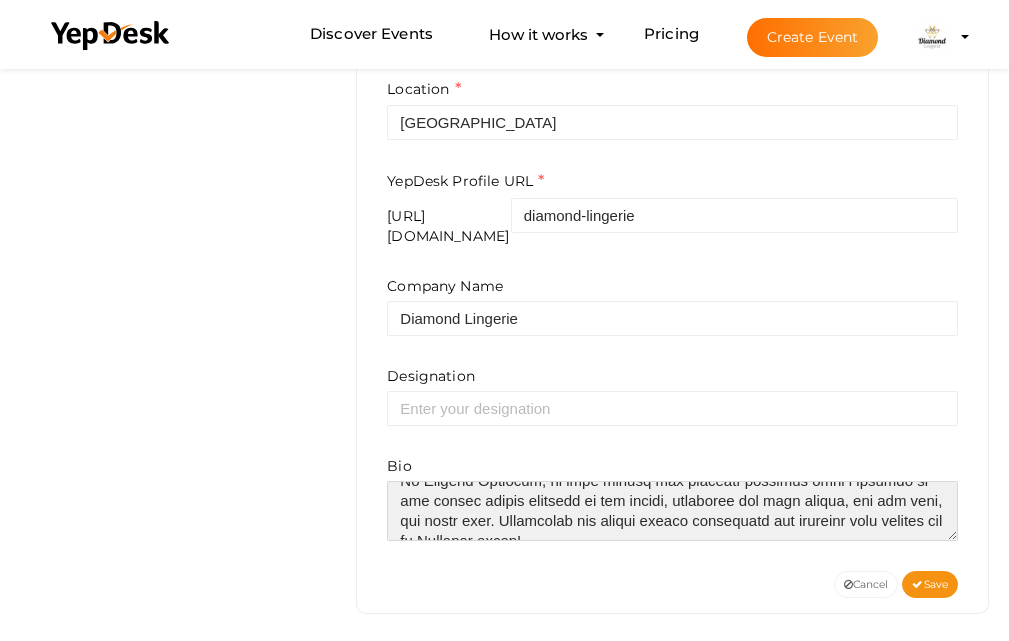 click at bounding box center (672, 511) 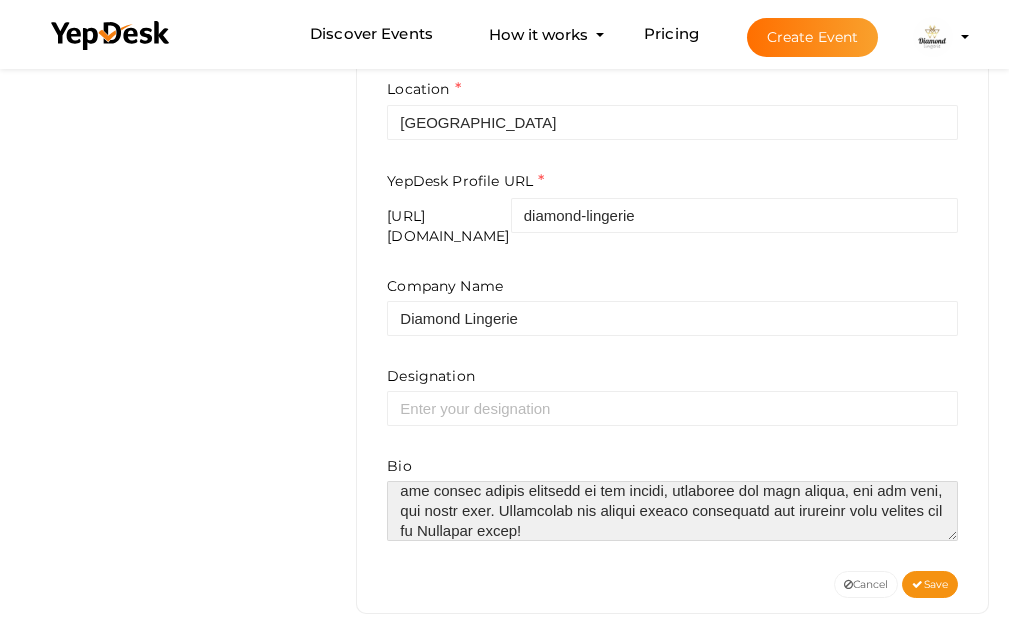 paste on "https://diamondlingerie.pk/" 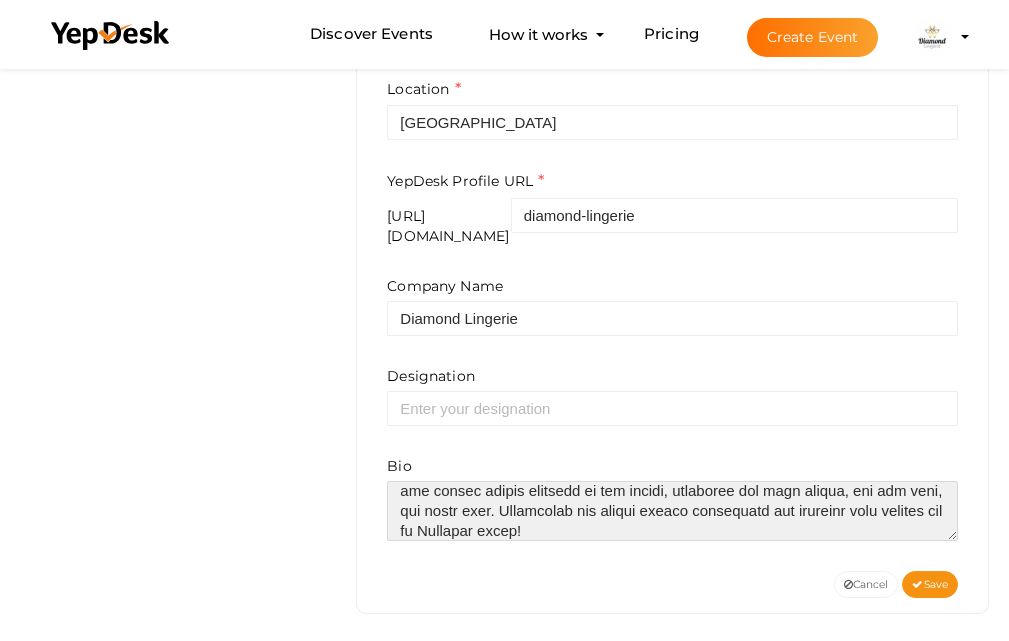 scroll, scrollTop: 280, scrollLeft: 0, axis: vertical 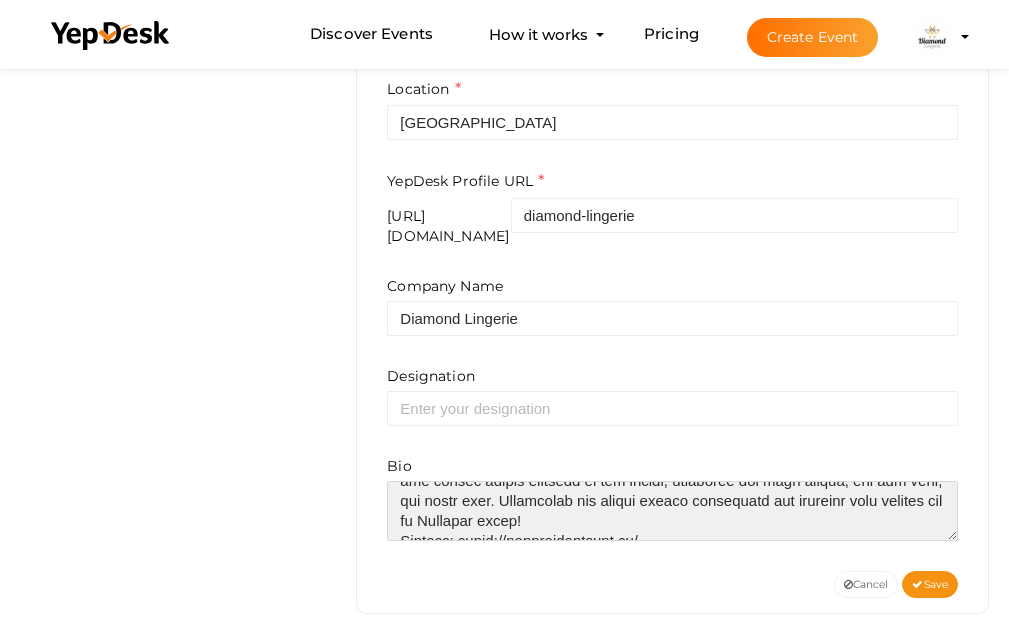 drag, startPoint x: 646, startPoint y: 522, endPoint x: 460, endPoint y: 513, distance: 186.21762 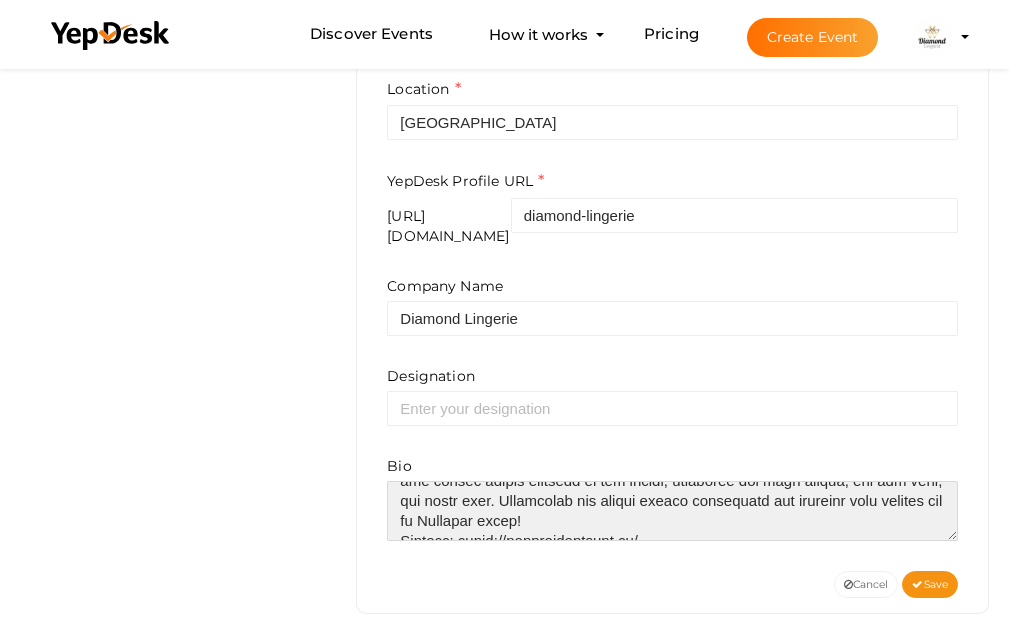 click at bounding box center (672, 511) 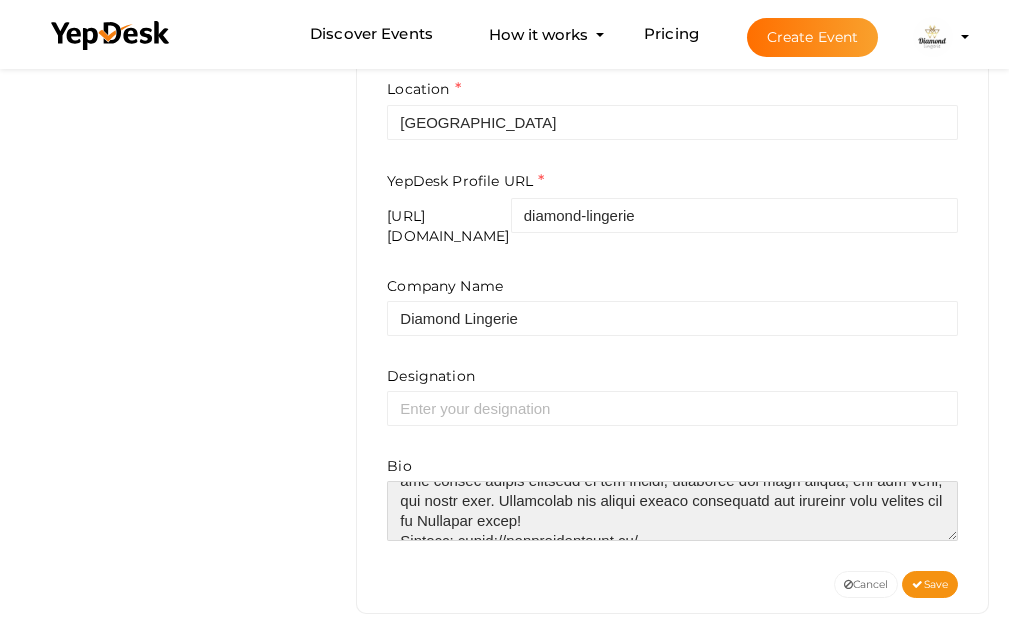 drag, startPoint x: 654, startPoint y: 492, endPoint x: 465, endPoint y: 528, distance: 192.39803 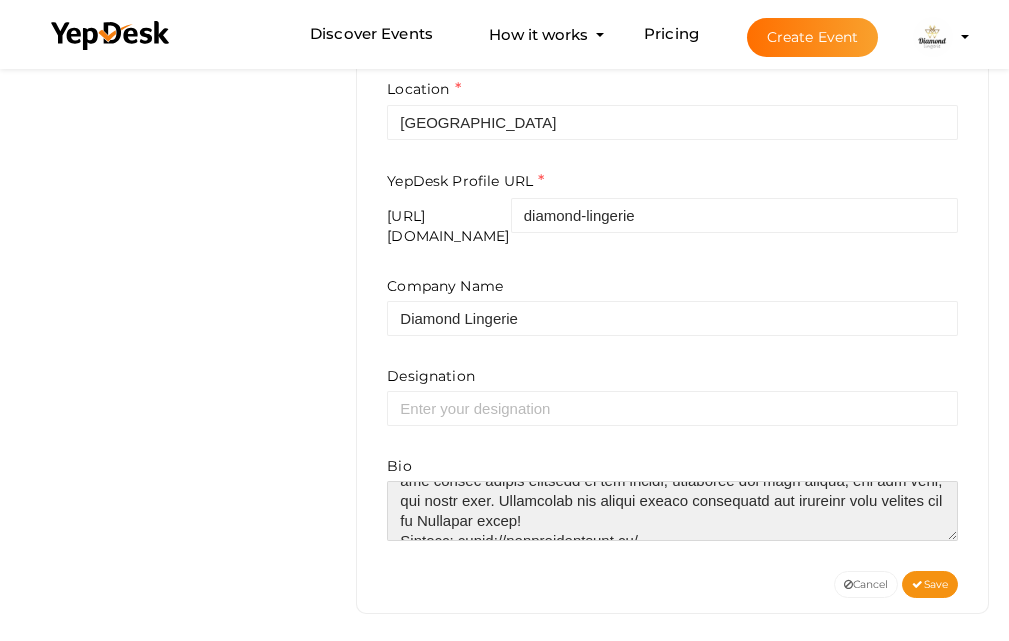 click at bounding box center (672, 511) 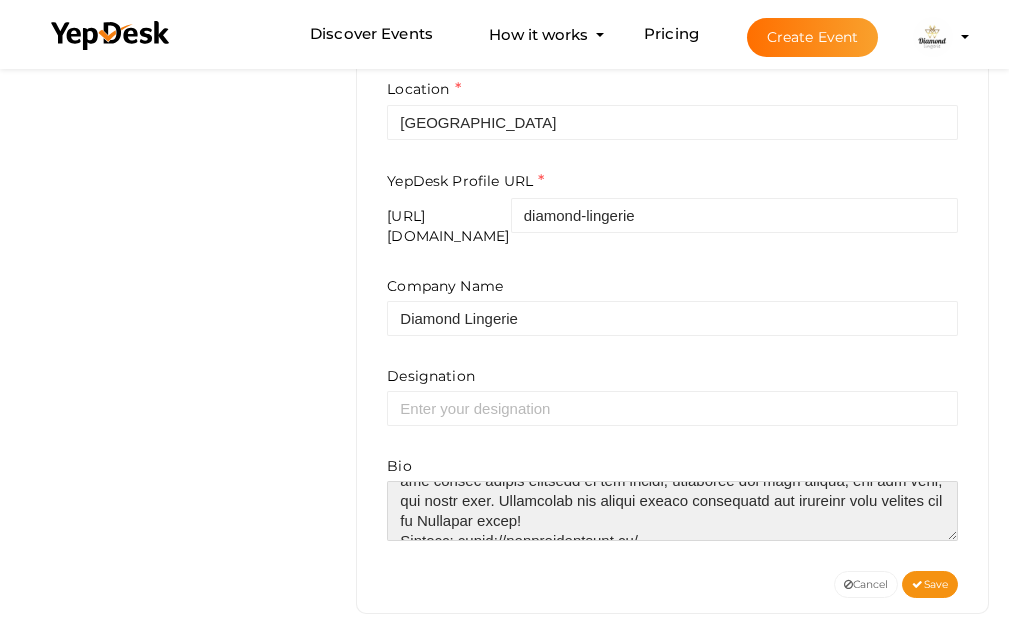 paste 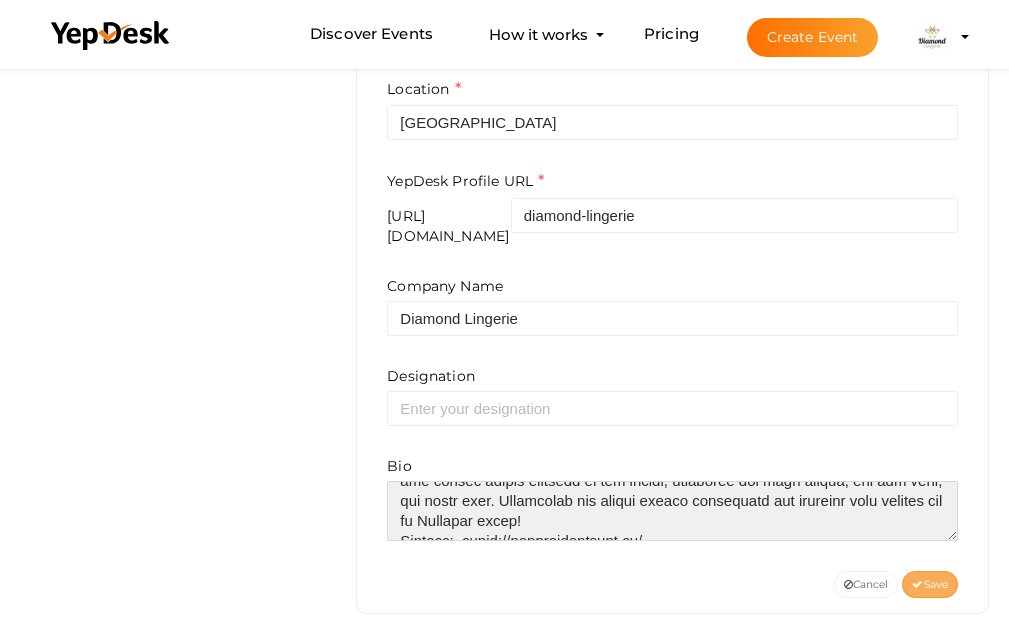 type on "Diamond Lingerie is Pakistan’s leading online lingerie brand, offering a luxurious collection of lingerie in Pakistan that blends comfort, elegance, and style. From padded bras and push-up bras to sexy night dresses for women, we provide high-quality ladies undergarments in Pakistan to suit every need. Whether you're looking for a bridal nighty dress, a fancy bra in Pakistan, or a sports bra in Pakistan, we have it all.
Shop lingerie online in Pakistan with ease and explore our top-selling flourish bras, cotton bras, and foam bras for the perfect fit. Find everything from black bras, red bras, and 28 size bras to 32 size bras, ensuring a flawless look for every occasion. Indulge in our exquisite range of hot nighty dresses, bride night dresses, and hot dresses for ladies’ nights perfect for a glamorous evening.
At Diamond Lingerie, we make online bra shopping seamless with a variety of bra online stores catering to all styles, including bra with design, bra for sexy, and fancy bras. Experience the finest l..." 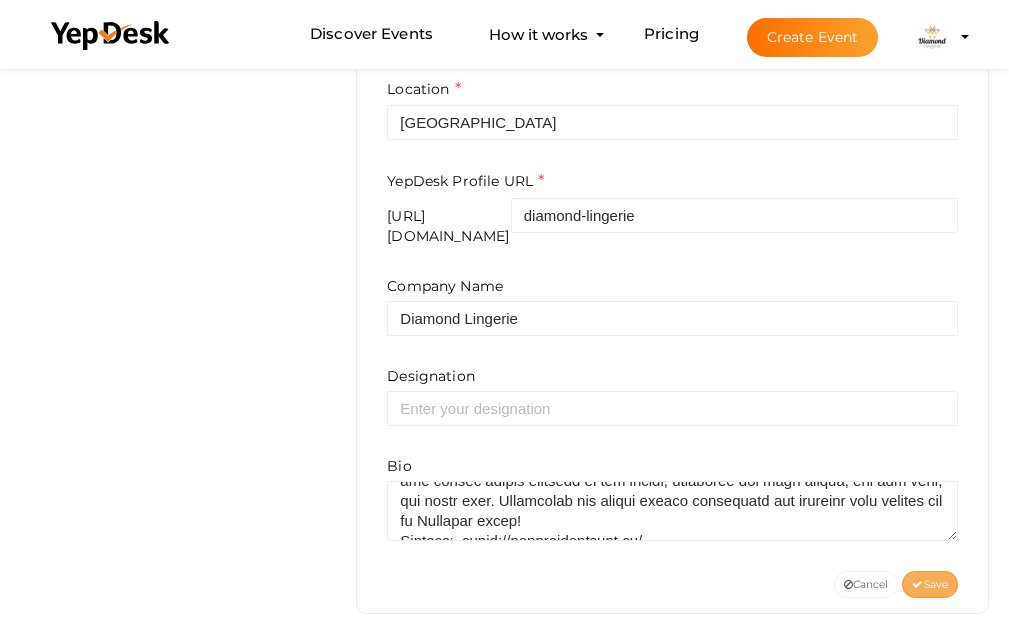 click on "Save" at bounding box center (930, 584) 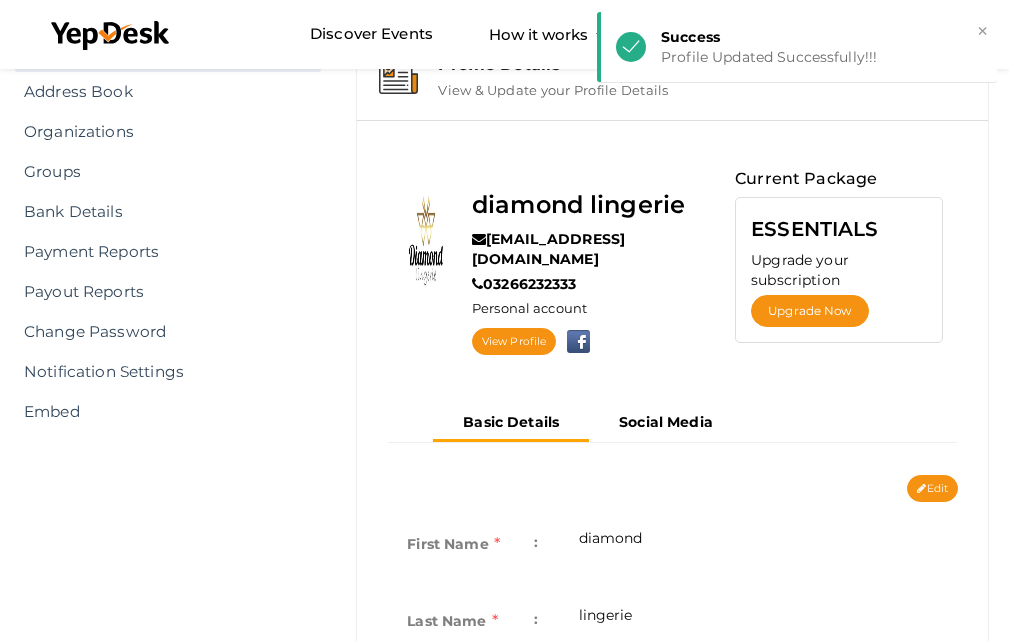 scroll, scrollTop: 0, scrollLeft: 0, axis: both 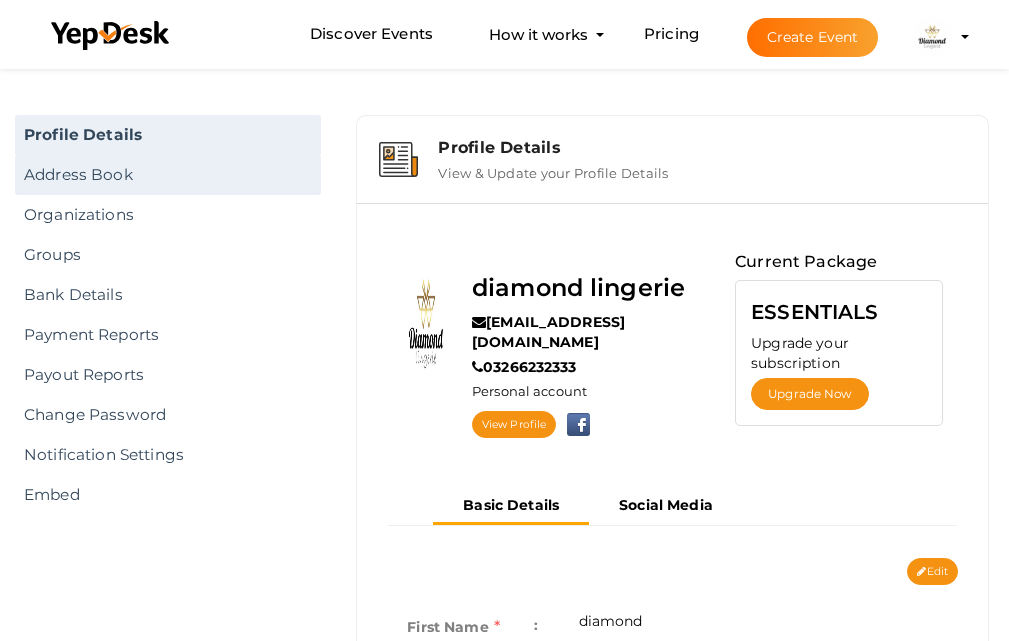 click on "Address
Book" at bounding box center [168, 175] 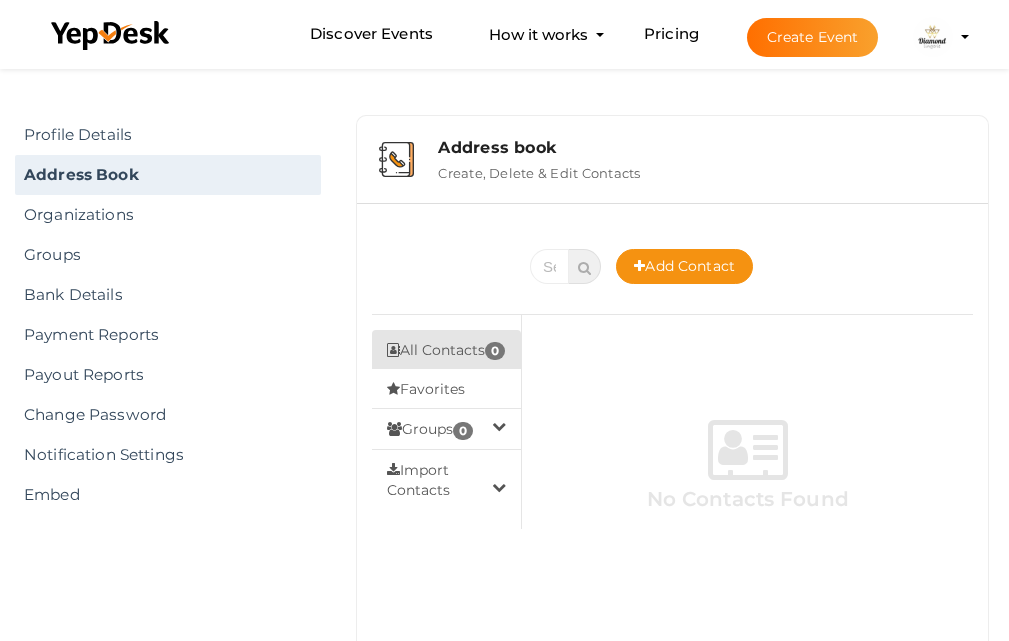 click on "Diamond Lingerie
diamondlingerie01@gmail.com
Personal Profile
My Events
Admin
Switch Profile
Create New Profile
Manage Profile
Logout" at bounding box center [933, 37] 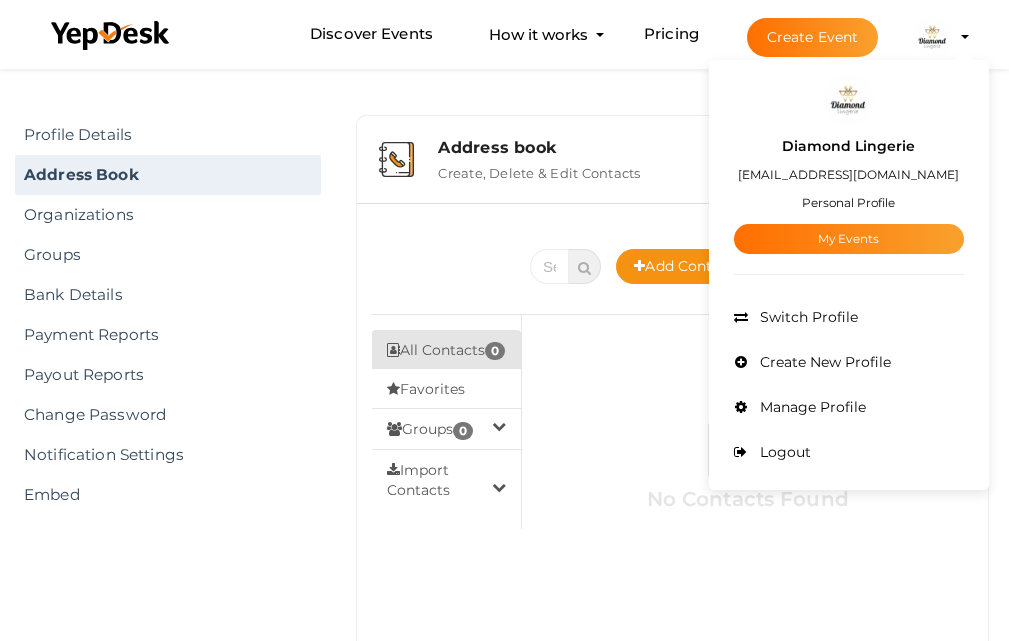 click on "Diamond Lingerie" at bounding box center (848, 146) 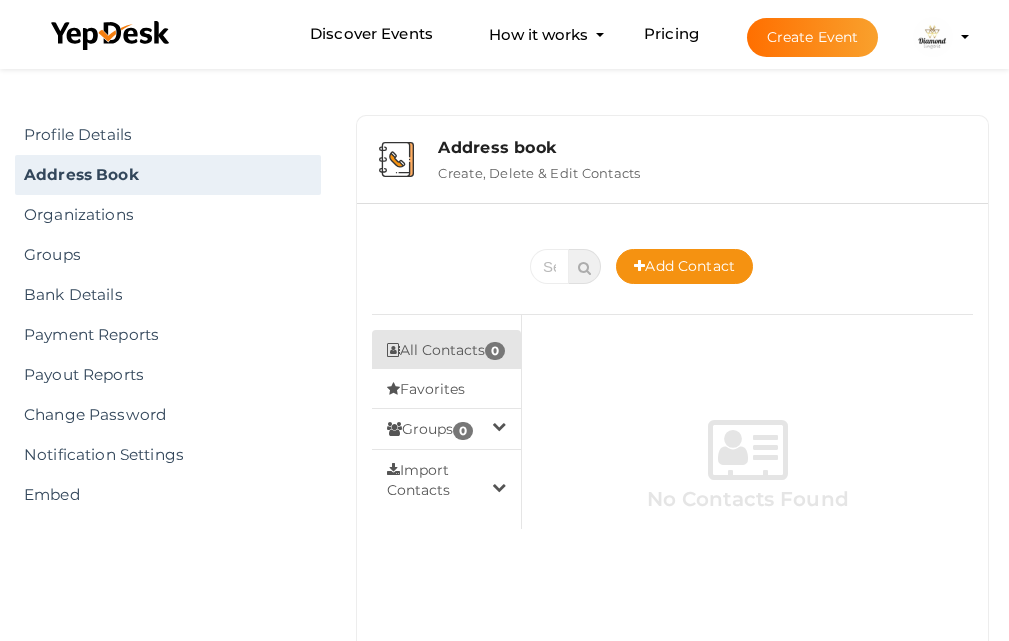 click on "Diamond Lingerie
diamondlingerie01@gmail.com
Personal Profile
My Events
Admin
Switch Profile
Create New Profile
Manage Profile
Logout" at bounding box center [933, 37] 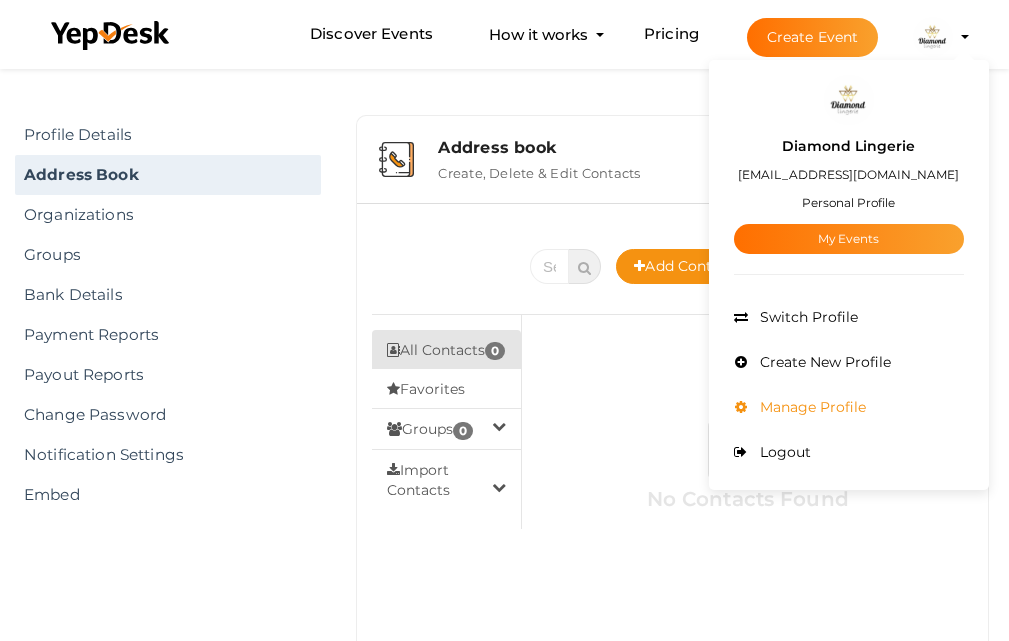 click on "Manage Profile" at bounding box center [810, 407] 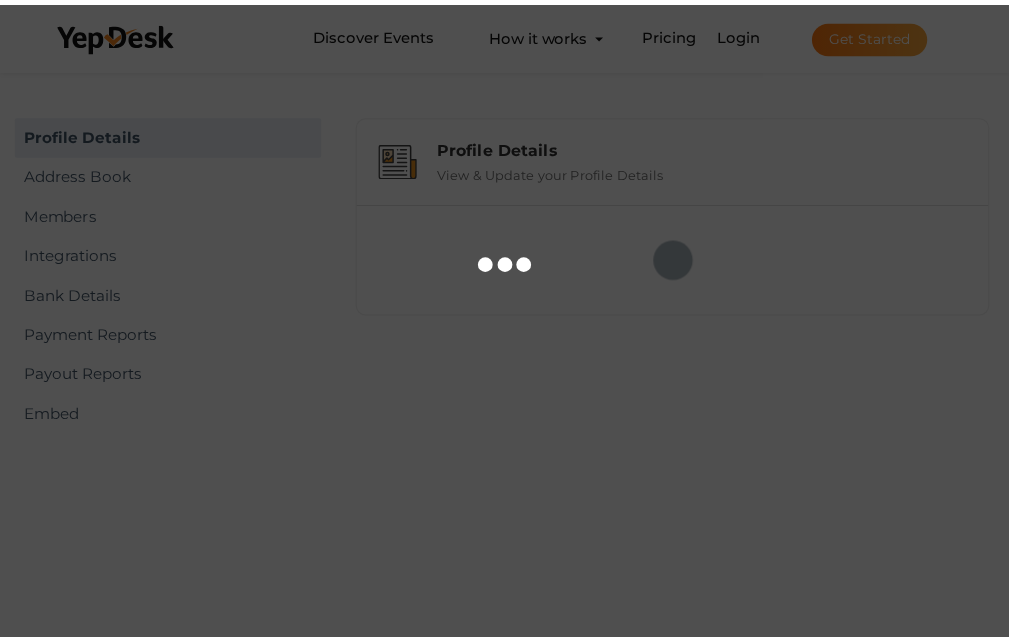 scroll, scrollTop: 0, scrollLeft: 0, axis: both 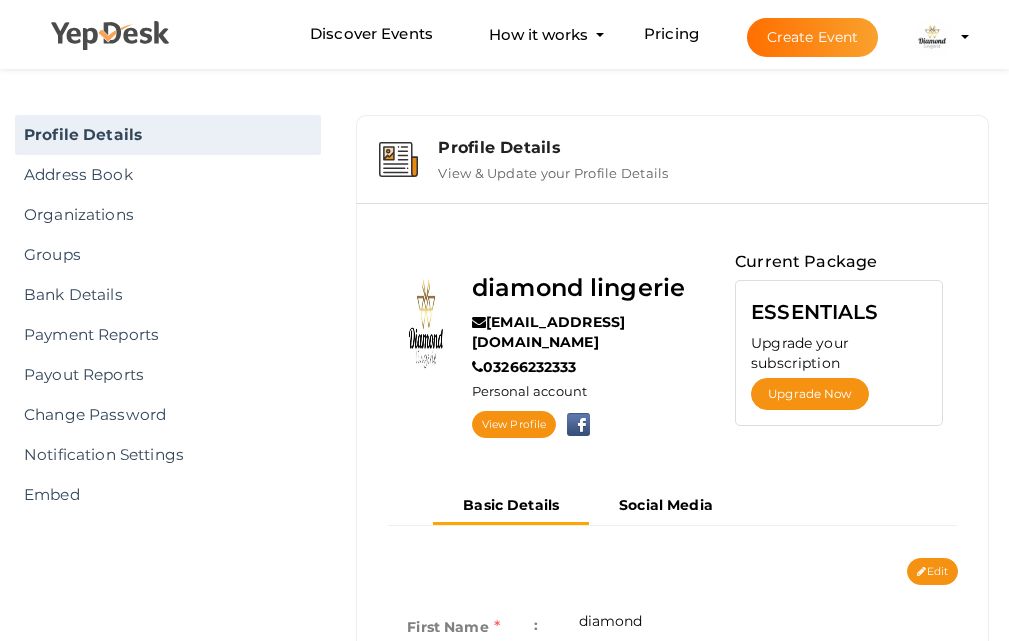 click at bounding box center [111, 40] 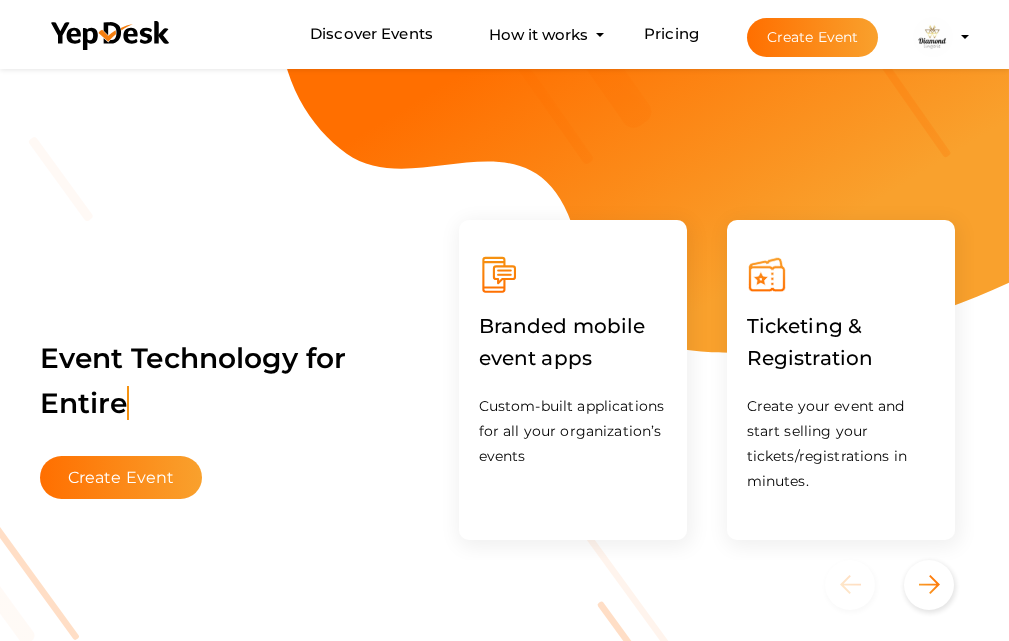 click at bounding box center [933, 37] 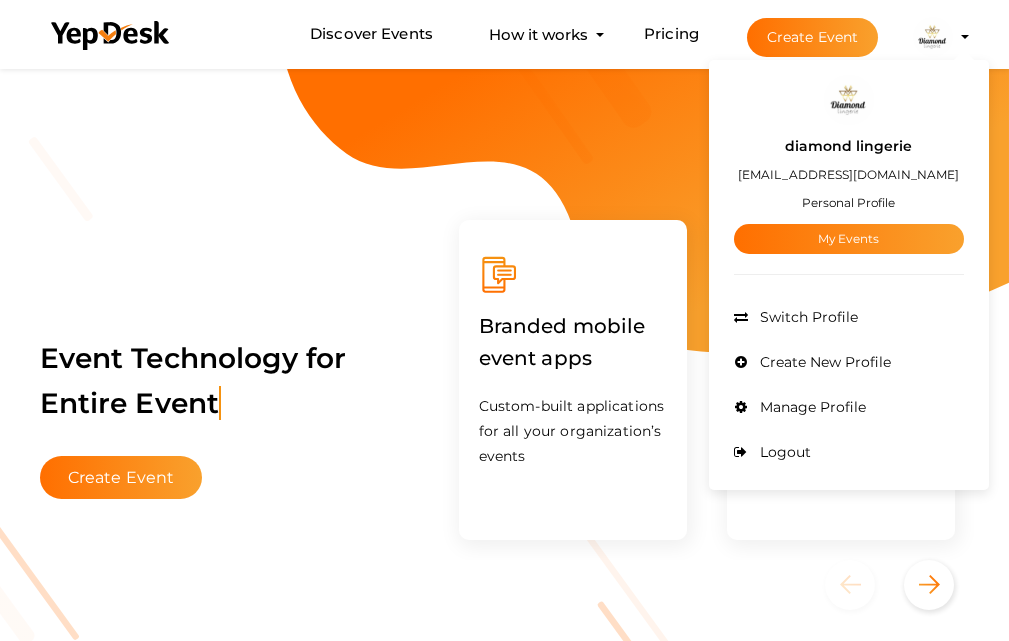 click at bounding box center (849, 100) 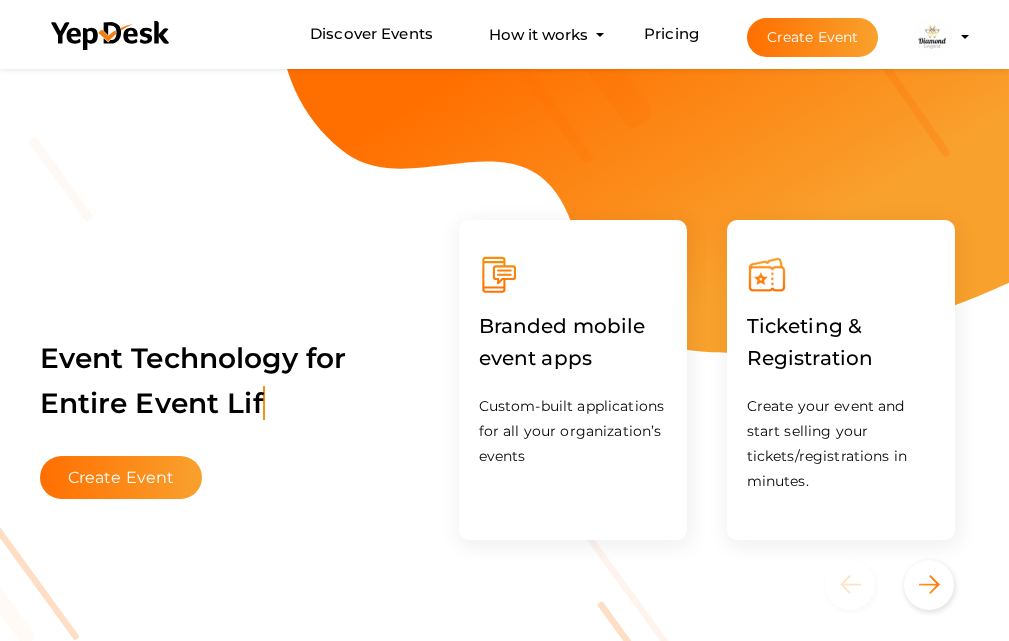 click at bounding box center [933, 37] 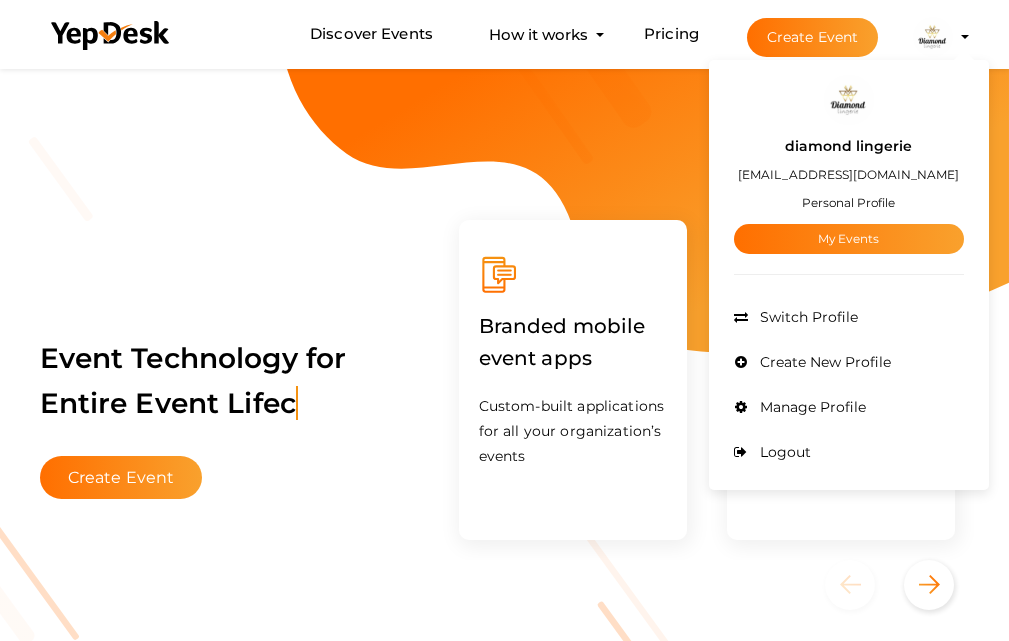 click on "diamond lingerie" at bounding box center (848, 146) 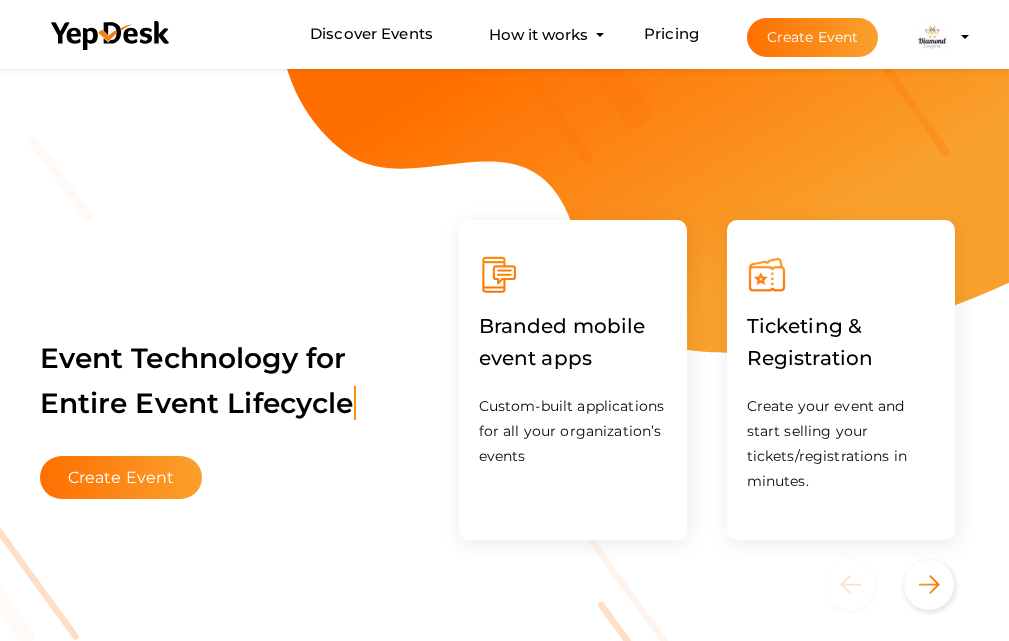 click at bounding box center (933, 37) 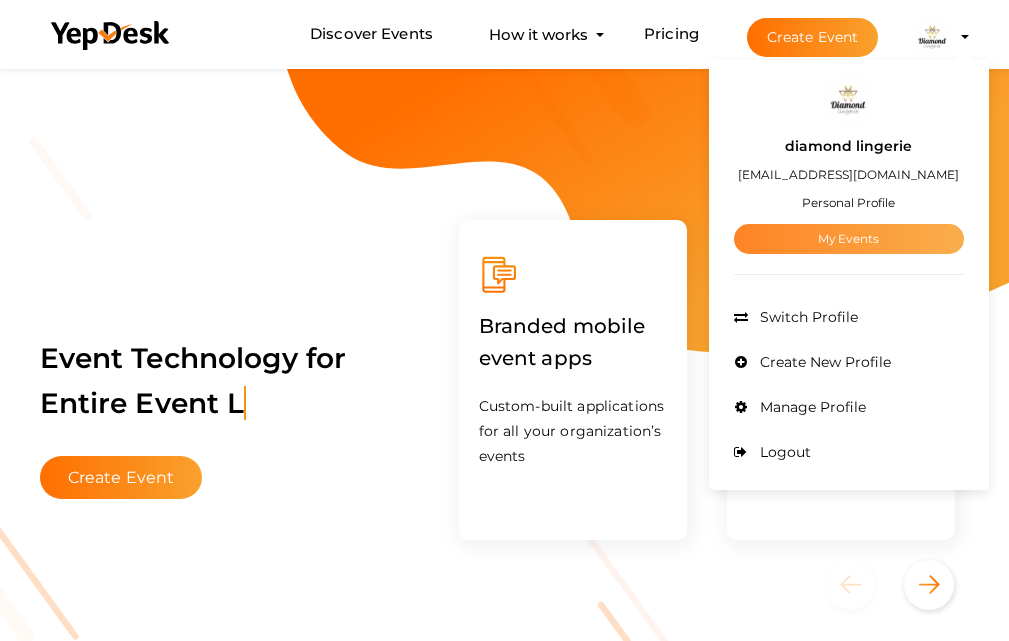 click on "My Events" at bounding box center [849, 239] 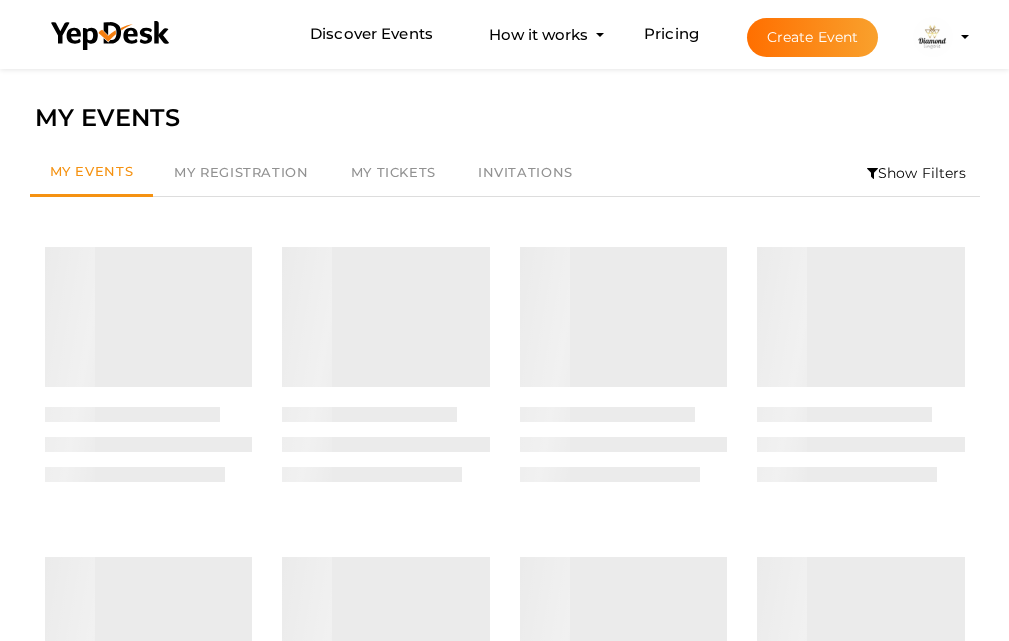click at bounding box center (933, 37) 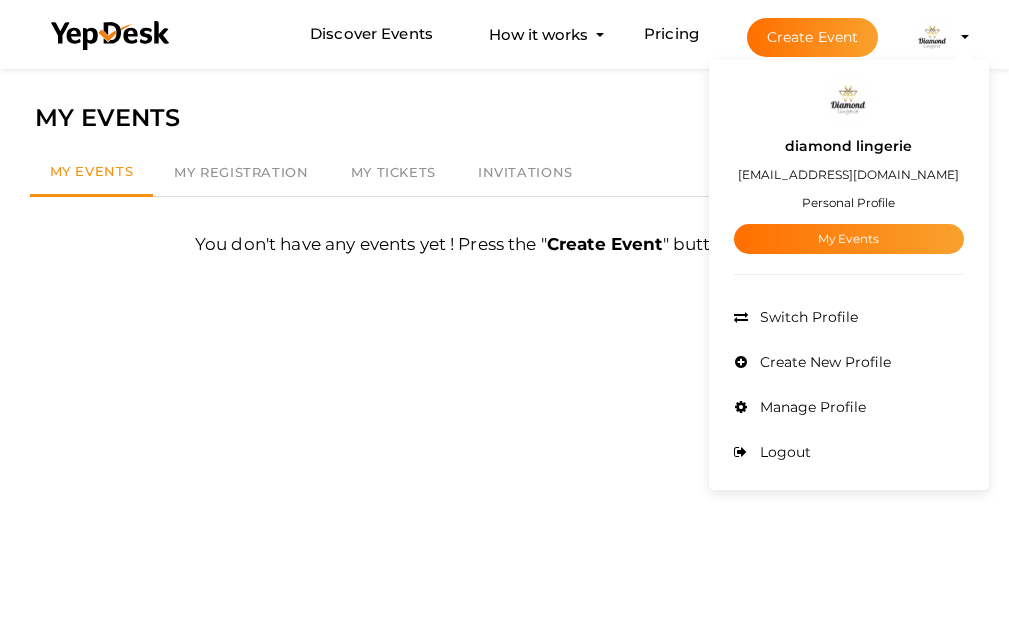 click on "Personal Profile" at bounding box center (848, 202) 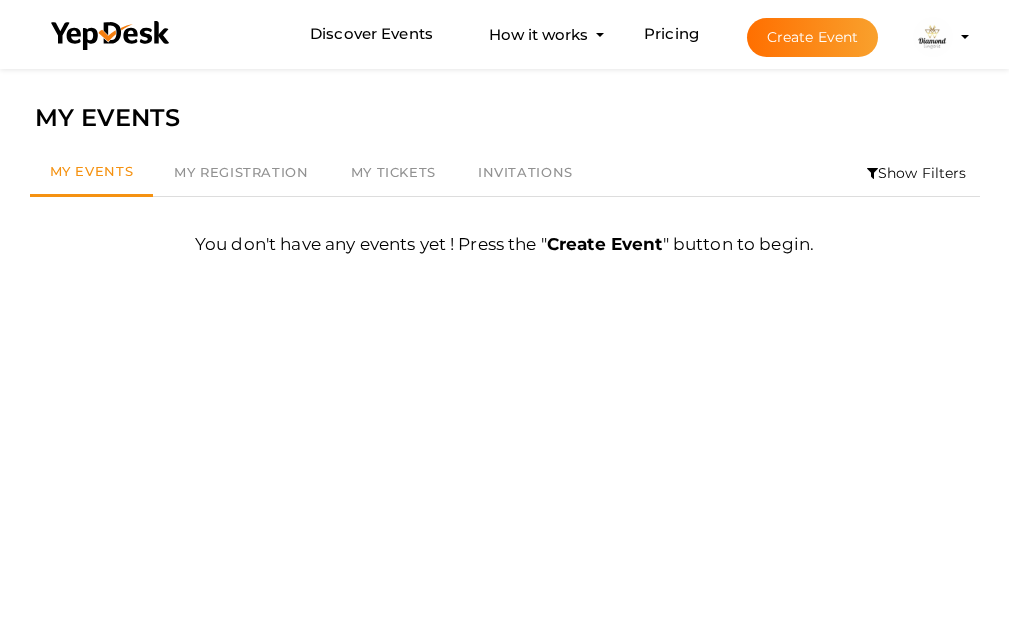 click at bounding box center [933, 37] 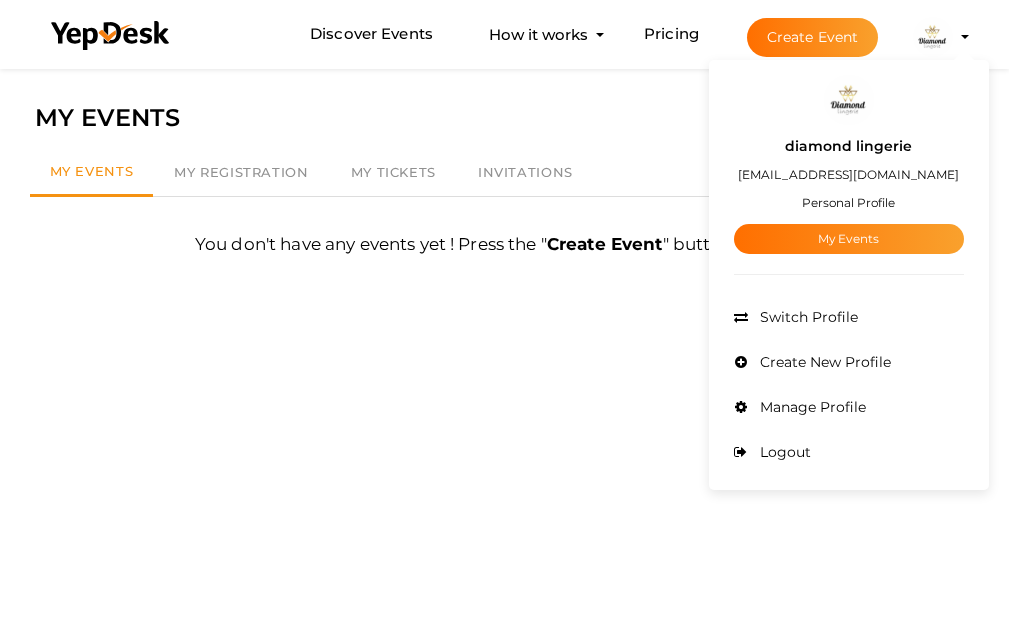 click on "[EMAIL_ADDRESS][DOMAIN_NAME]" at bounding box center (848, 174) 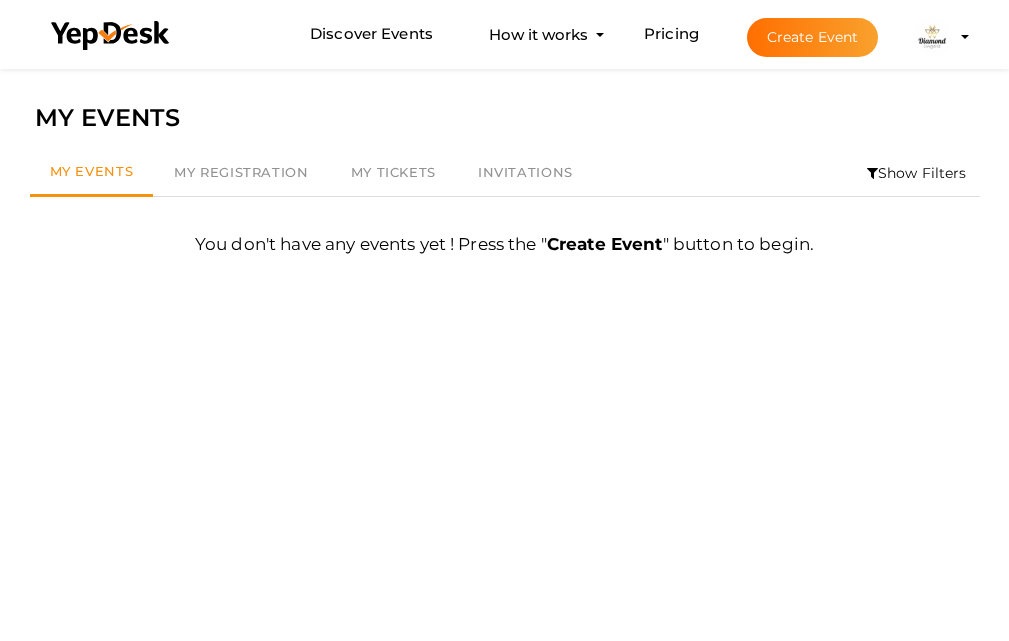 click at bounding box center [933, 37] 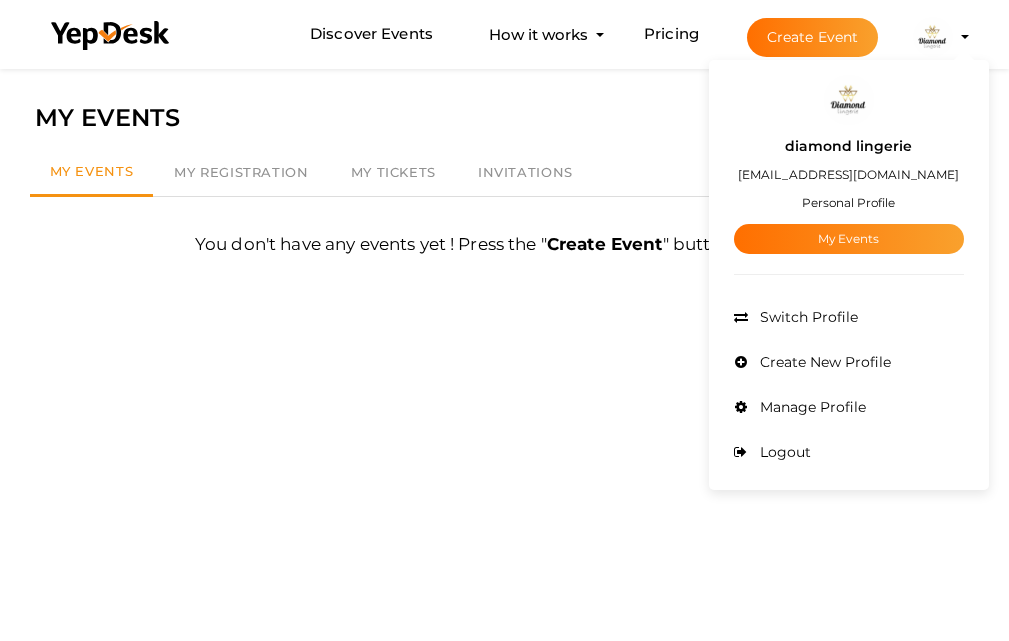 click on "diamond lingerie
diamondlingerie01@gmail.com
Personal Profile
My Events" at bounding box center [849, 189] 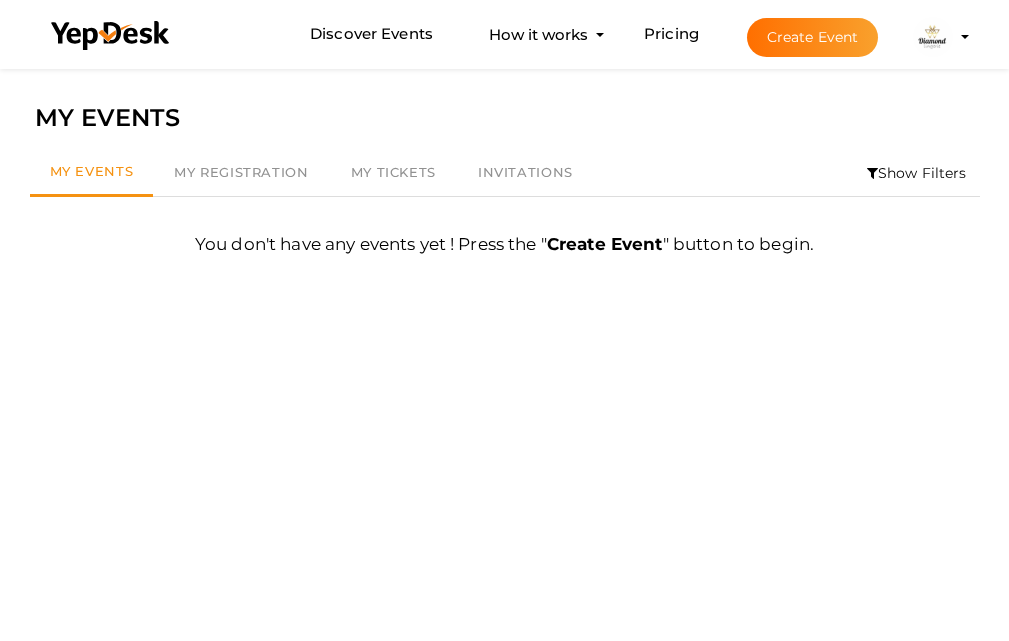 click at bounding box center [933, 37] 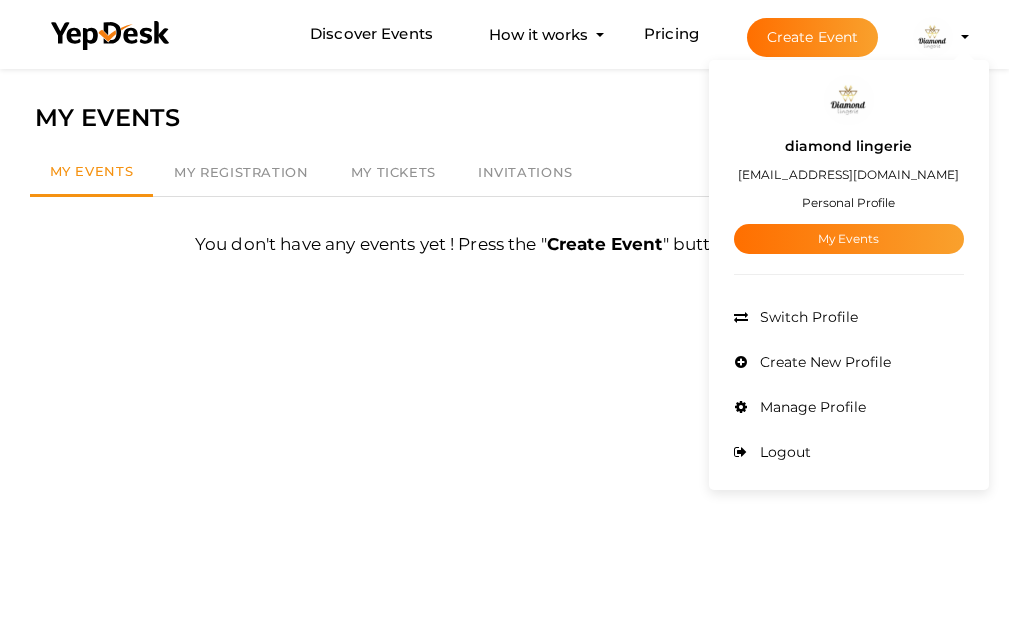 click at bounding box center [849, 100] 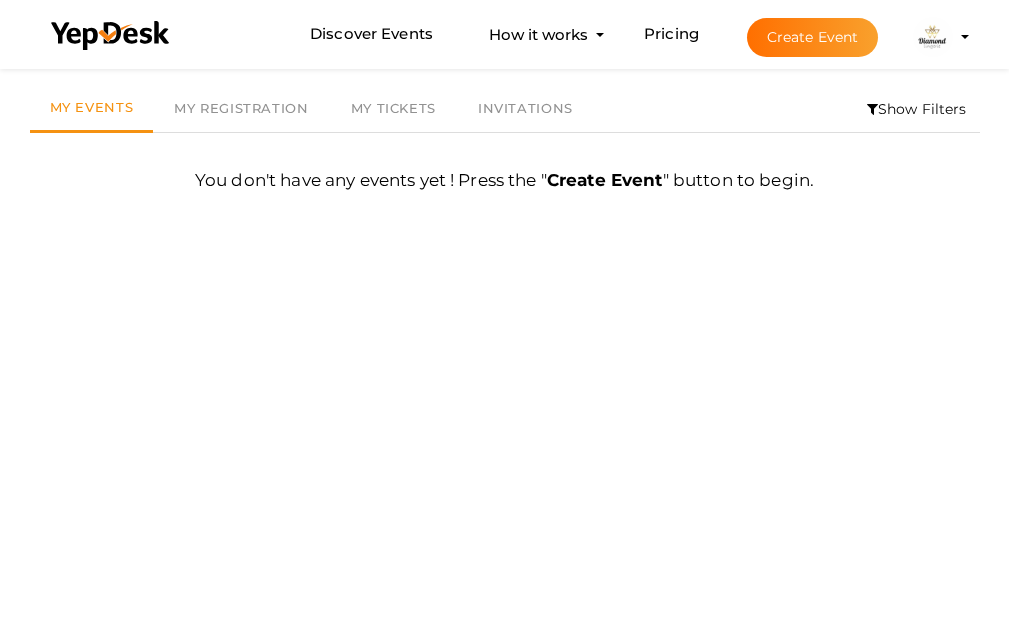 scroll, scrollTop: 0, scrollLeft: 0, axis: both 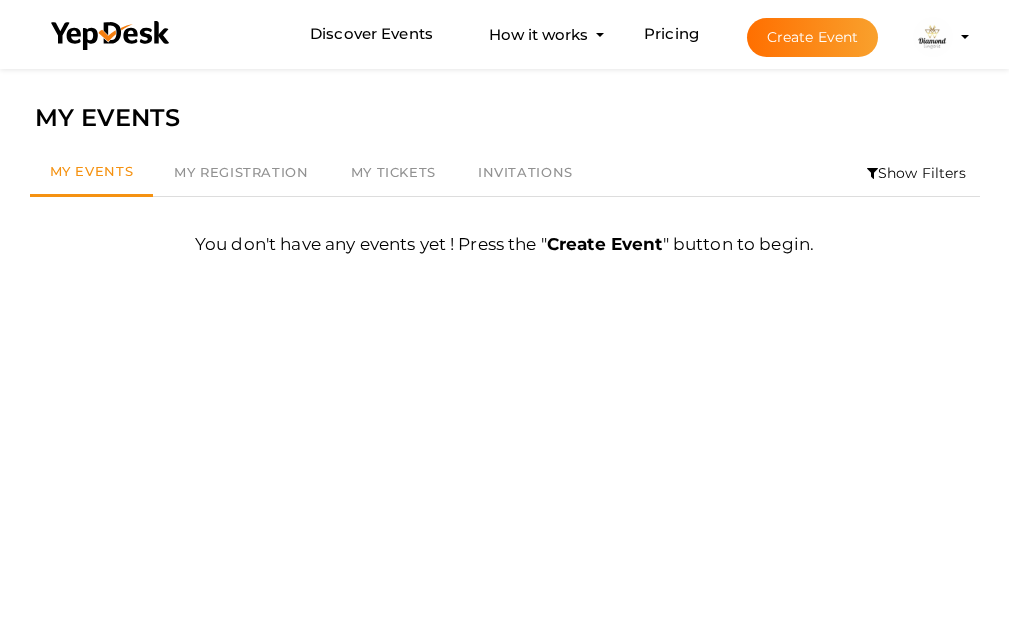 click at bounding box center (933, 37) 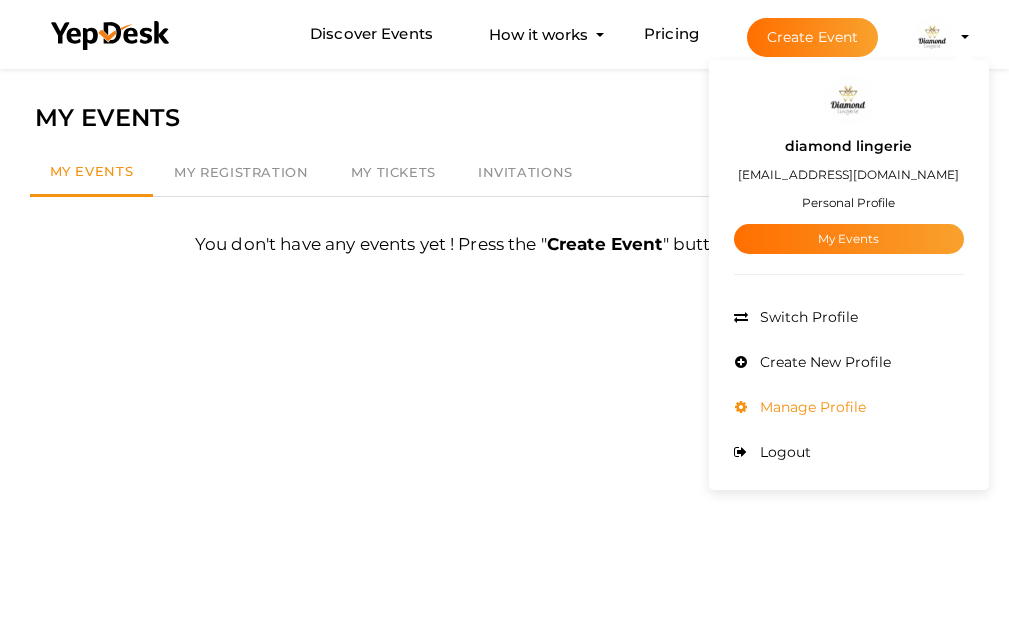 click on "Manage Profile" at bounding box center [810, 407] 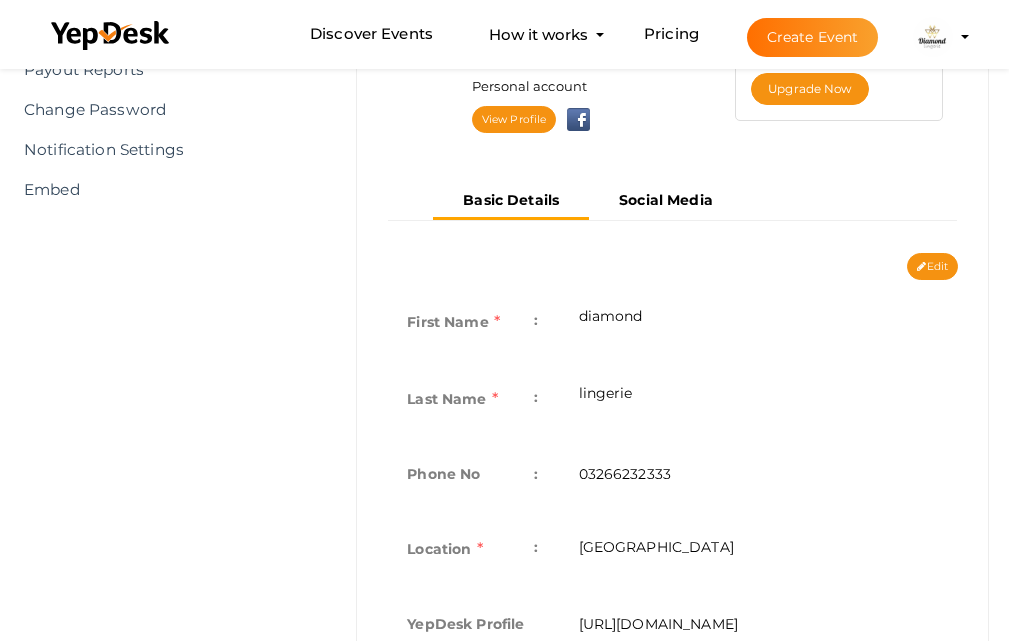scroll, scrollTop: 300, scrollLeft: 0, axis: vertical 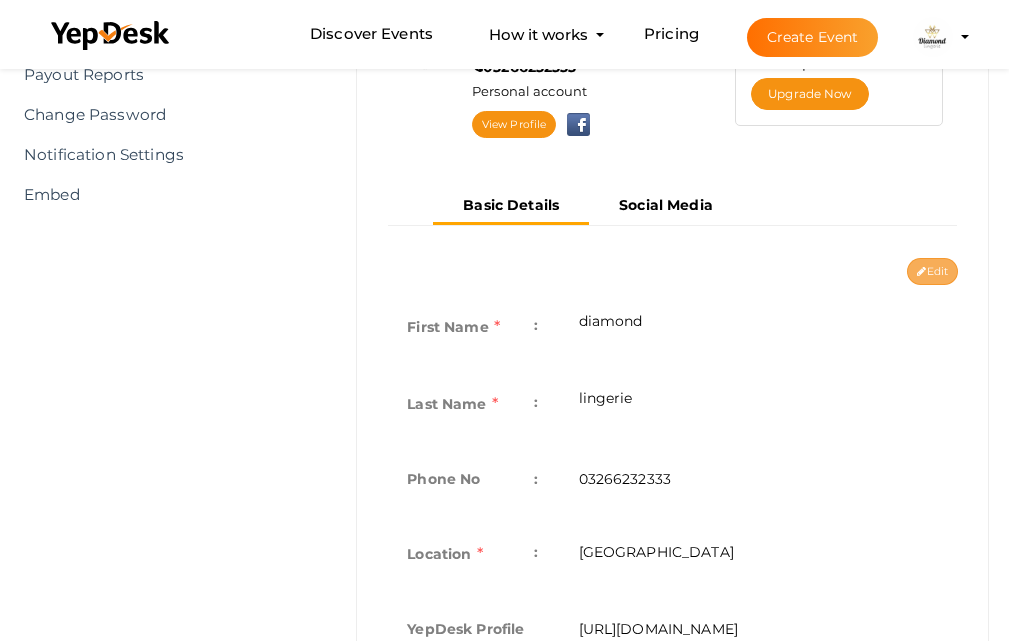 click on "Edit" at bounding box center [932, 271] 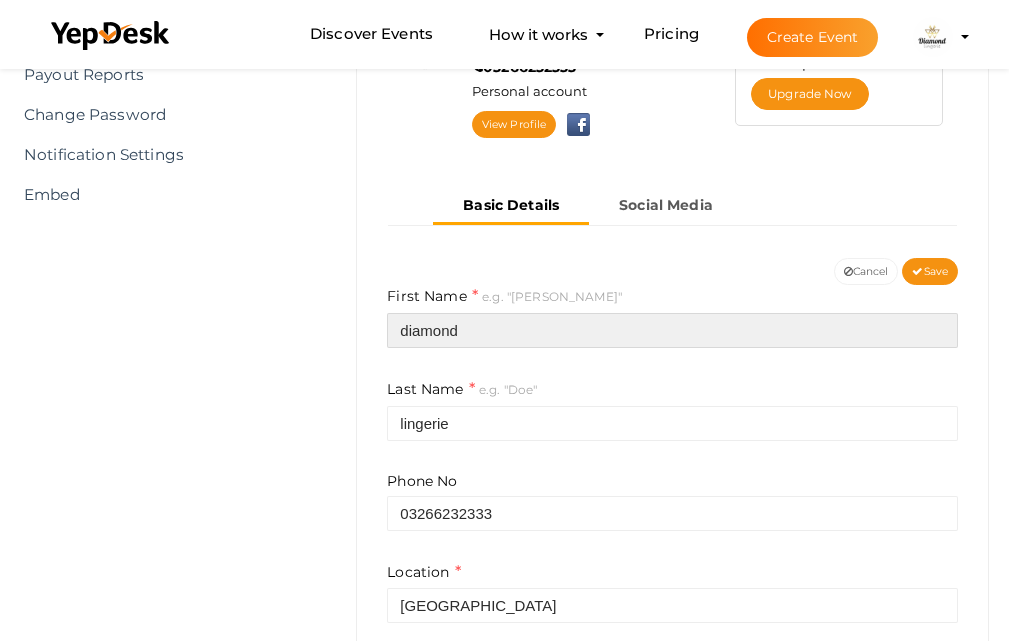 click on "diamond" at bounding box center (672, 330) 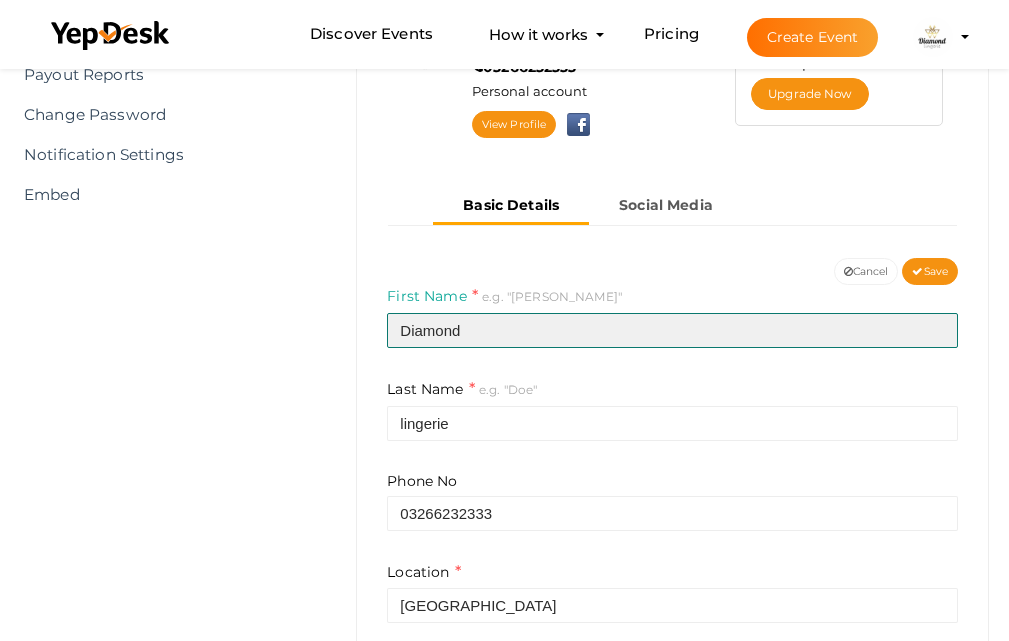 type on "Diamond" 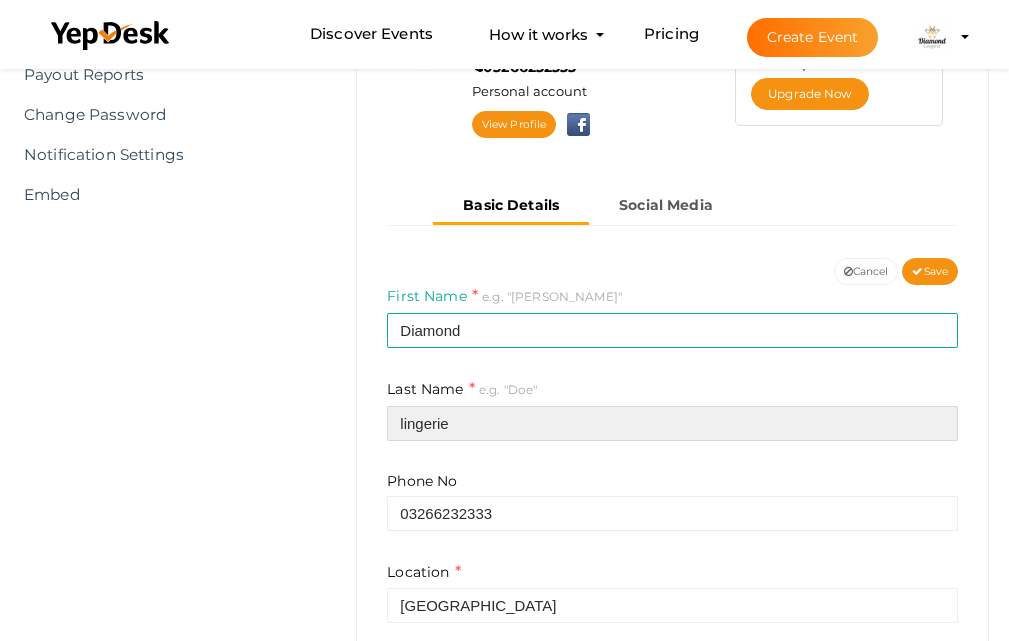 click on "lingerie" at bounding box center (672, 423) 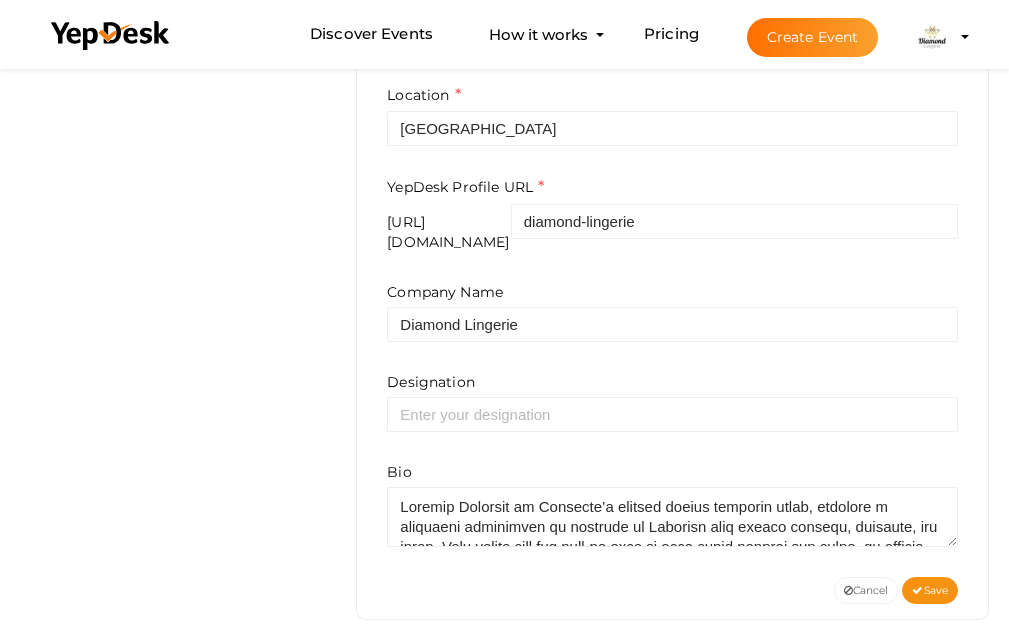 scroll, scrollTop: 783, scrollLeft: 0, axis: vertical 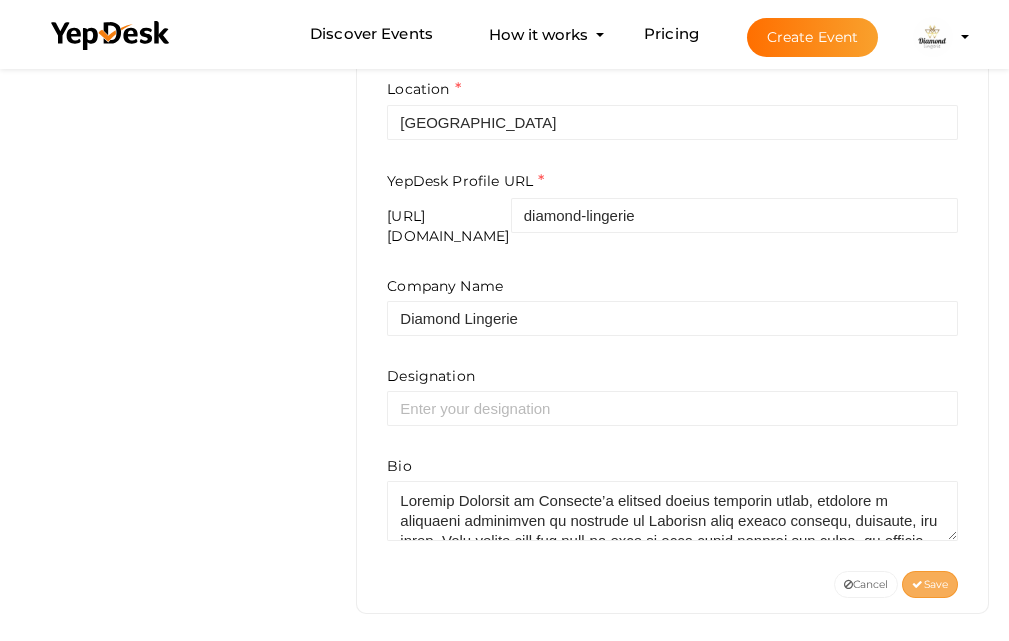 type on "Lingerie" 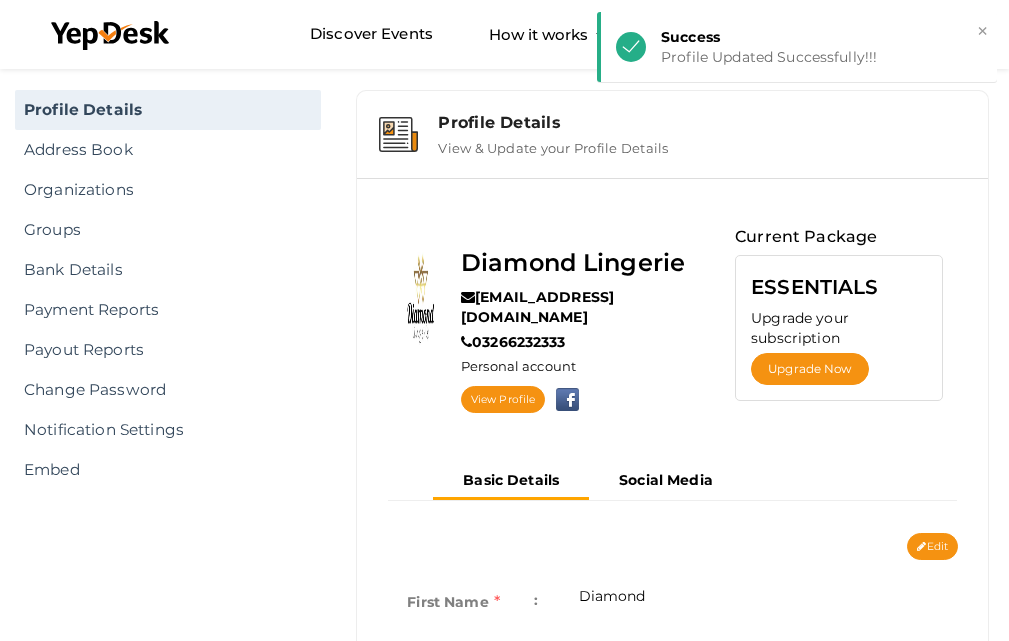 scroll, scrollTop: 0, scrollLeft: 0, axis: both 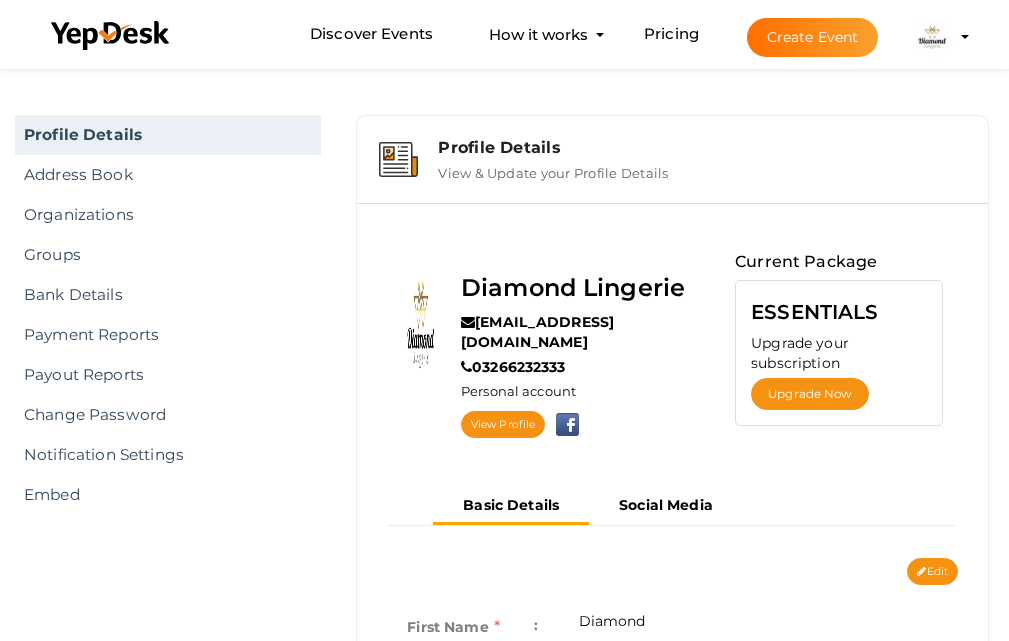 click at bounding box center [933, 37] 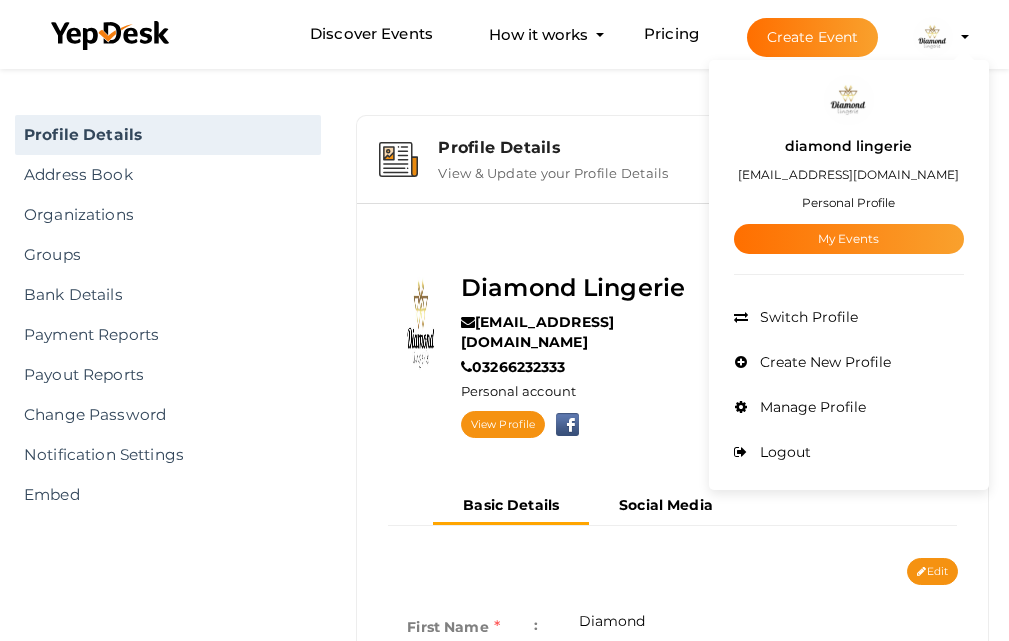click on "diamond lingerie" at bounding box center [848, 146] 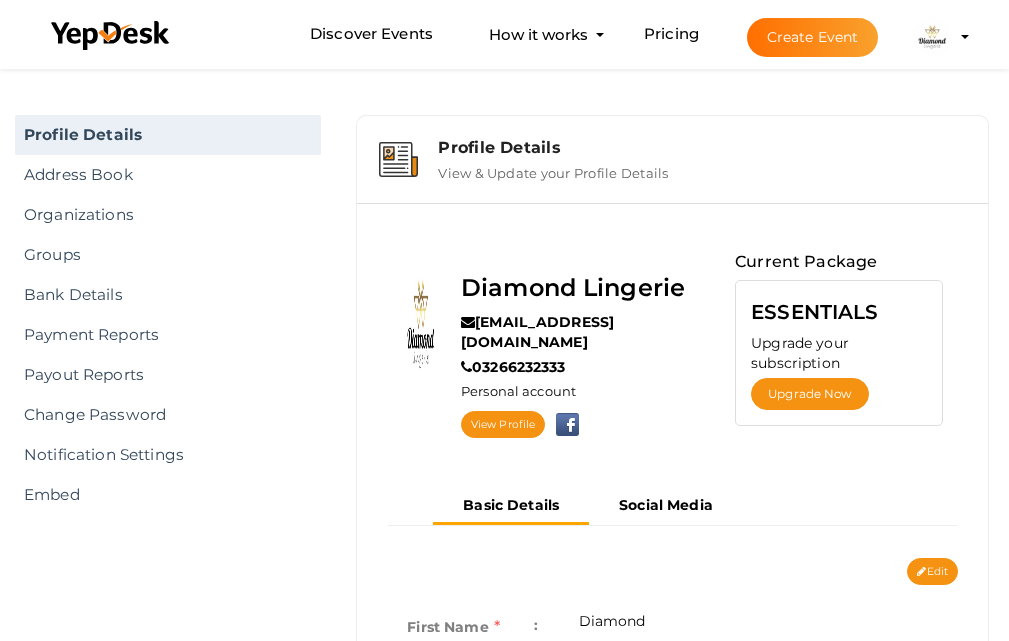 click on "diamond lingerie
diamondlingerie01@gmail.com
Personal Profile
My Events
Admin
Switch Profile
Create New Profile
Manage Profile
Logout" at bounding box center [933, 37] 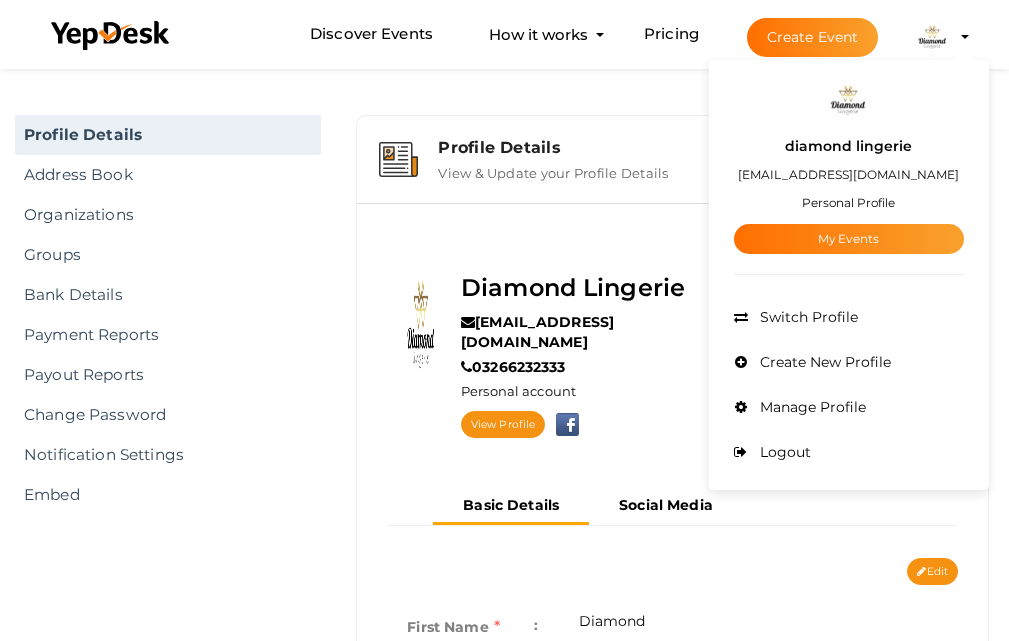click on "Personal Profile" at bounding box center [848, 202] 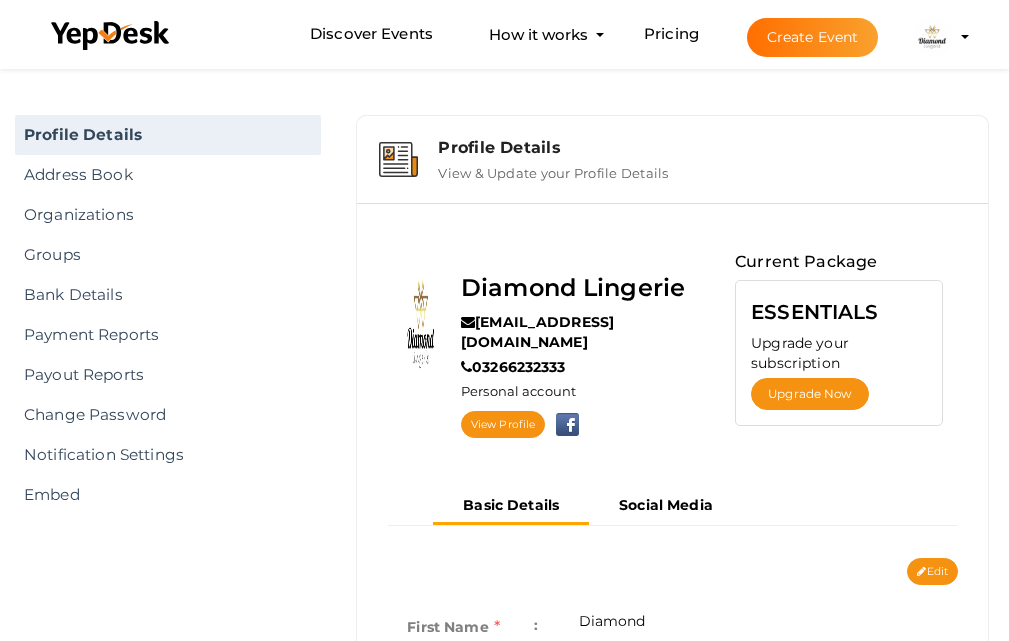 click at bounding box center [933, 37] 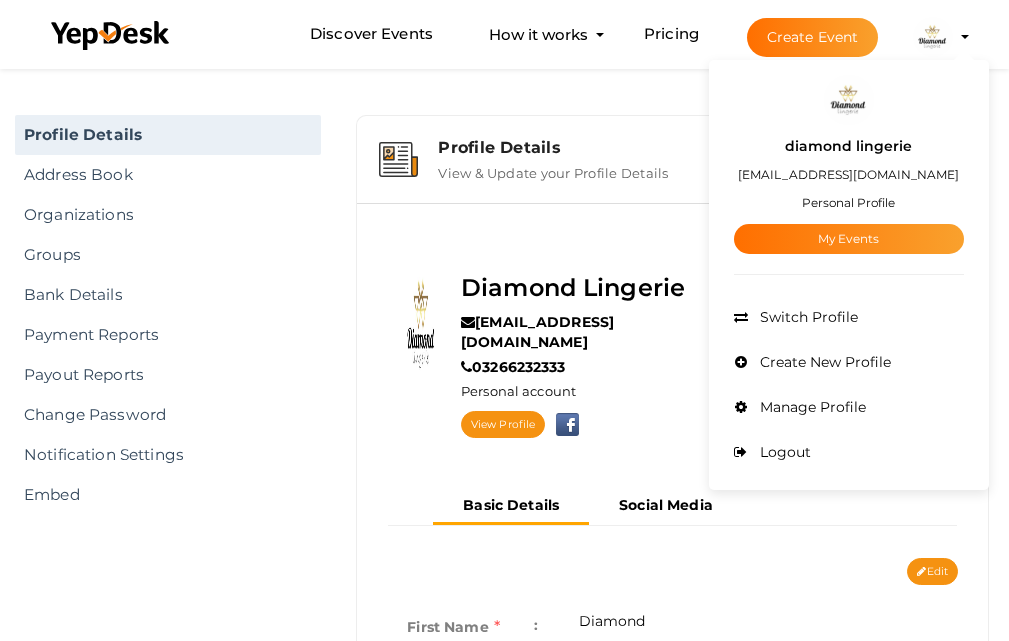 click on "diamond lingerie
diamondlingerie01@gmail.com
Personal Profile
My Events" at bounding box center [849, 189] 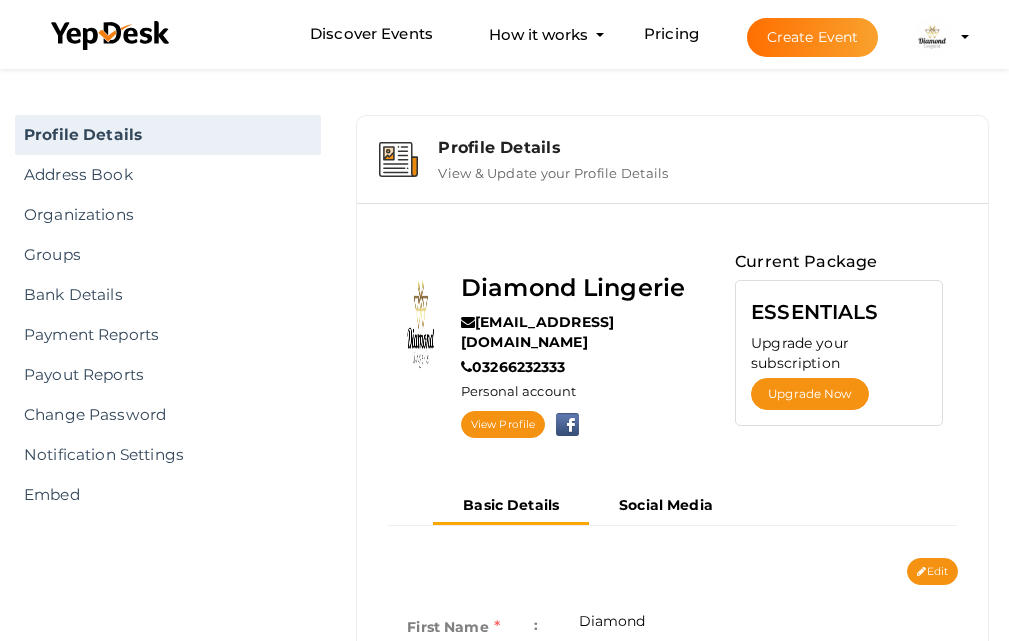 click on "Profile
Details
Address
Book
Organizations
Groups
Members
SaaS App Users
Submitted Events
Integrations
Bank
Details
Payment Reports
Payout
Reports
Change Password
Notification
Settings
Embed
Profile Details
View & Update your Profile Details" at bounding box center (504, 84) 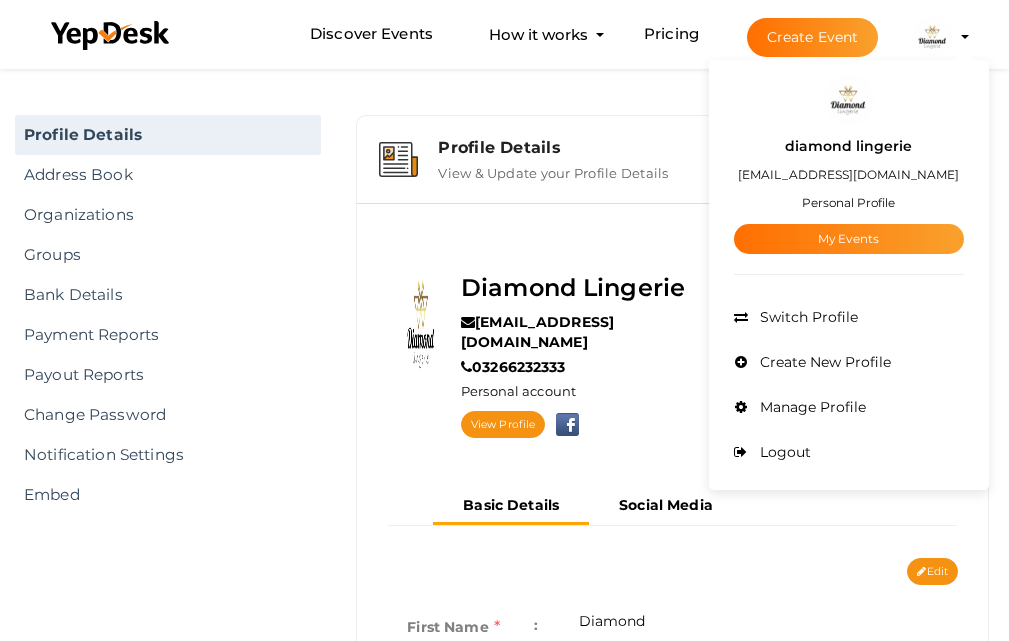 click on "diamond lingerie
diamondlingerie01@gmail.com
Personal Profile
My Events" at bounding box center [849, 189] 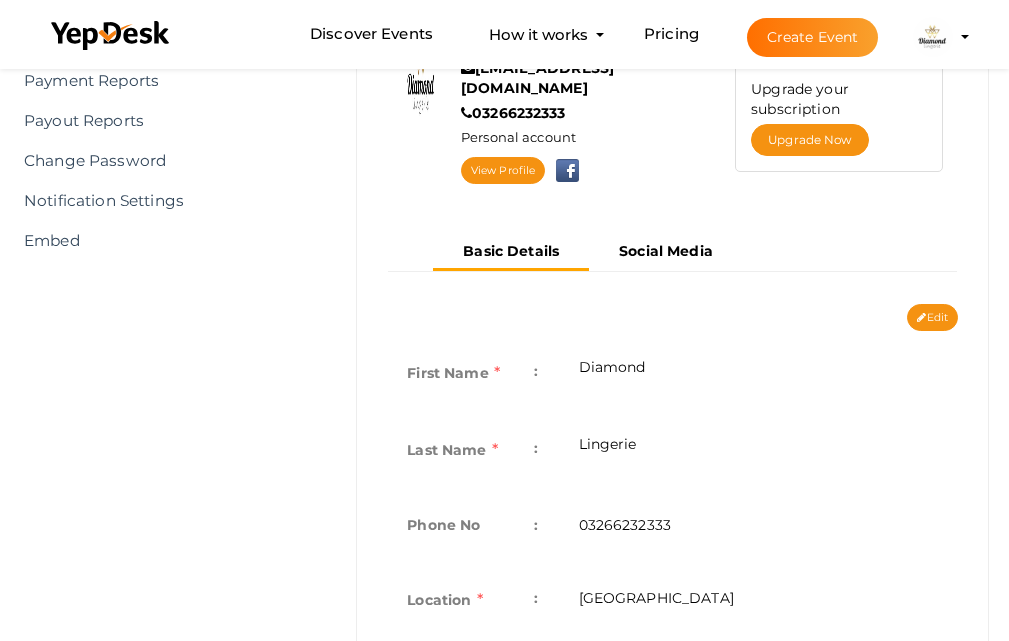 scroll, scrollTop: 300, scrollLeft: 0, axis: vertical 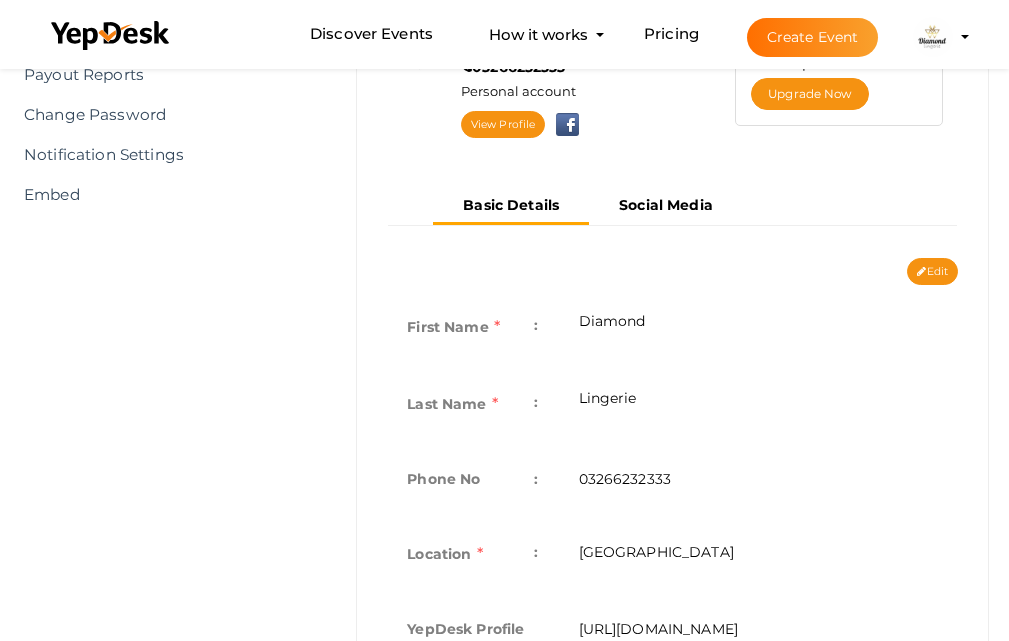 click at bounding box center [933, 37] 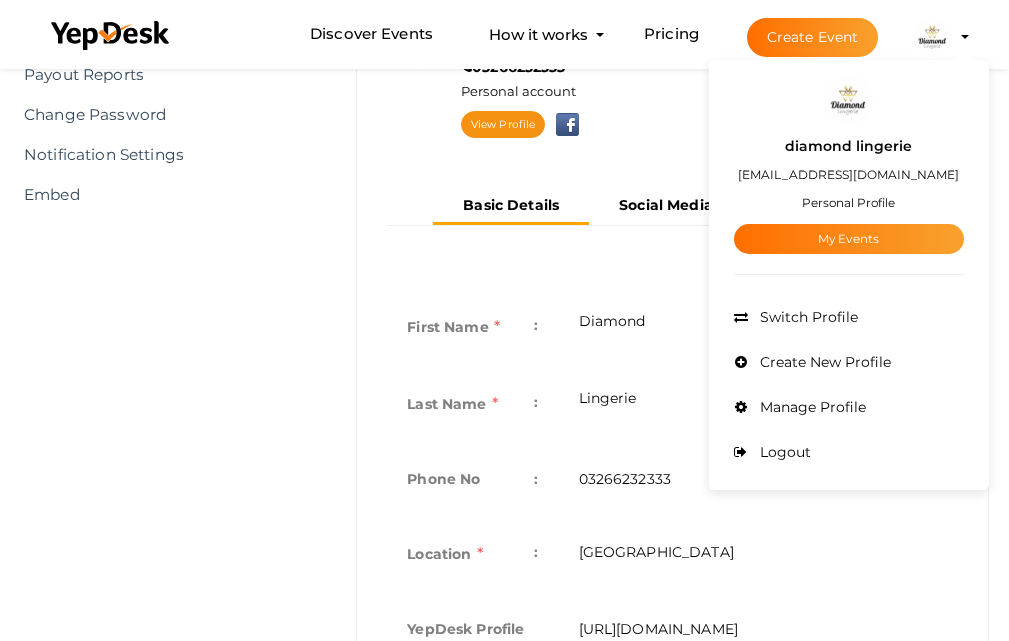 click at bounding box center [849, 100] 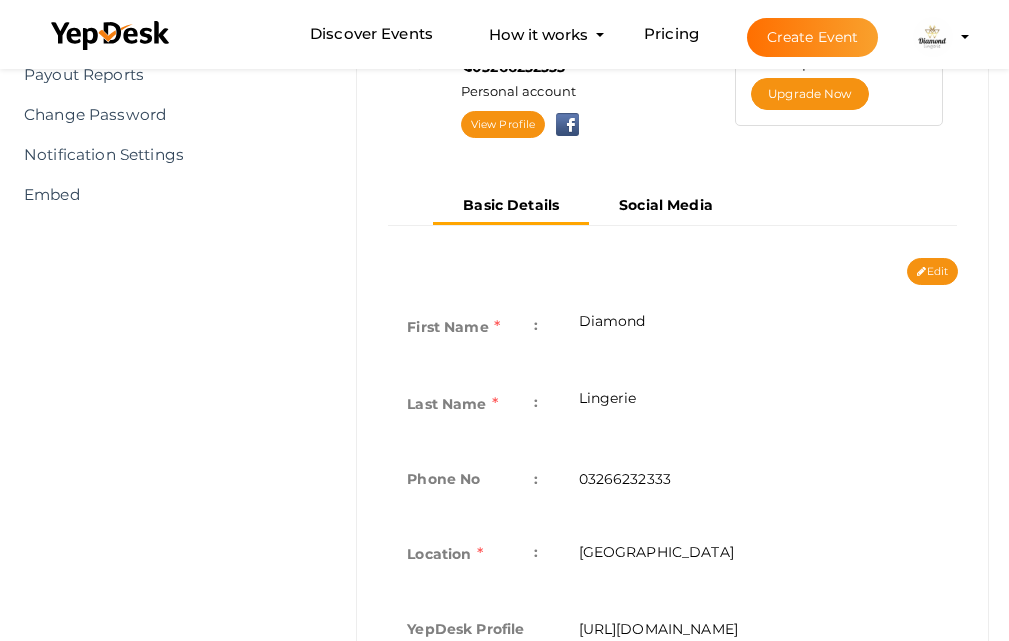 click at bounding box center (933, 37) 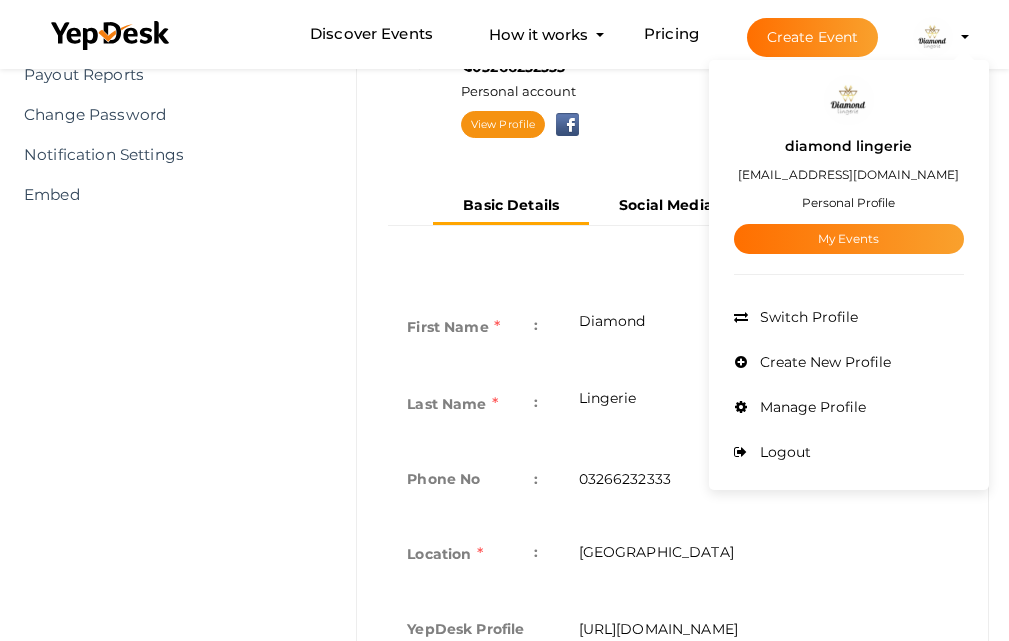 click on "Personal Profile" at bounding box center (848, 202) 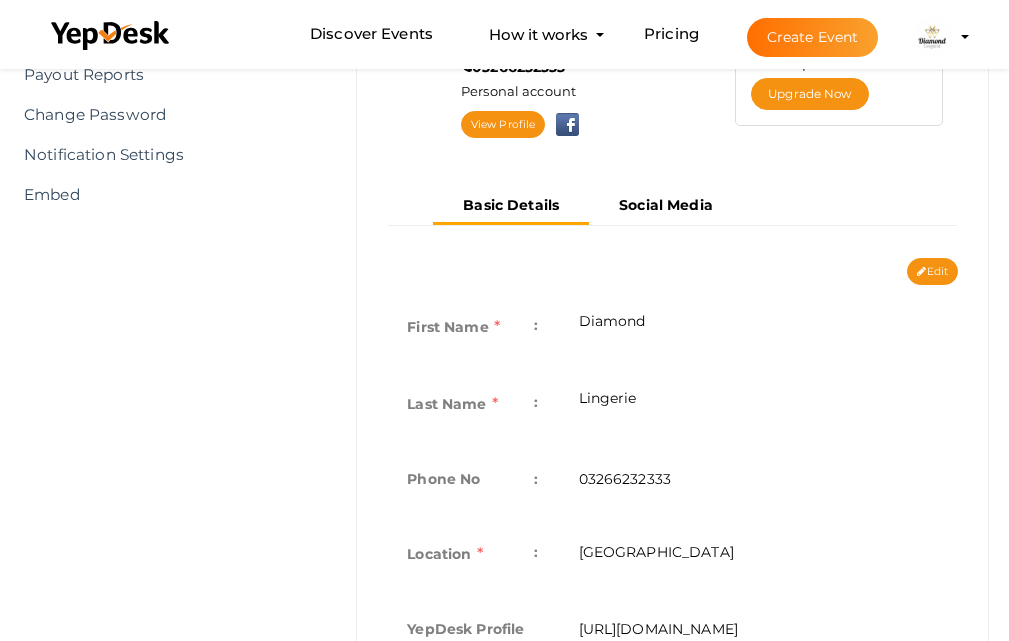 click on "Basic Details
Social Media" at bounding box center (672, 207) 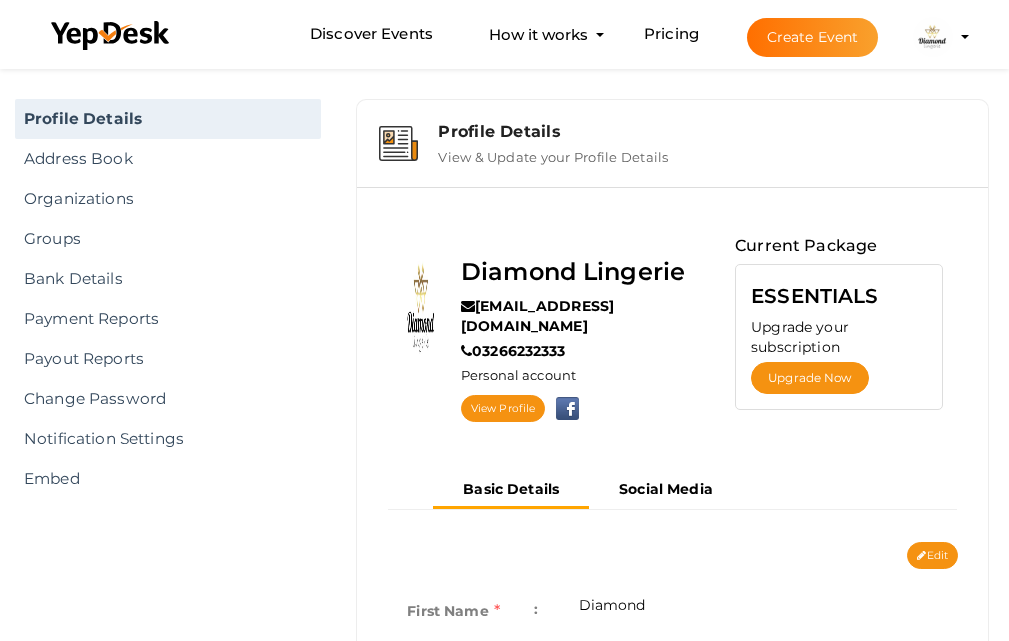 scroll, scrollTop: 0, scrollLeft: 0, axis: both 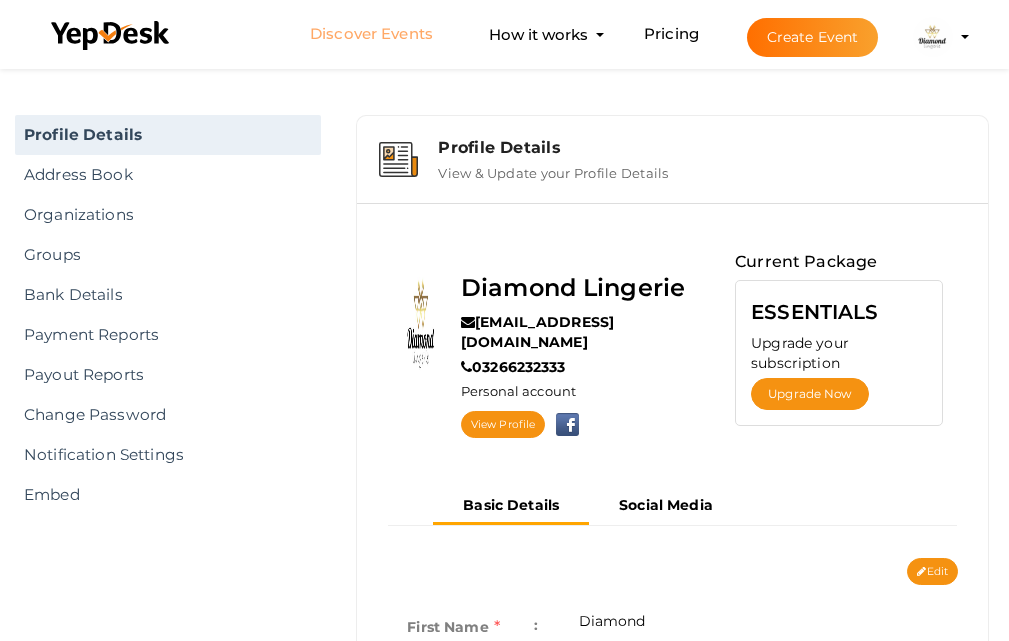 click on "Discover Events" at bounding box center [371, 34] 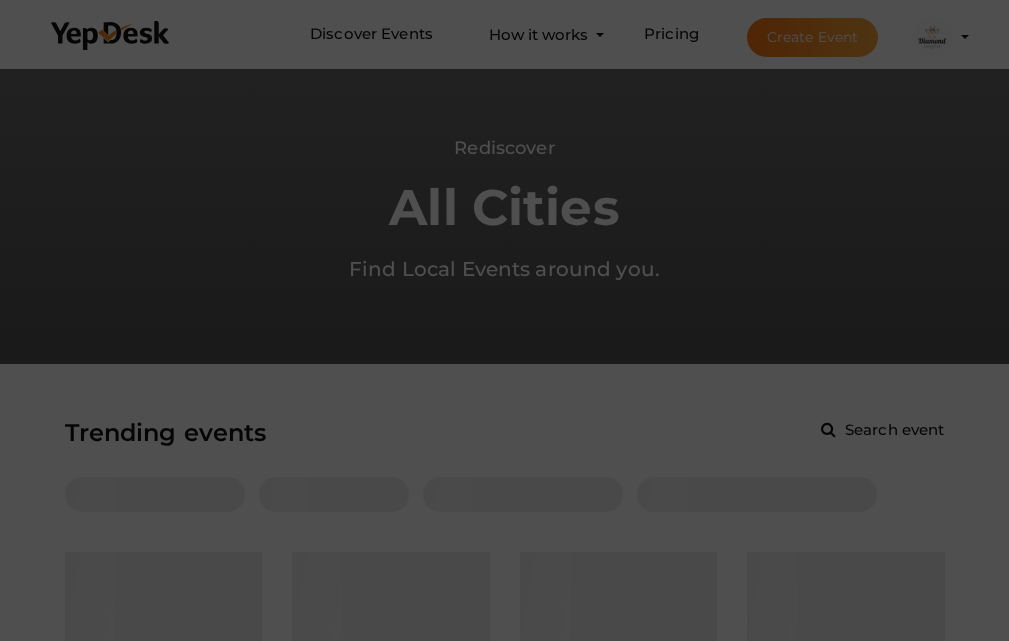 click at bounding box center (504, 320) 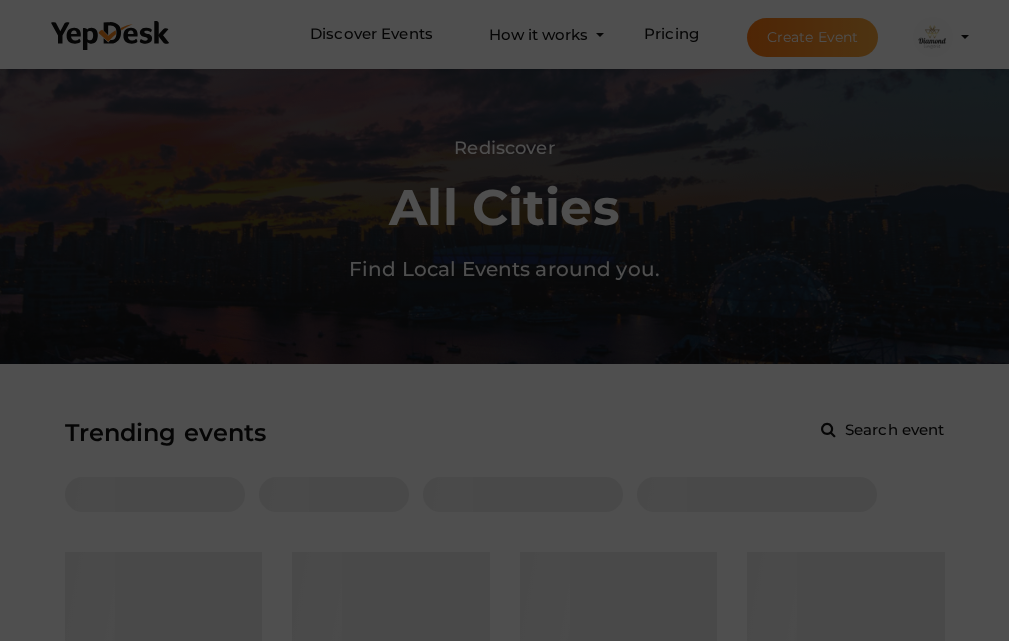 click at bounding box center [504, 320] 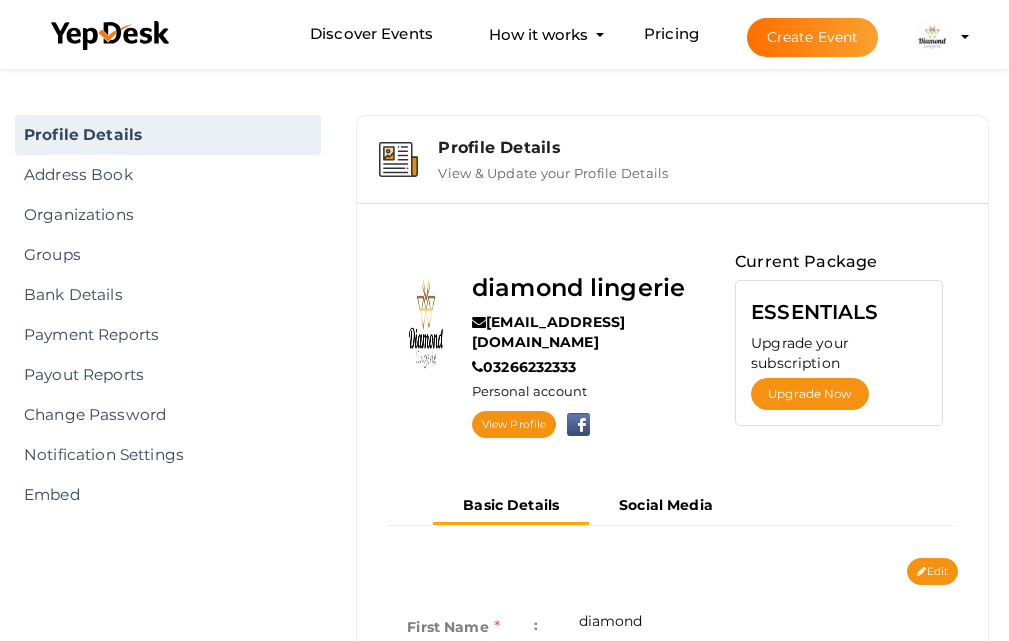click at bounding box center [933, 37] 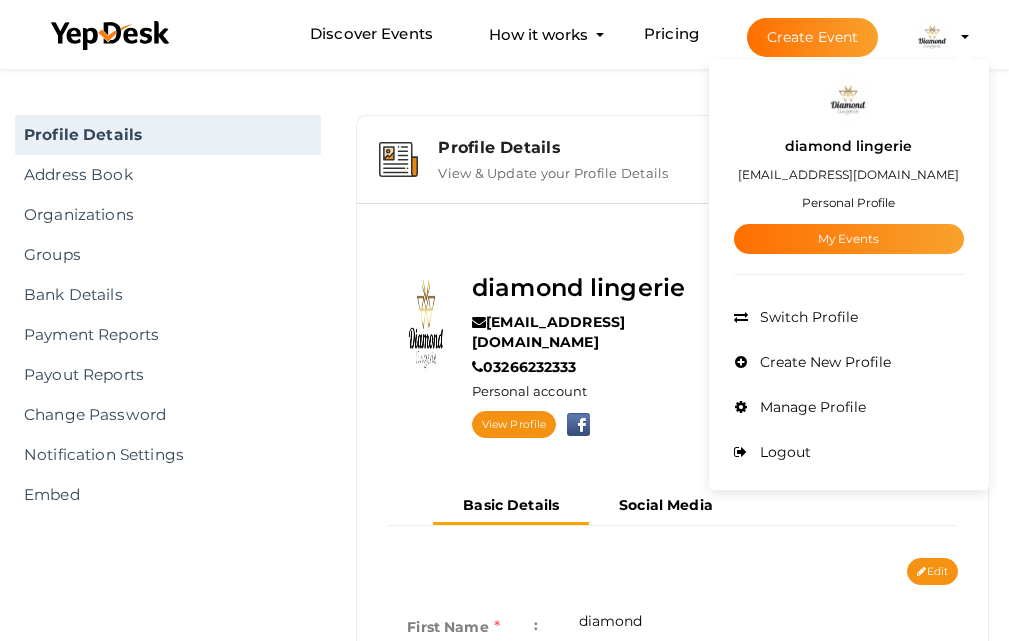 click on "Profile Details
View & Update your Profile Details" at bounding box center [672, 159] 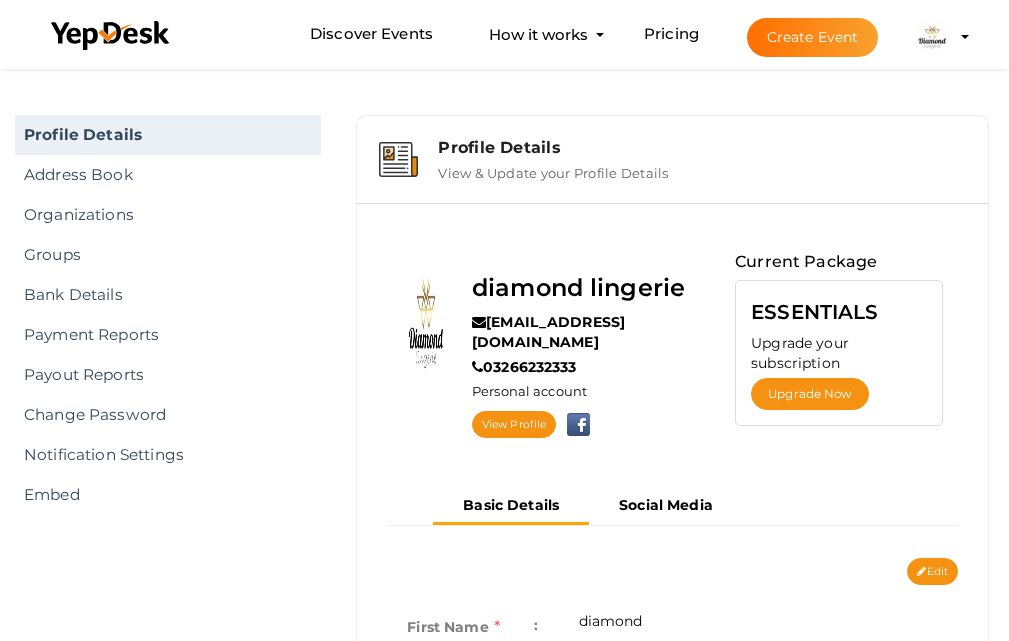 click on "View & Update your Profile Details" at bounding box center [553, 169] 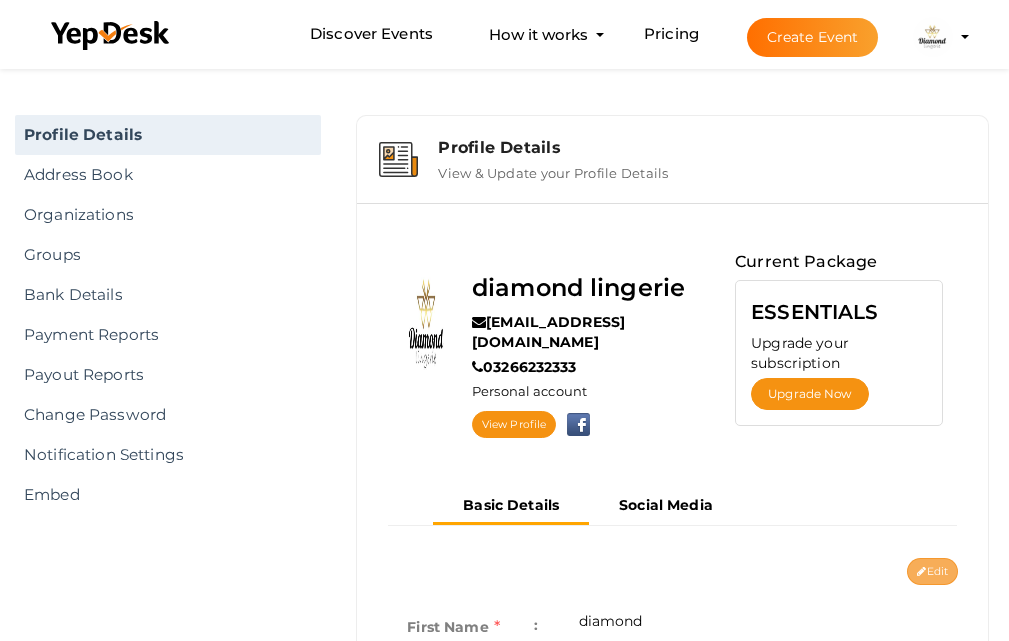 click on "Edit" at bounding box center [932, 571] 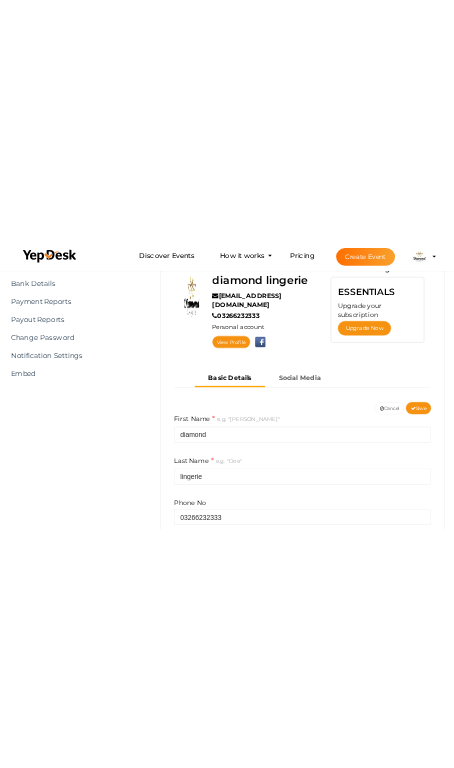 scroll, scrollTop: 200, scrollLeft: 0, axis: vertical 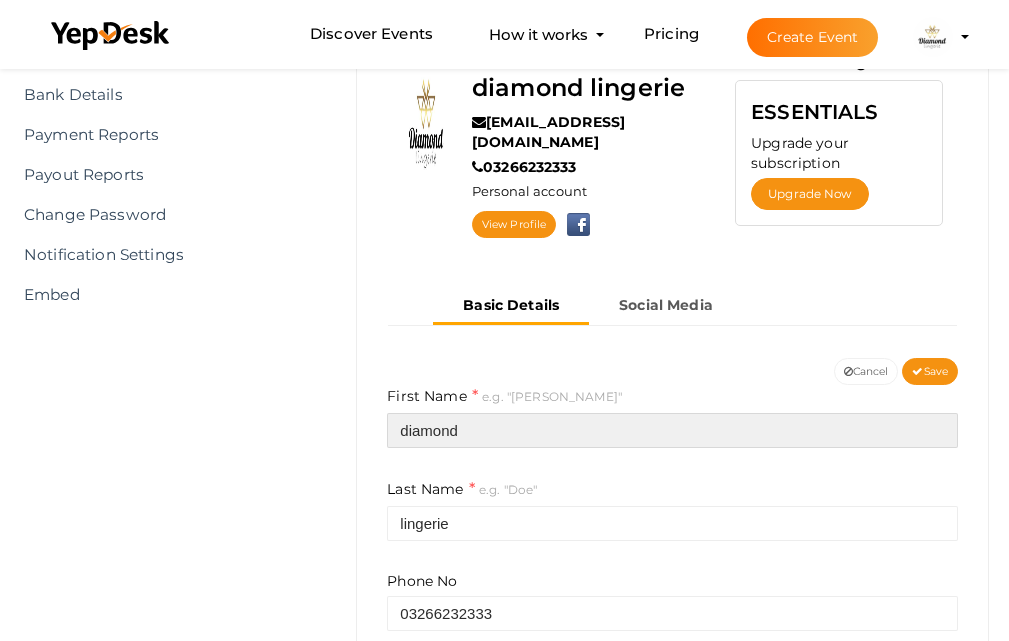 click on "diamond" at bounding box center (672, 430) 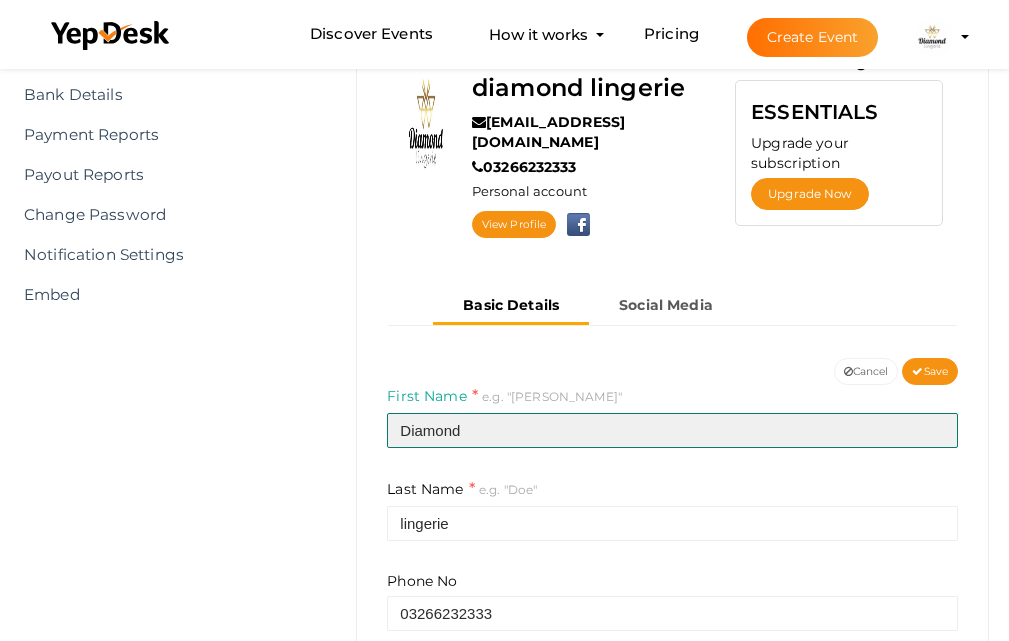 type on "Diamond" 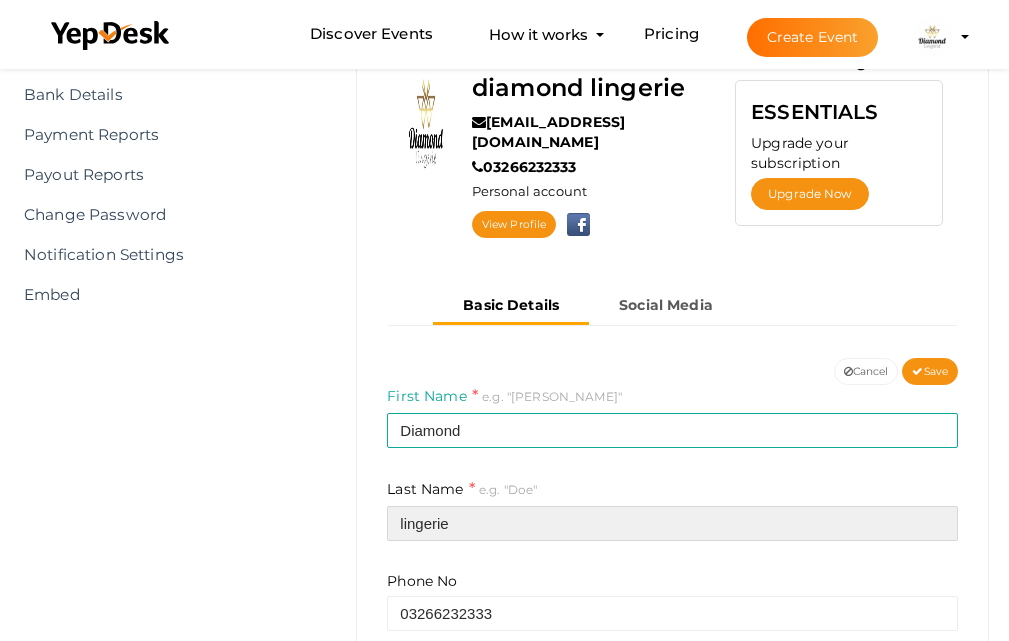 click on "lingerie" at bounding box center (672, 523) 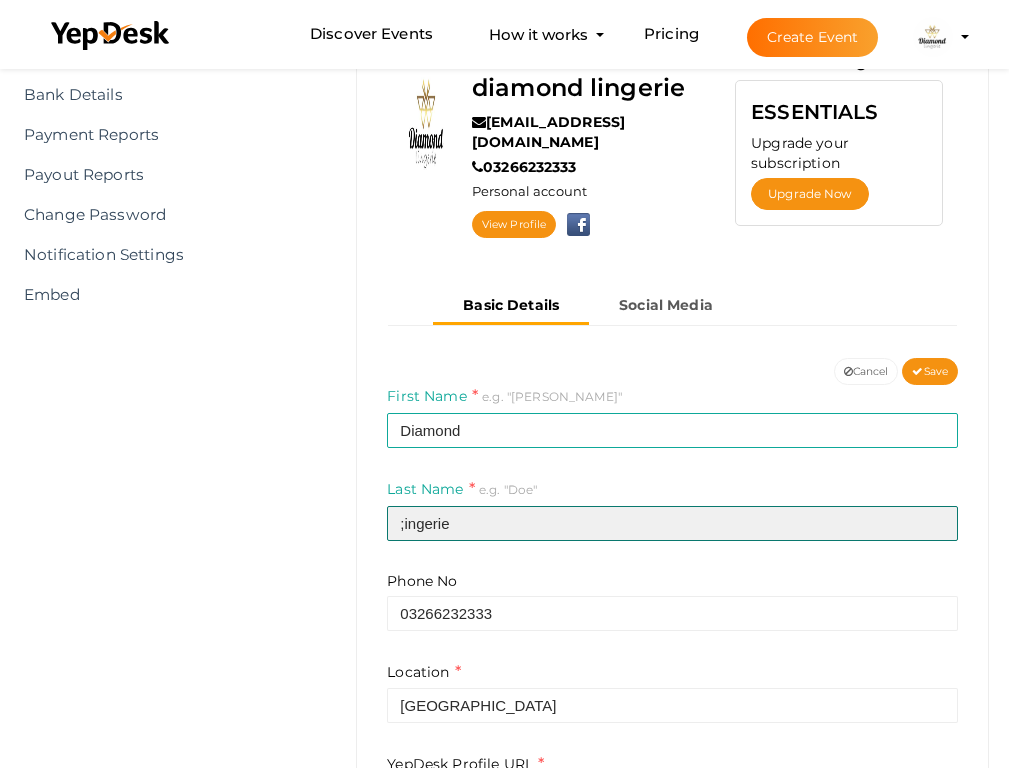 type on ";ingerie" 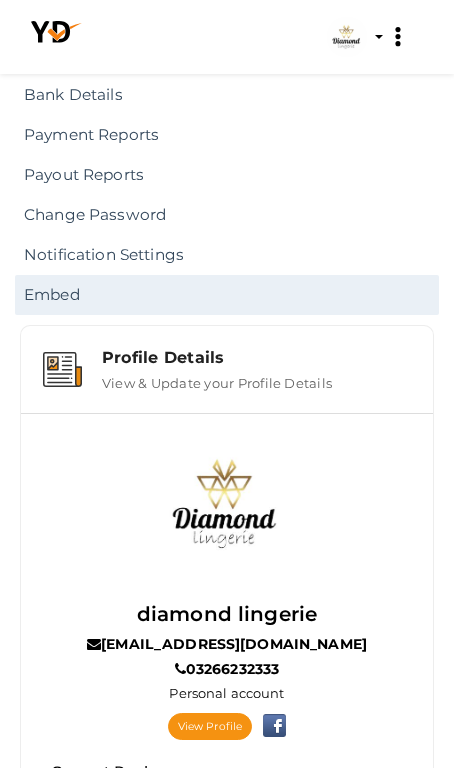 click on "Embed" at bounding box center [227, 295] 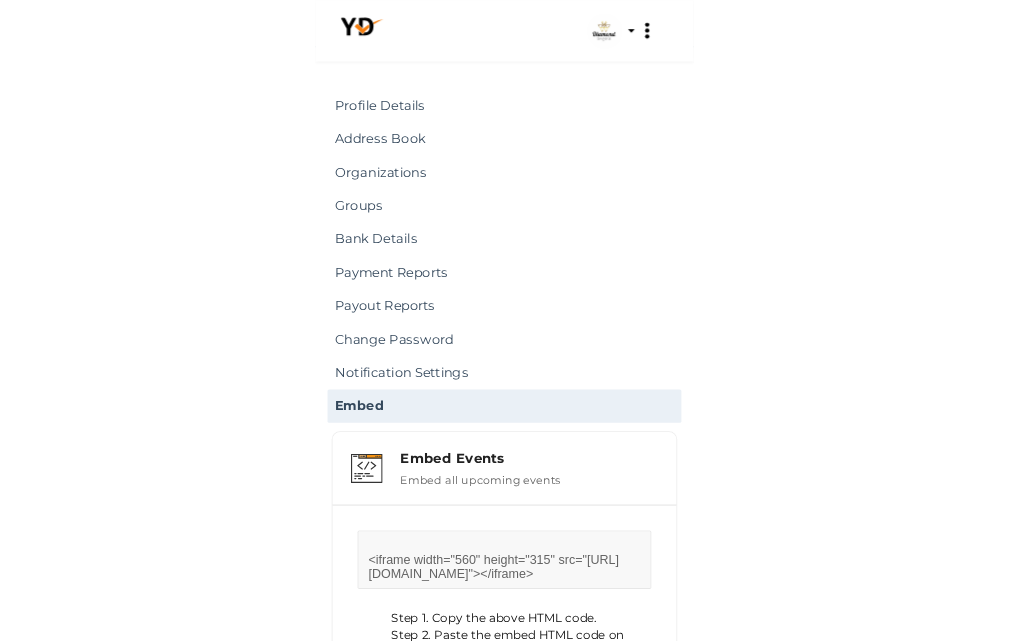 scroll, scrollTop: 0, scrollLeft: 0, axis: both 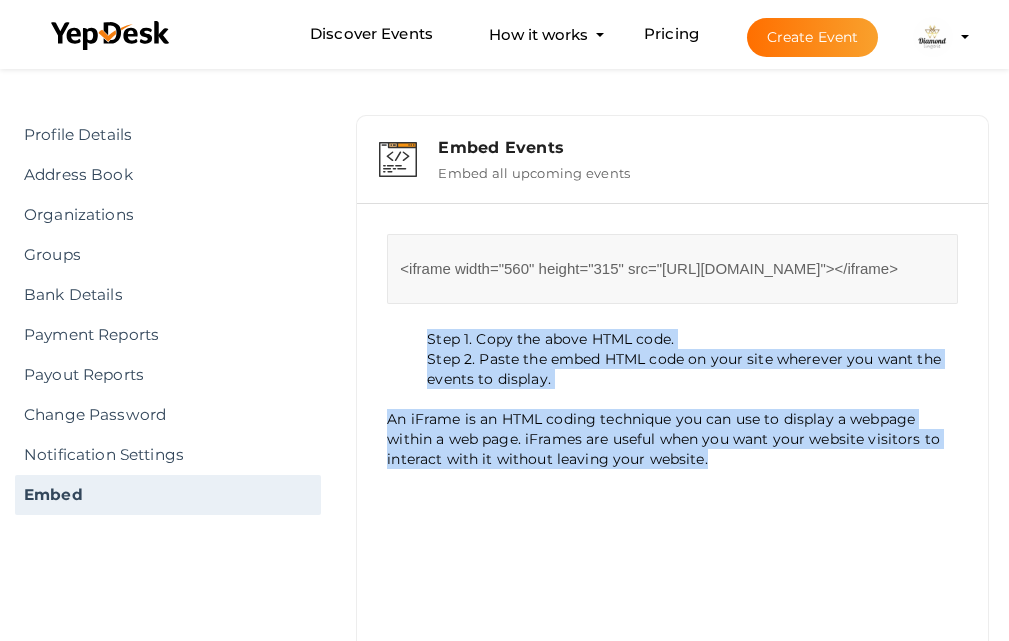 drag, startPoint x: 717, startPoint y: 464, endPoint x: 399, endPoint y: 326, distance: 346.65256 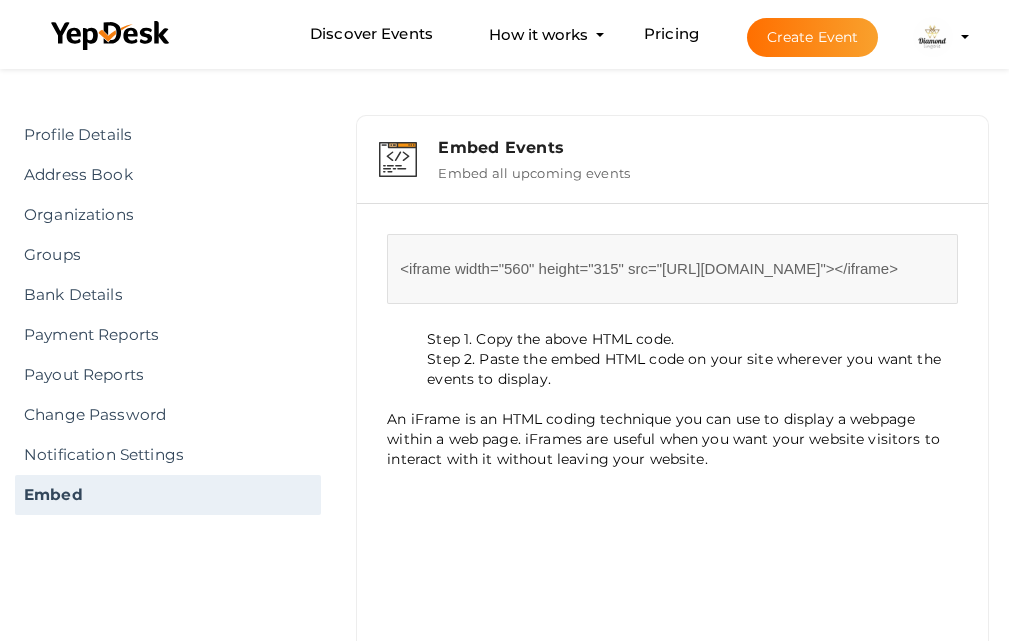 click on "<iframe width="560" height="315" src="https://www.yepdesk.com/embed/diamond-lingerie/events"></iframe>" at bounding box center (672, 269) 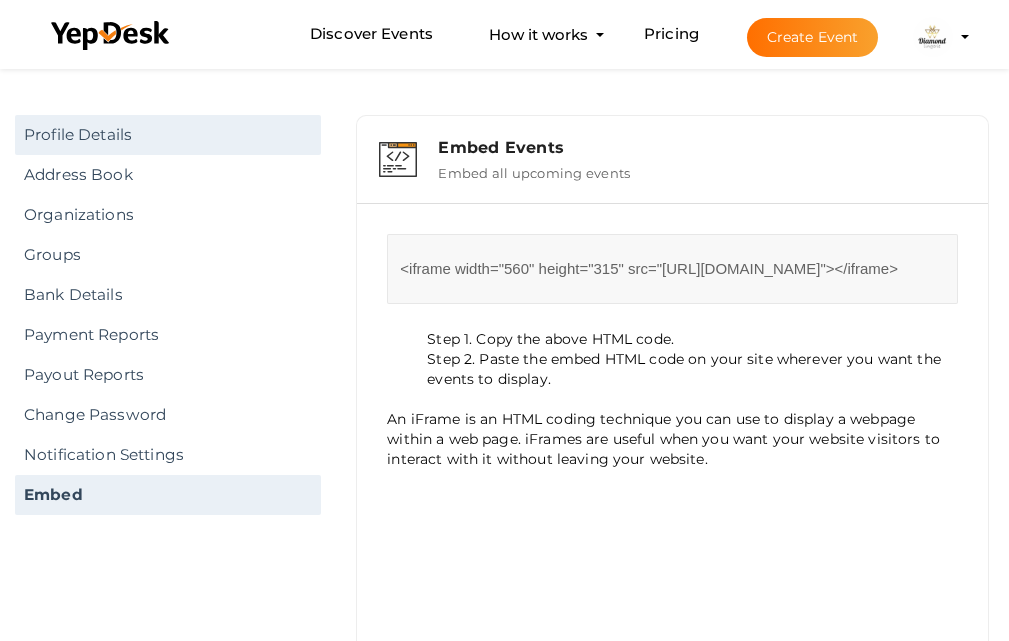 click on "Profile
Details" at bounding box center [168, 135] 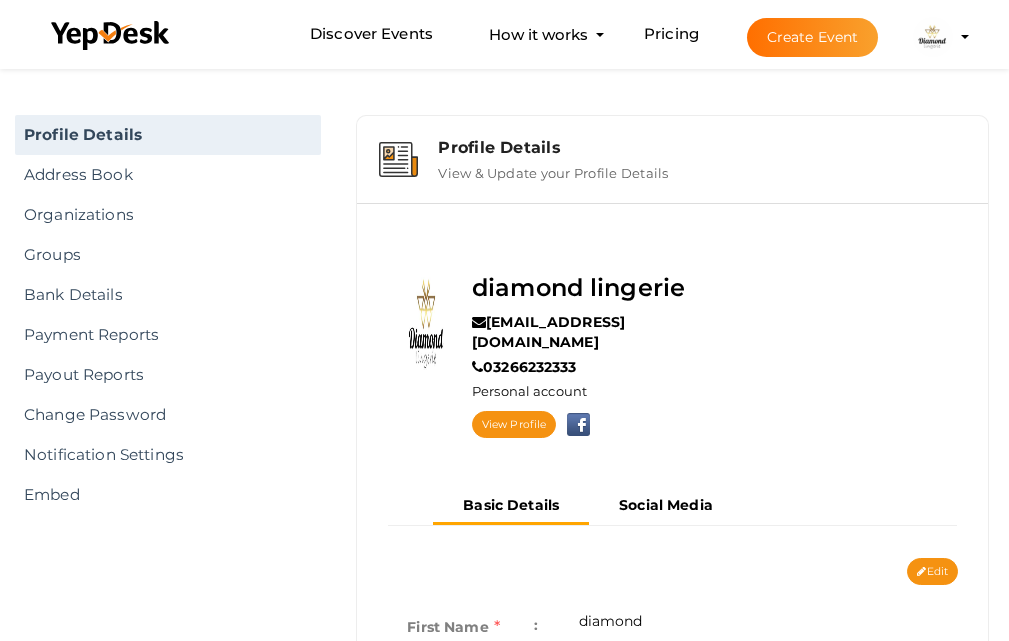 click on "[EMAIL_ADDRESS][DOMAIN_NAME]" at bounding box center (578, 332) 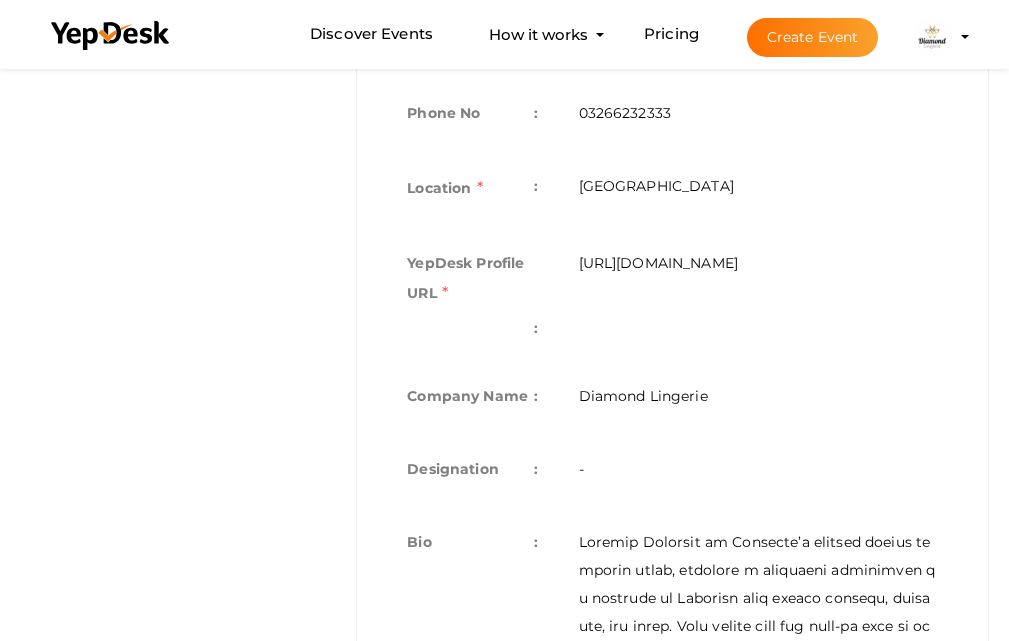 scroll, scrollTop: 266, scrollLeft: 0, axis: vertical 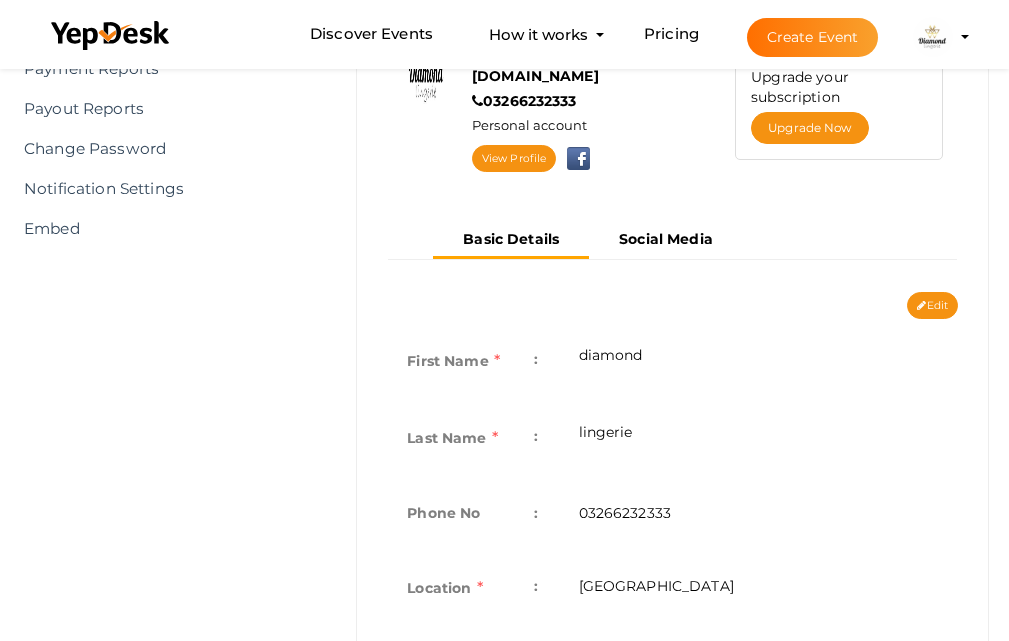click at bounding box center [933, 37] 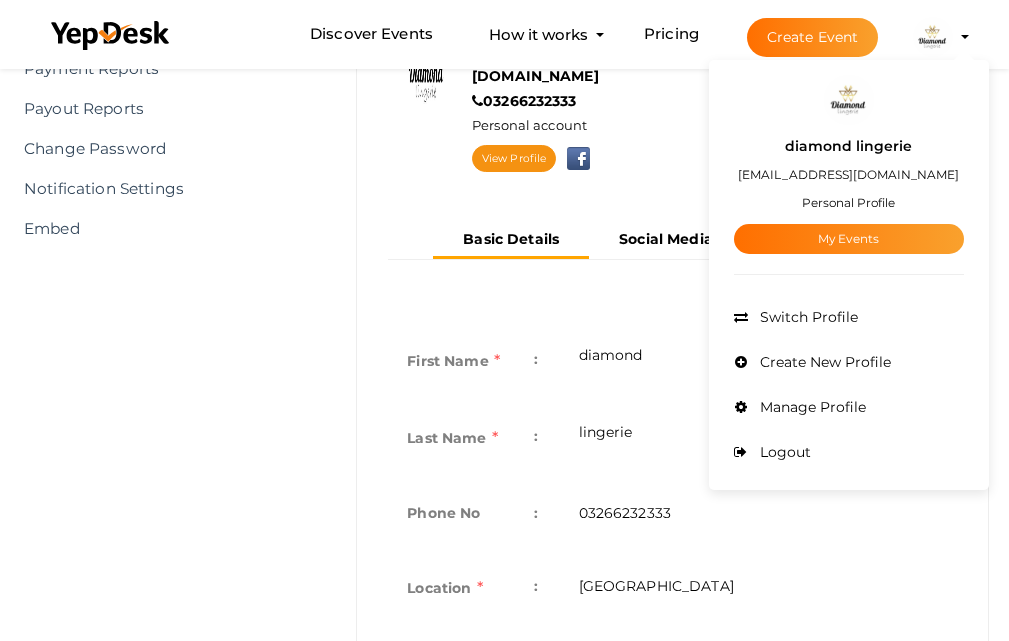 click on "diamond" at bounding box center [758, 363] 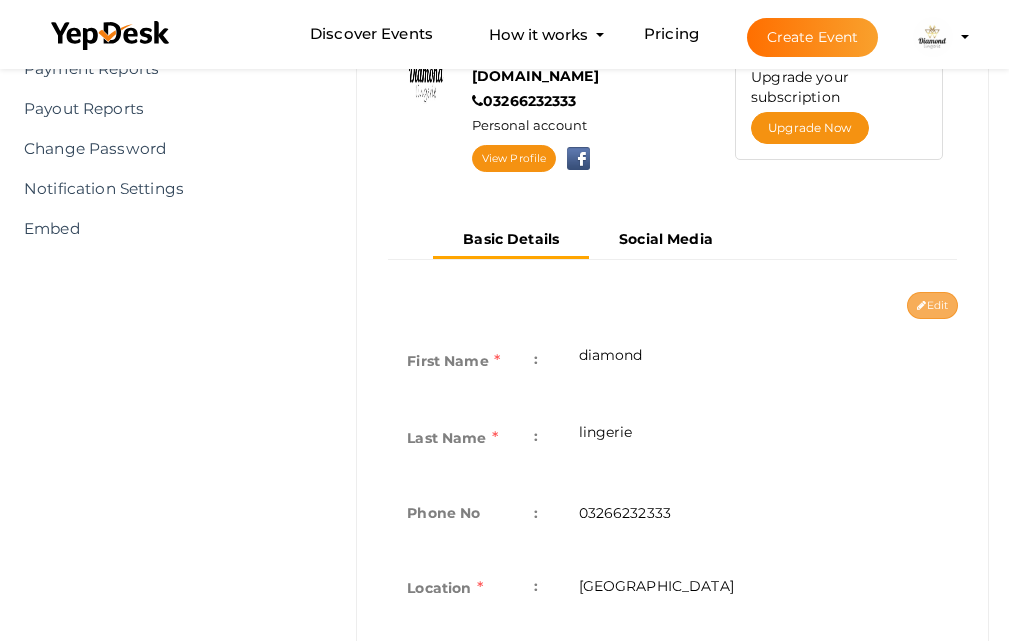 click at bounding box center [921, 306] 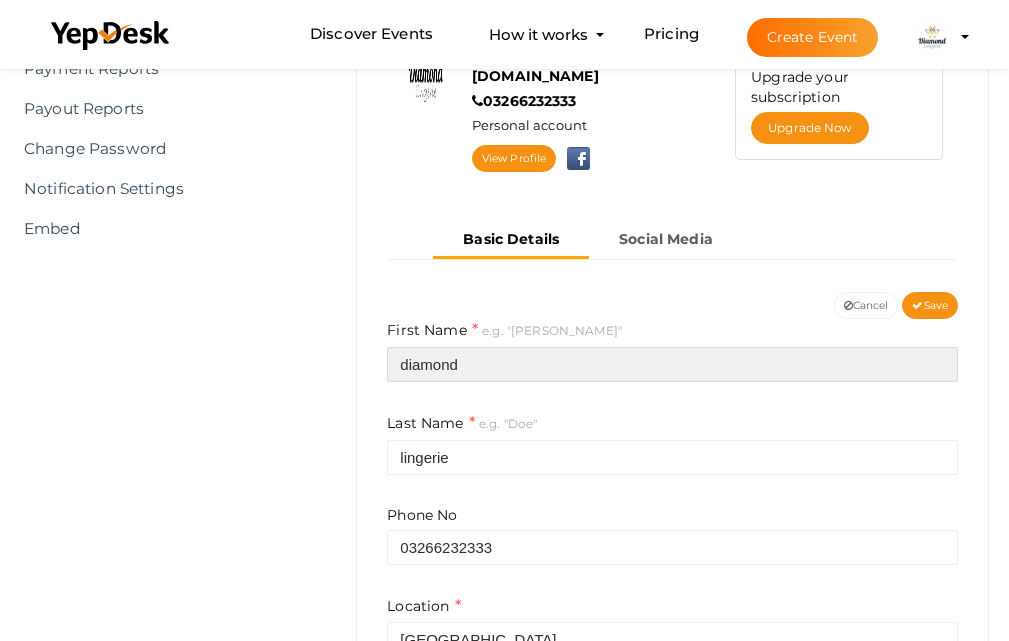 click on "diamond" at bounding box center [672, 364] 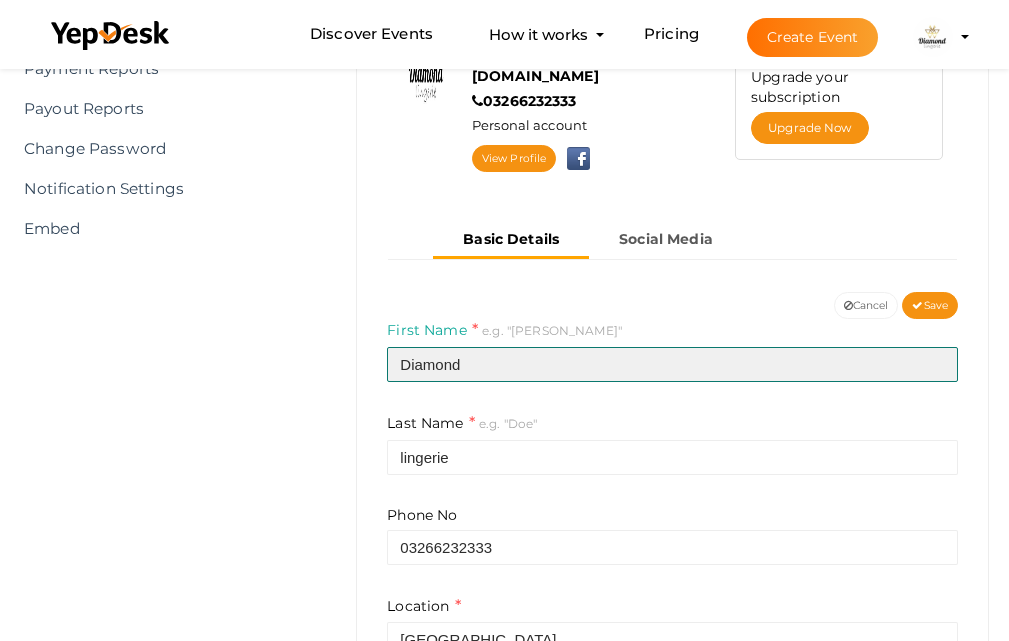 type on "Diamond" 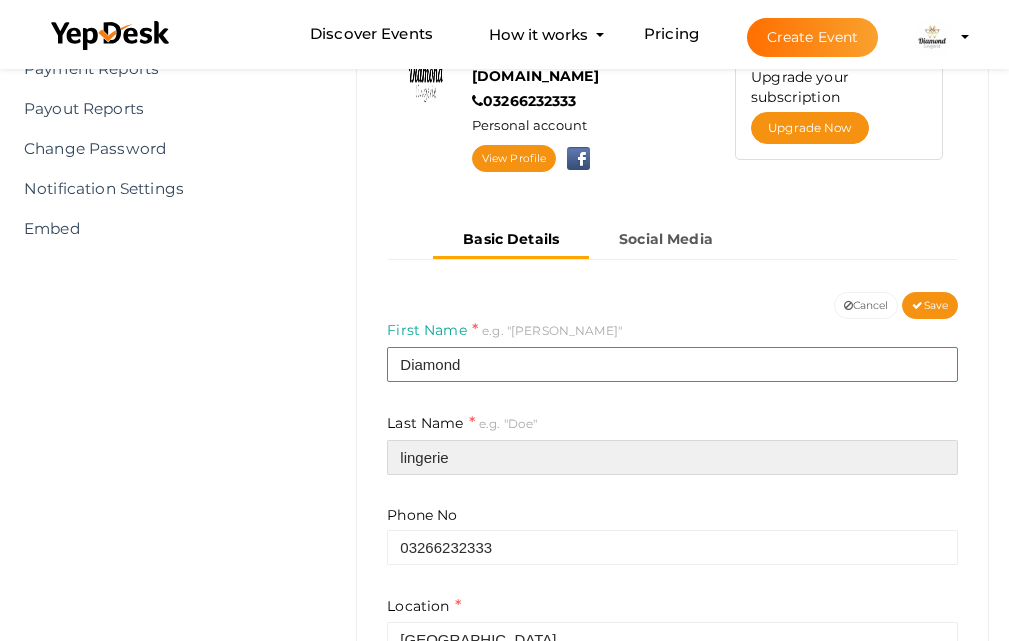 click on "lingerie" at bounding box center [672, 457] 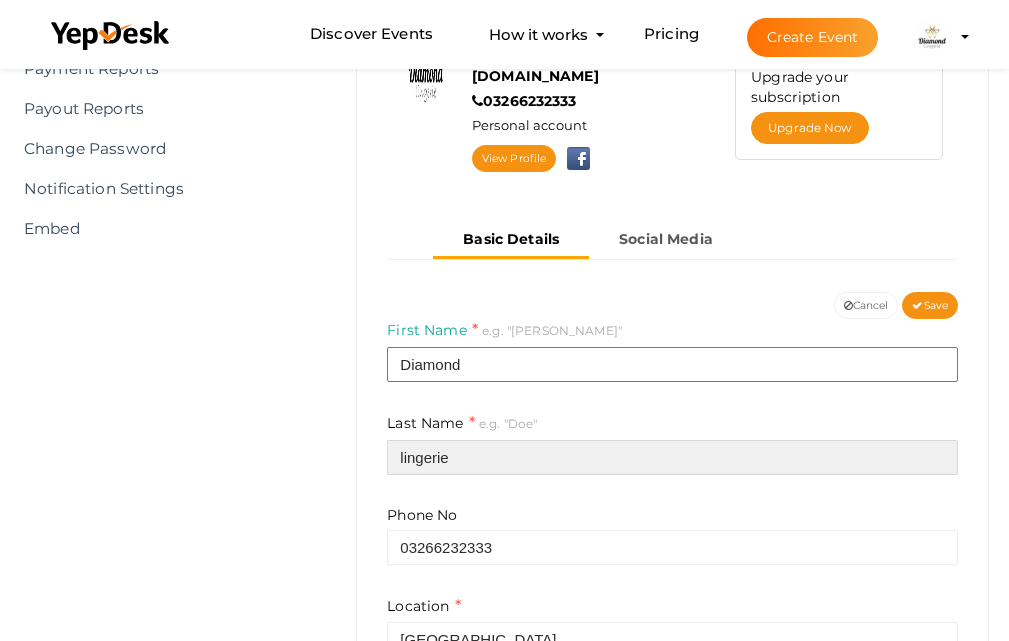 click on "lingerie" at bounding box center [672, 457] 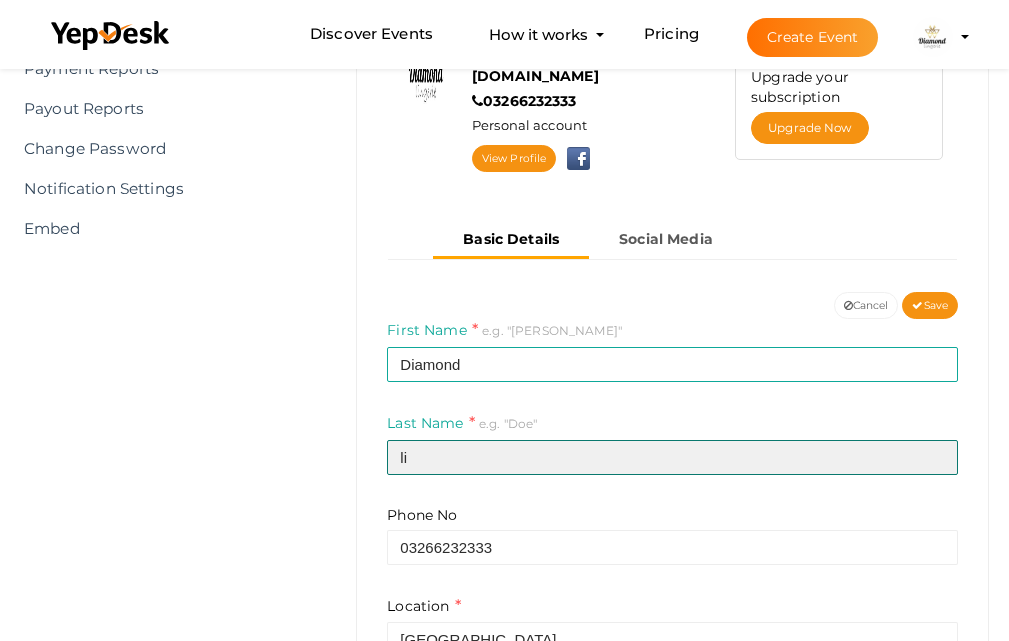 type on "l" 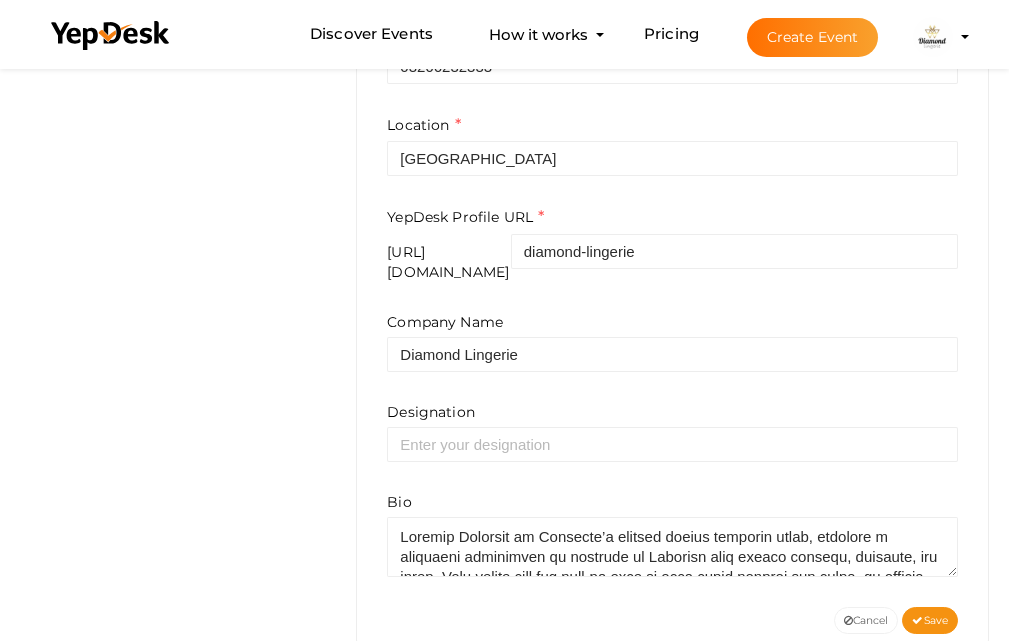 scroll, scrollTop: 783, scrollLeft: 0, axis: vertical 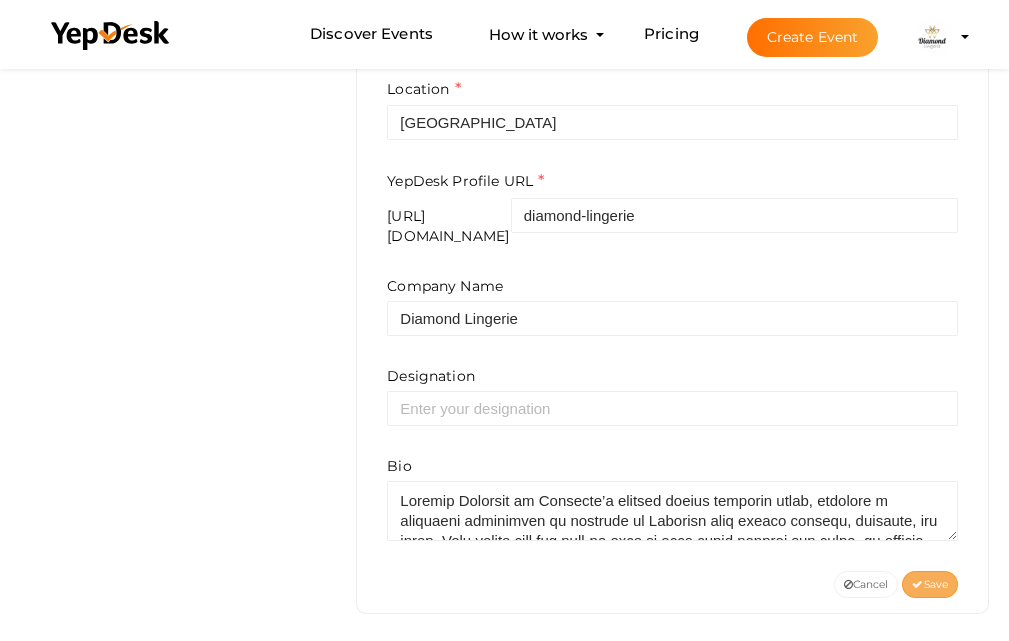 type on "Lingerie" 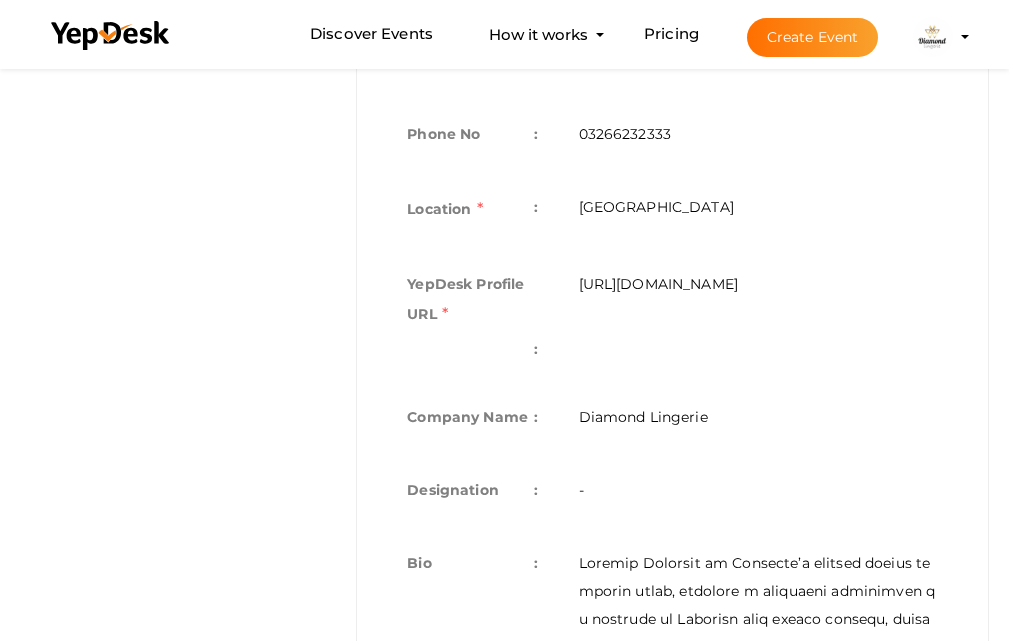 scroll, scrollTop: 666, scrollLeft: 0, axis: vertical 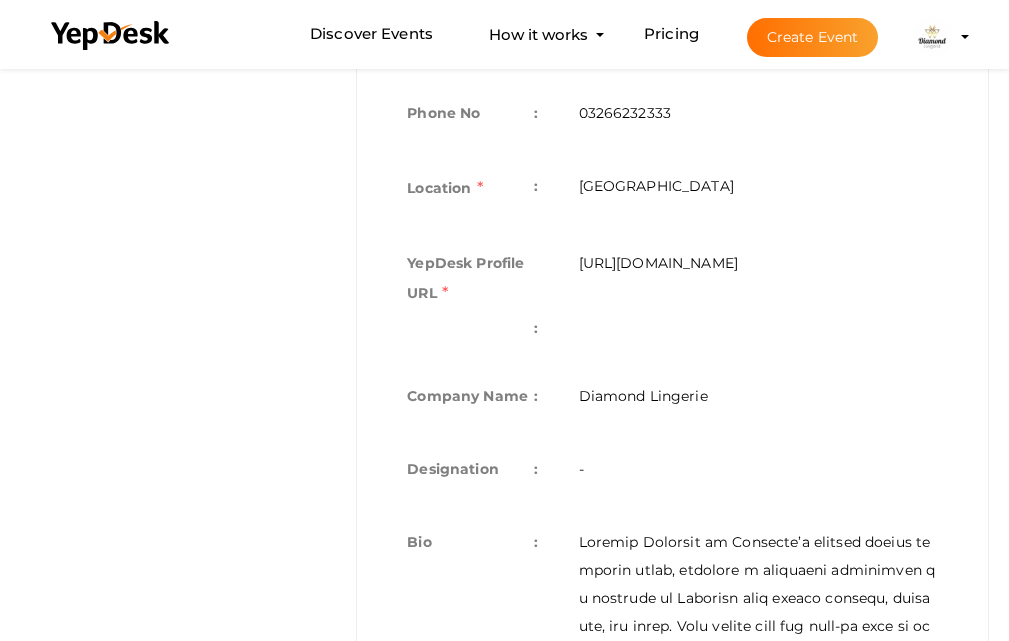 drag, startPoint x: 599, startPoint y: 298, endPoint x: 564, endPoint y: 256, distance: 54.67175 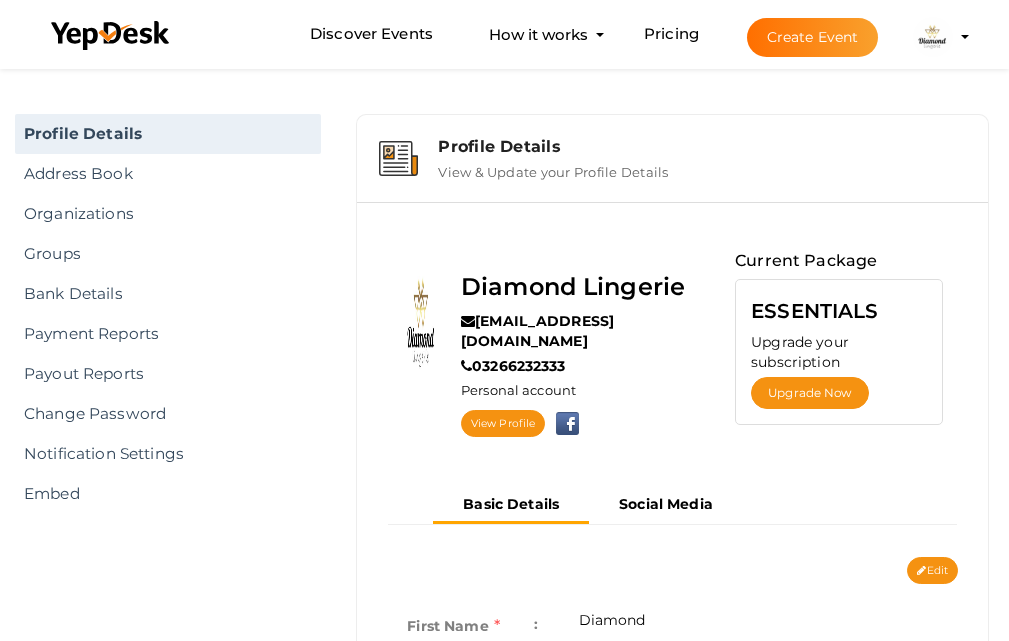 scroll, scrollTop: 0, scrollLeft: 0, axis: both 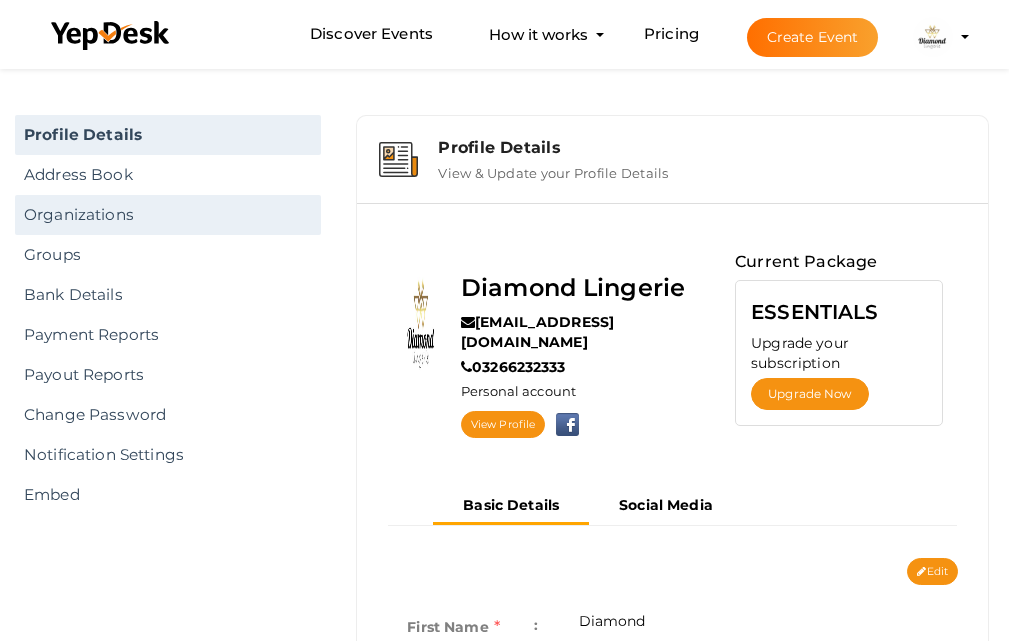 click on "Organizations" at bounding box center (168, 215) 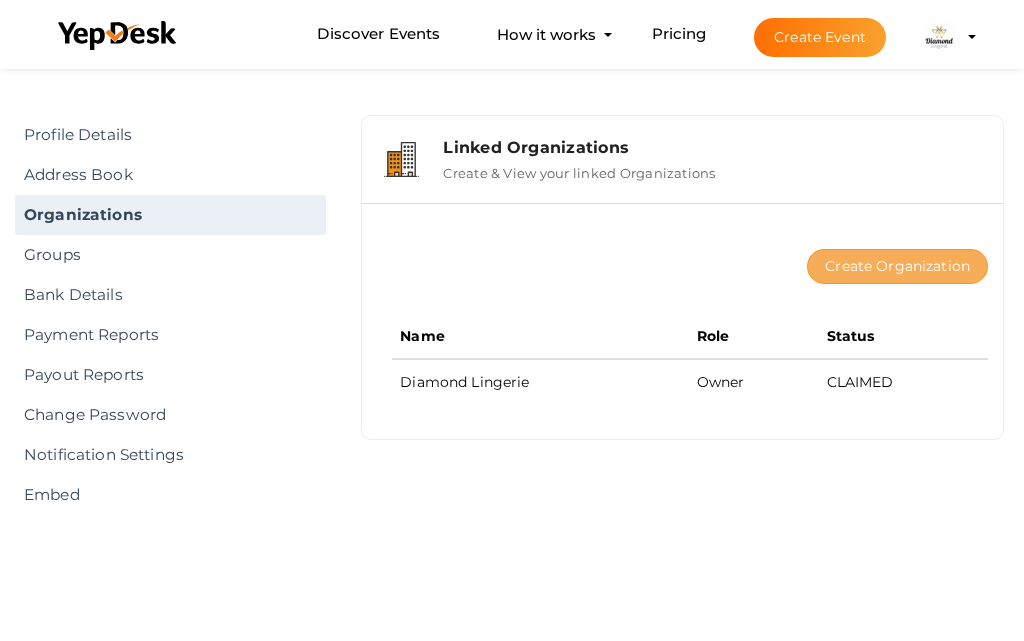 click on "Create Organization" at bounding box center (897, 266) 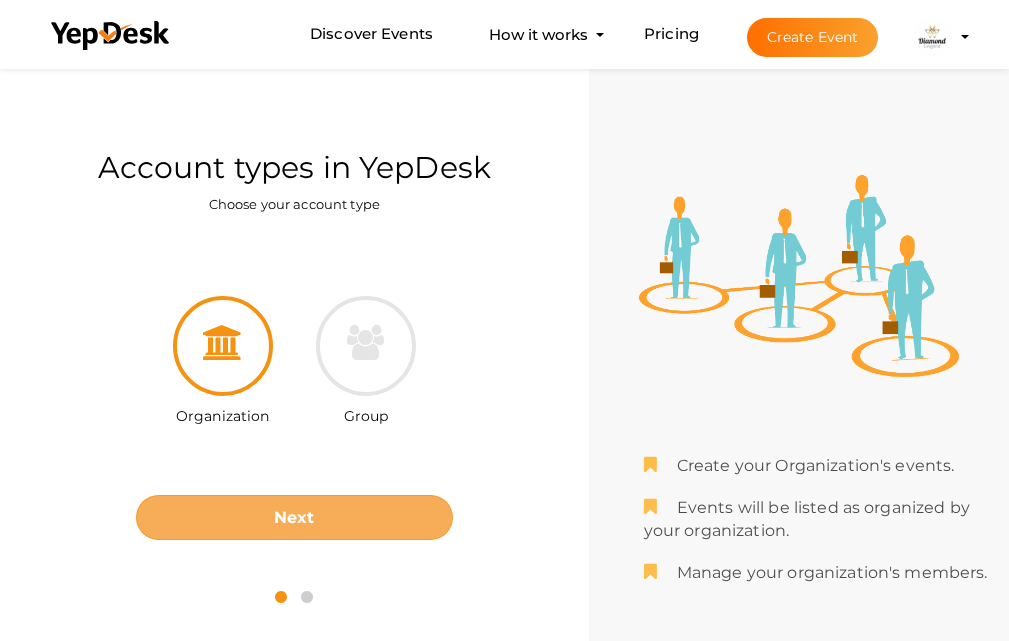 click on "Next" at bounding box center [294, 517] 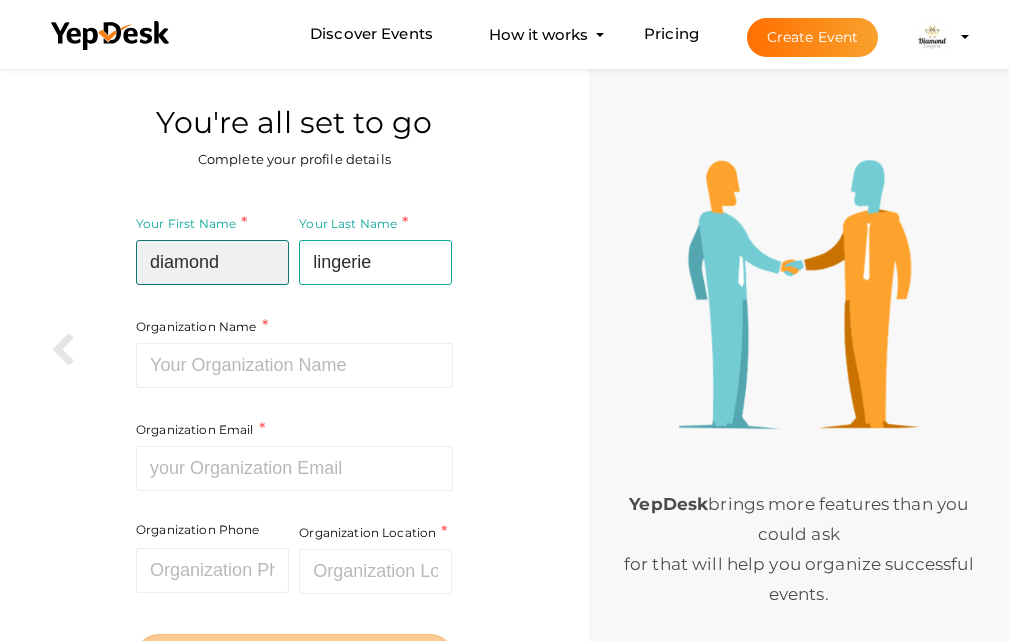 click on "diamond" at bounding box center (212, 262) 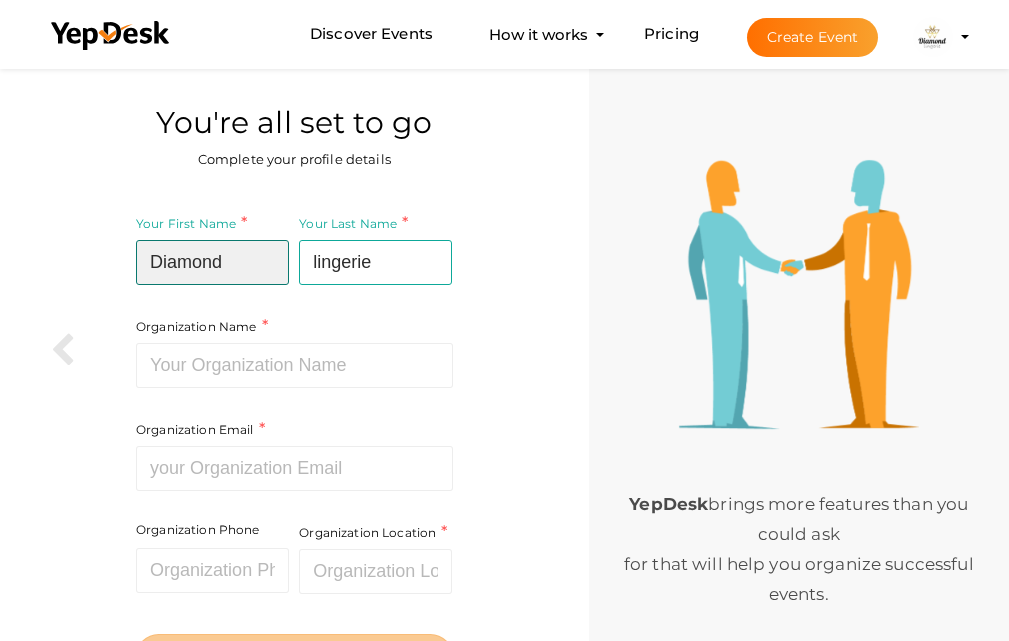 type on "Diamond" 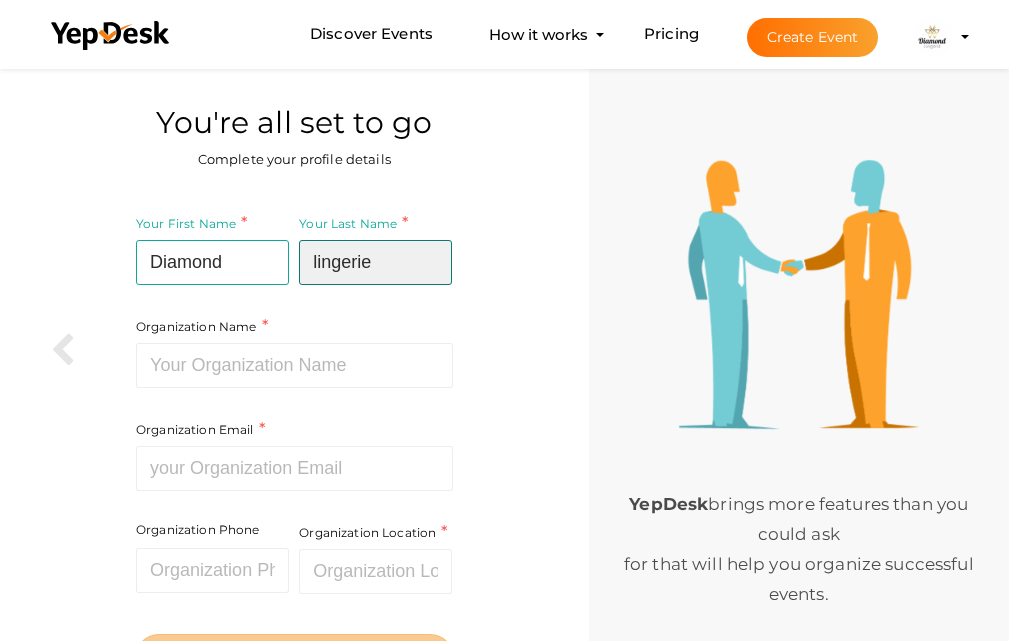 click on "lingerie" at bounding box center [375, 262] 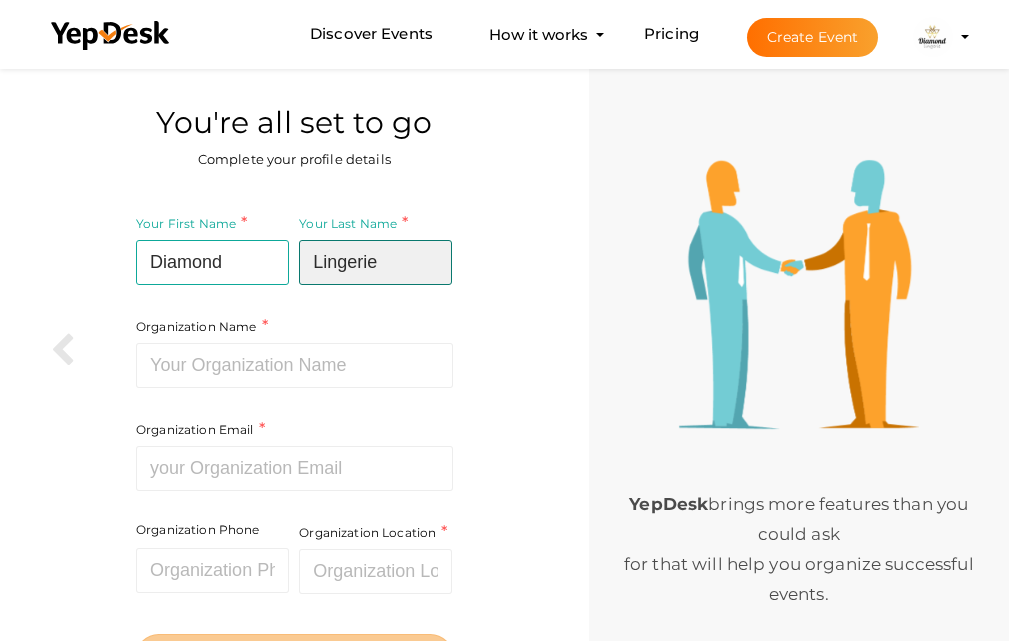 type on "Lingerie" 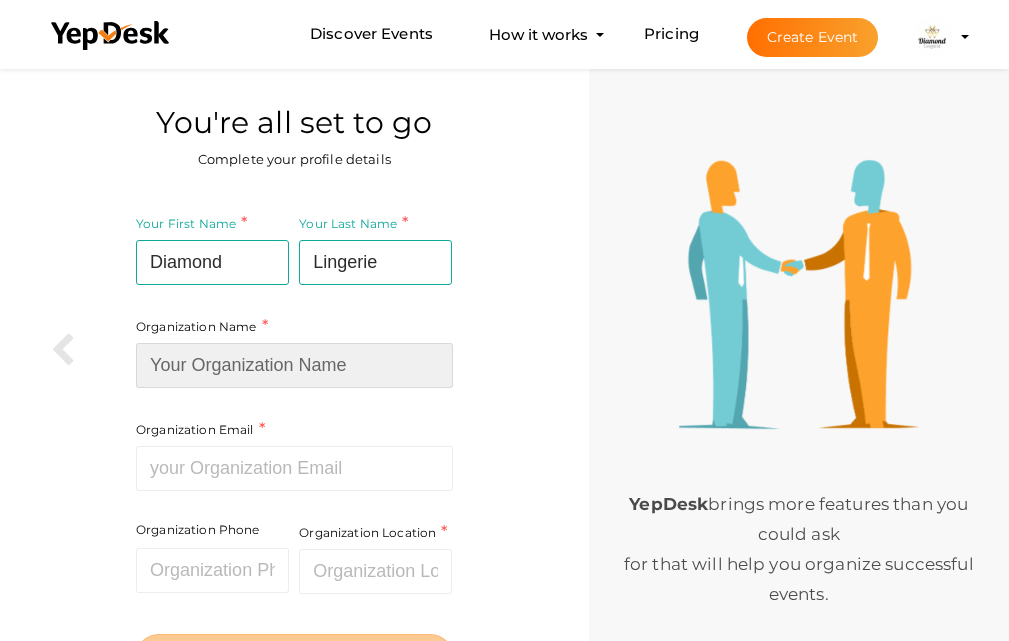 click at bounding box center [294, 365] 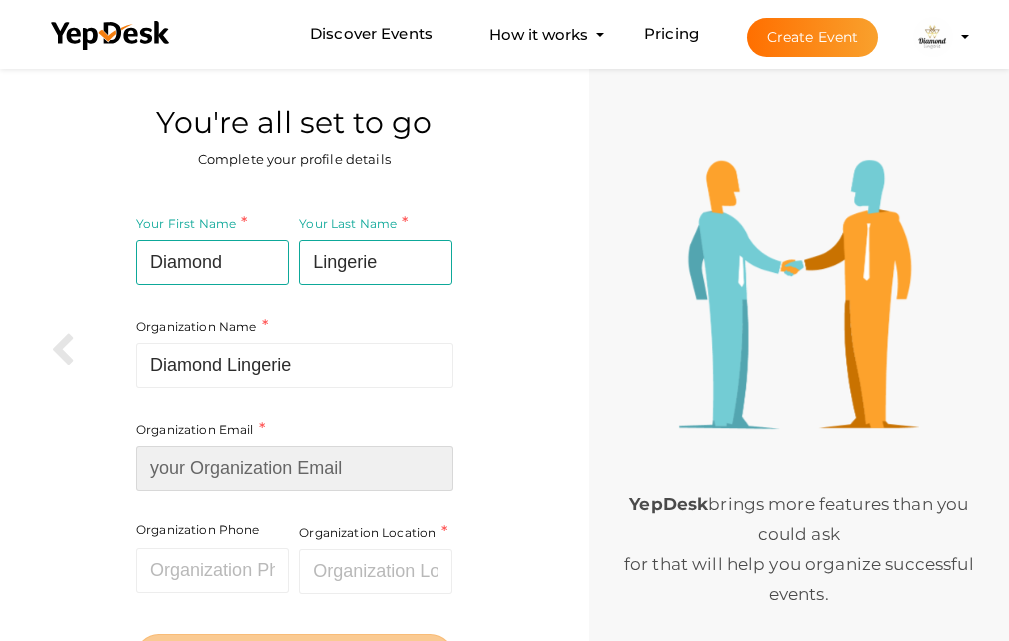 type on "[EMAIL_ADDRESS][DOMAIN_NAME]" 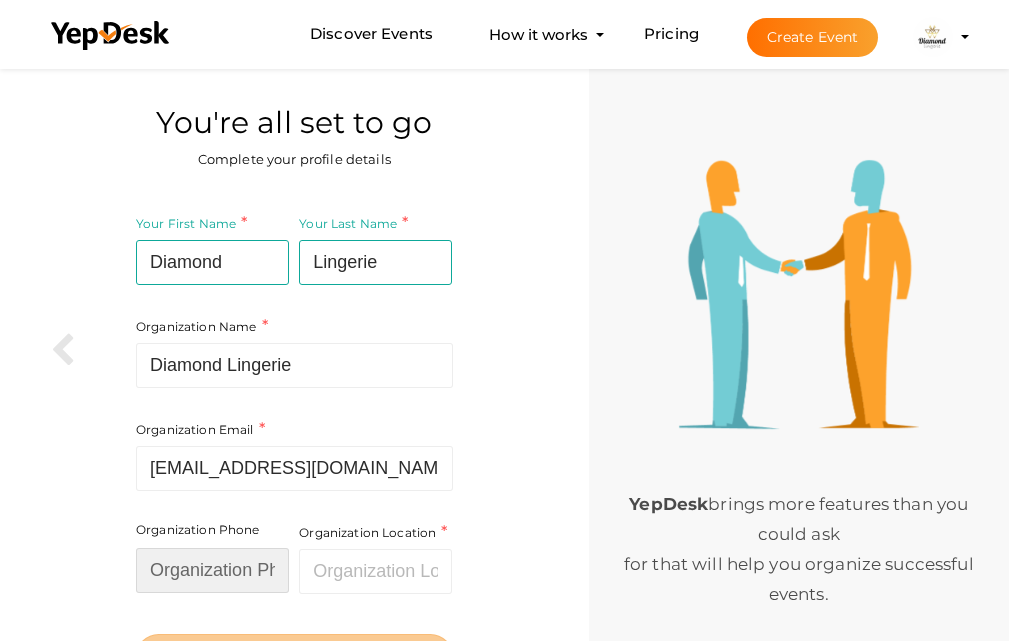 type on "03266232333" 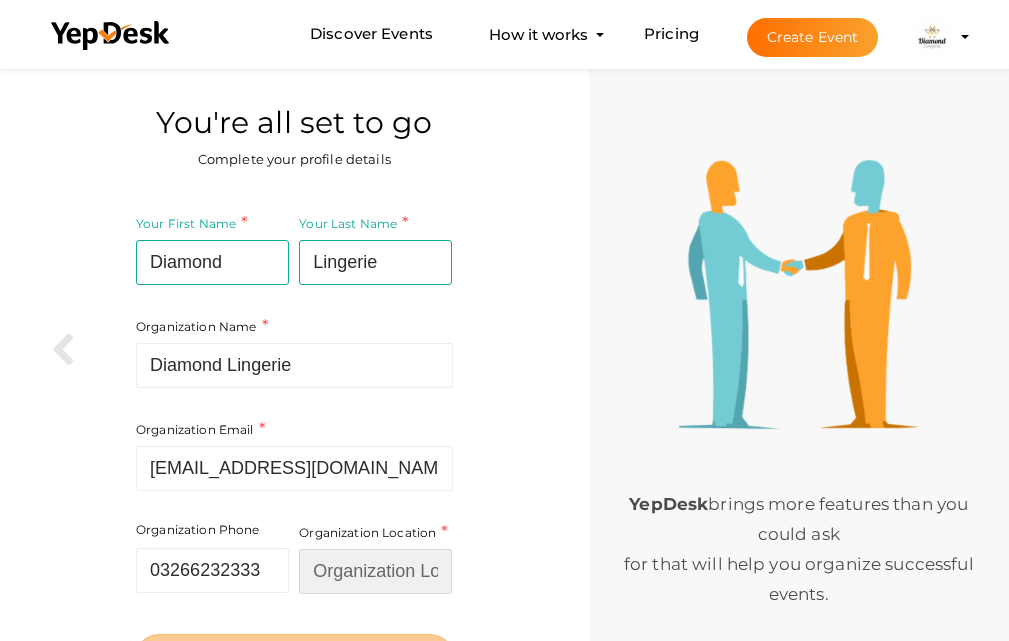 type on "[GEOGRAPHIC_DATA]" 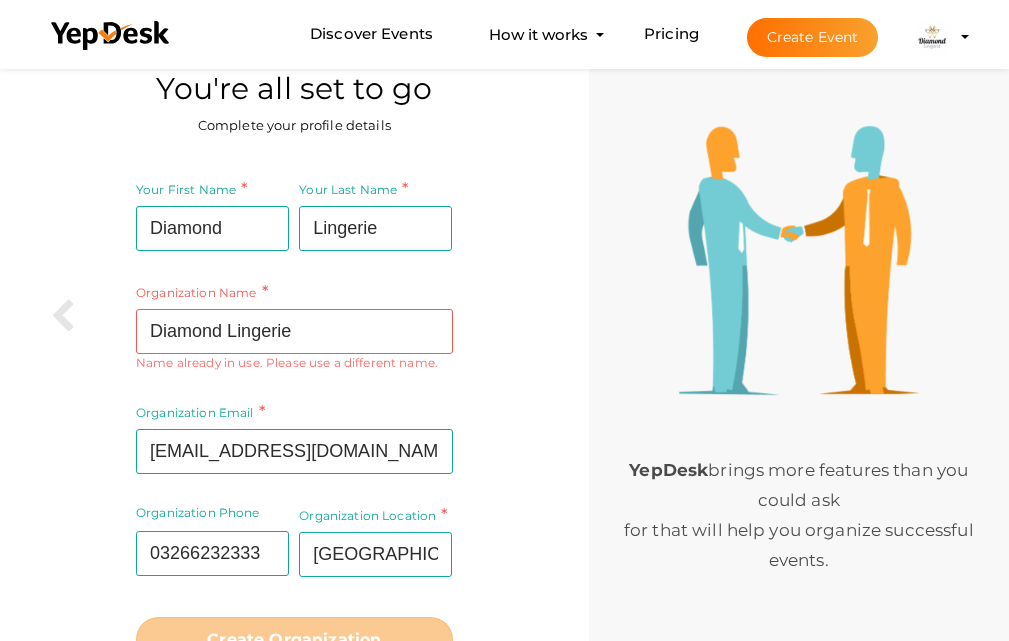 scroll, scrollTop: 30, scrollLeft: 0, axis: vertical 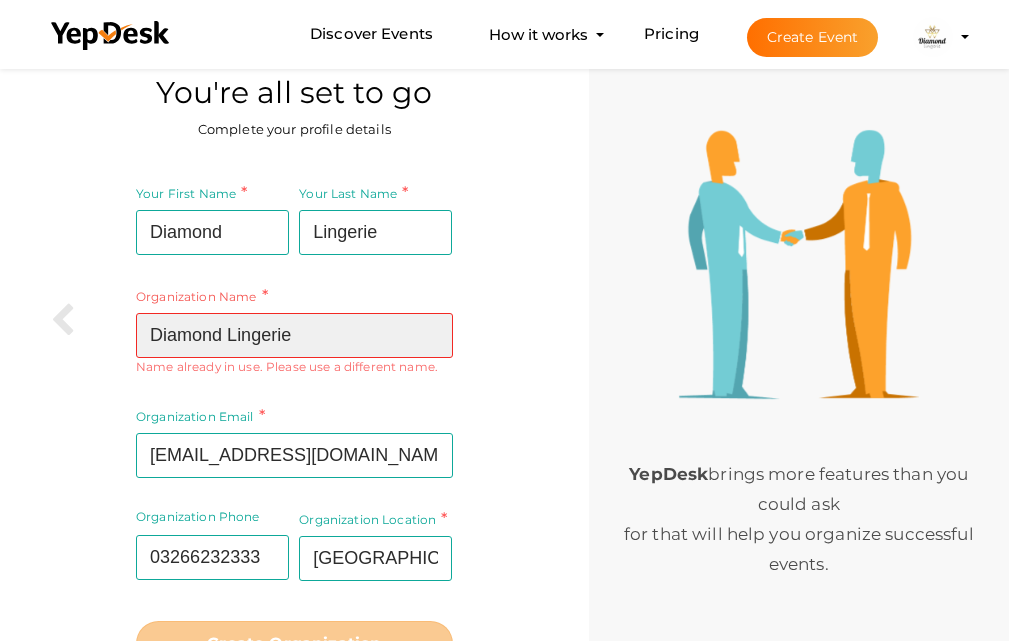 click on "Diamond Lingerie" at bounding box center (294, 335) 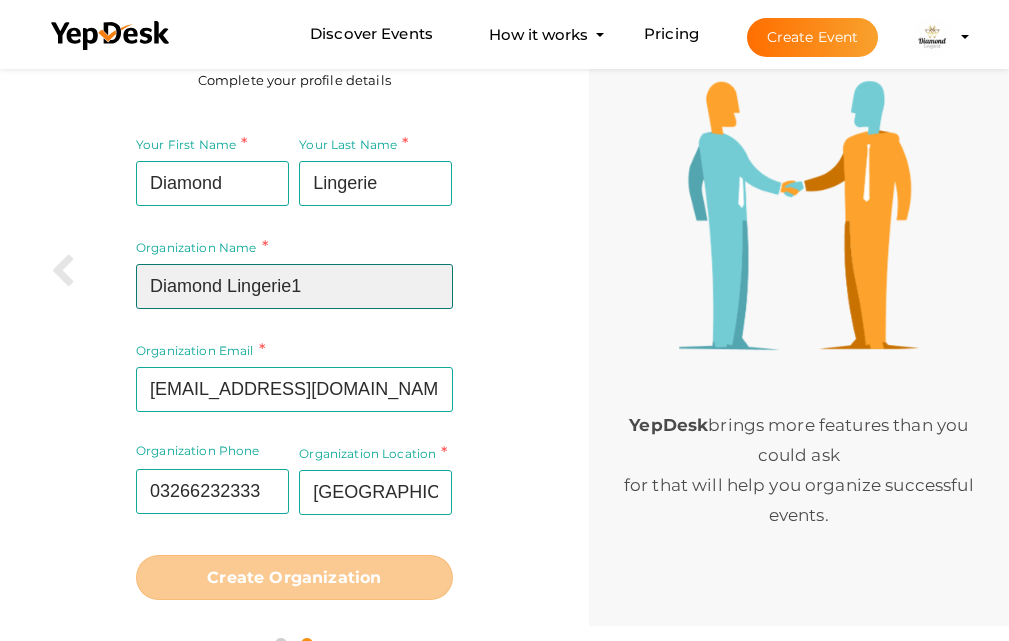 scroll, scrollTop: 113, scrollLeft: 0, axis: vertical 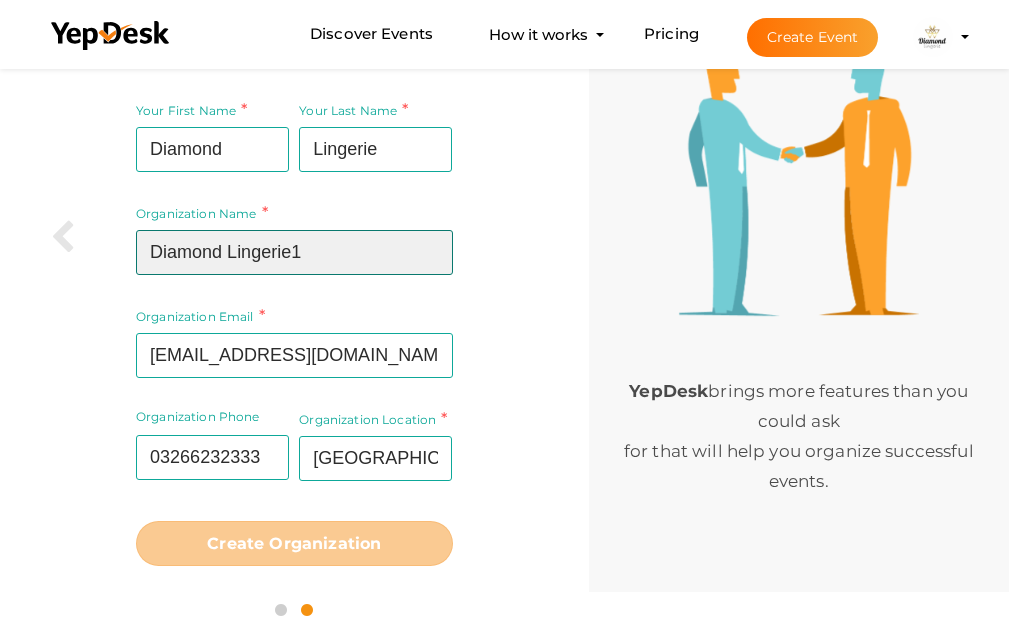type on "Diamond Lingerie1" 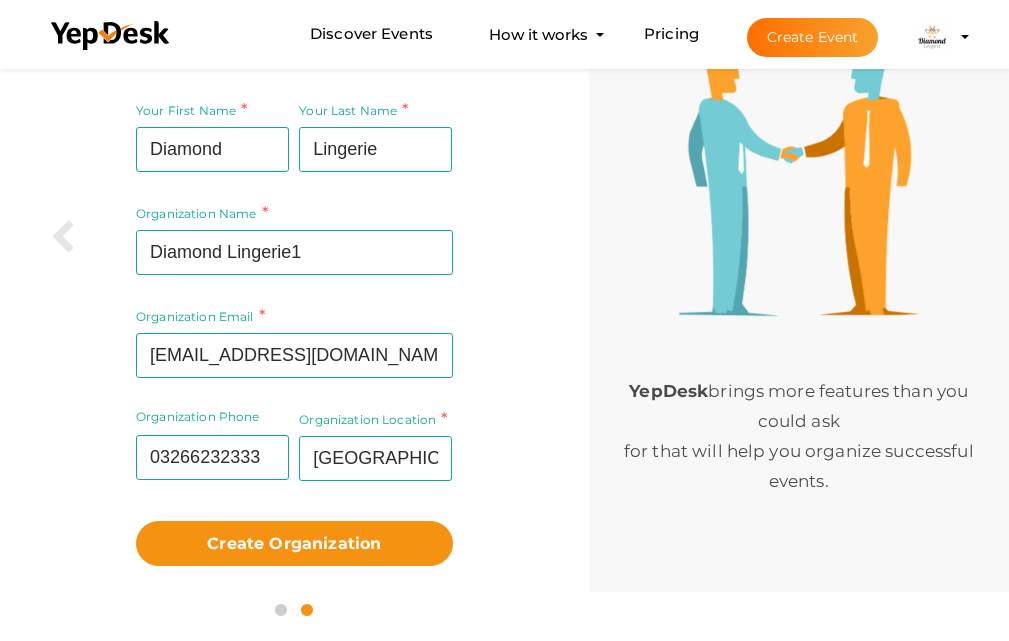 click on "Your
First Name    Diamond   Required.
Must
contain letters only.
Must be between 2 and 20 characters.
Your
Last Name   Lingerie   Required.
Must
contain letters only.
Must be between 1 and 20 characters.
Organization Name    Diamond Lingerie1   Required.
Between
two and hundred characters   Name already in use.
Please use a different name.
Organization Email    diamondlingerie01@gmail.com
Required.
Invalid email.
Organization Phone    03266232333
Invalid Phone number.
Organization Location    Pakistan   Required." at bounding box center (294, 263) 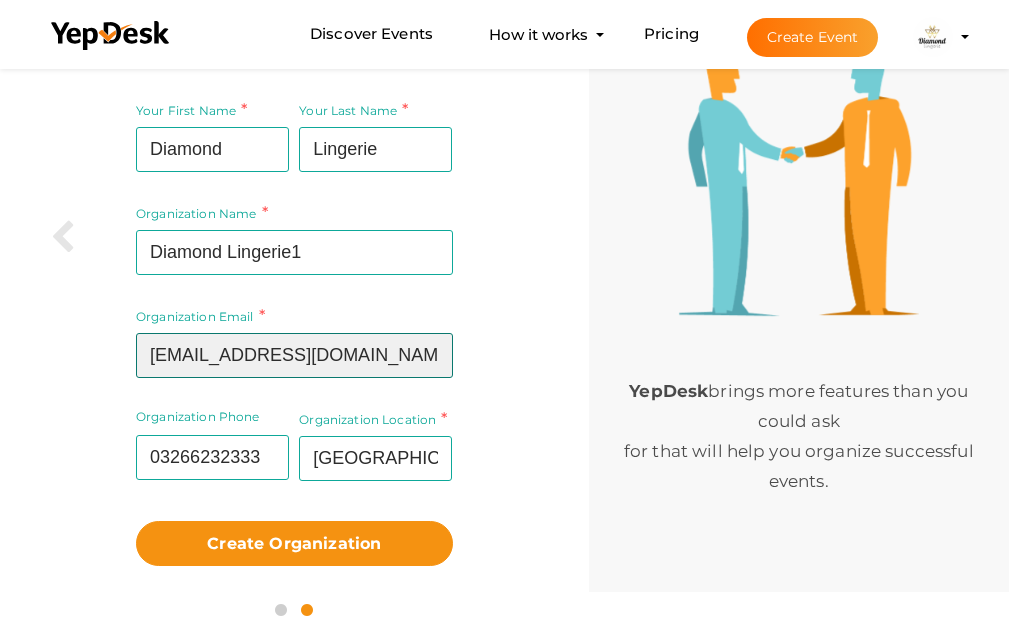 click on "[EMAIL_ADDRESS][DOMAIN_NAME]" at bounding box center [294, 355] 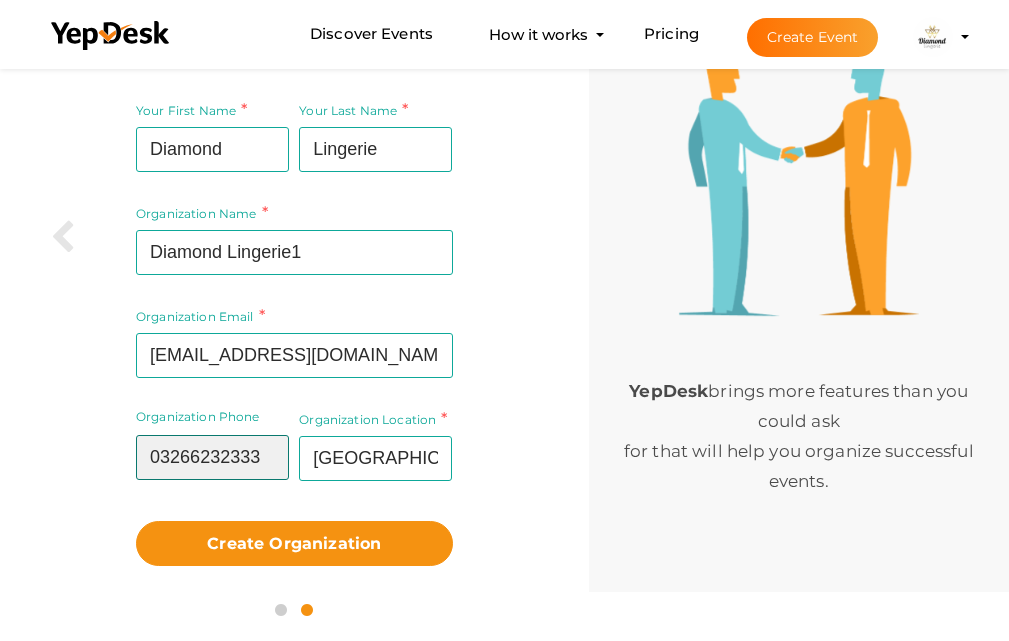 click on "03266232333" at bounding box center [212, 457] 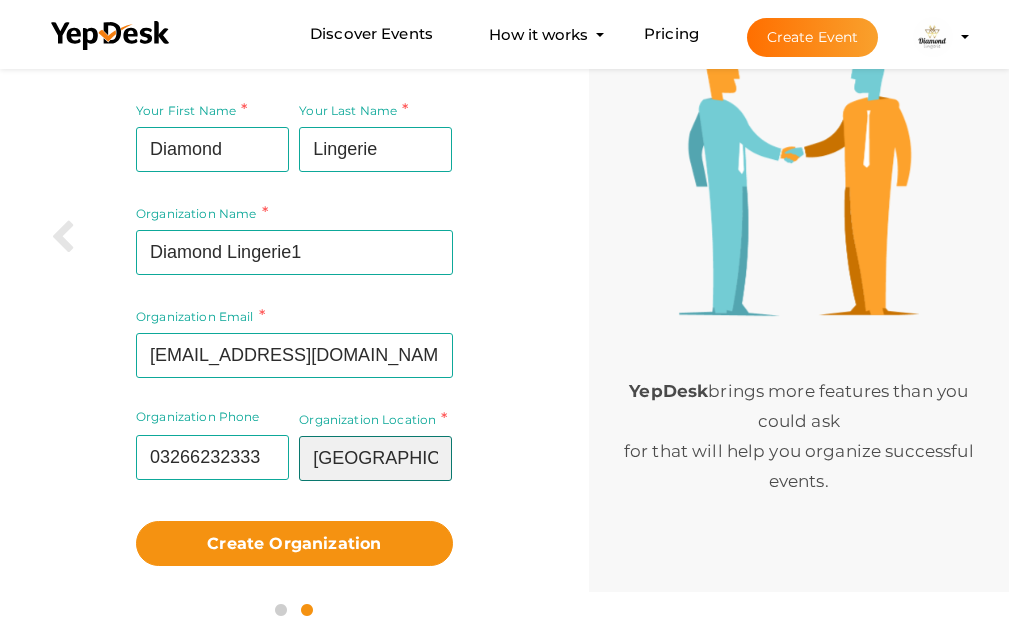 click on "[GEOGRAPHIC_DATA]" at bounding box center [375, 458] 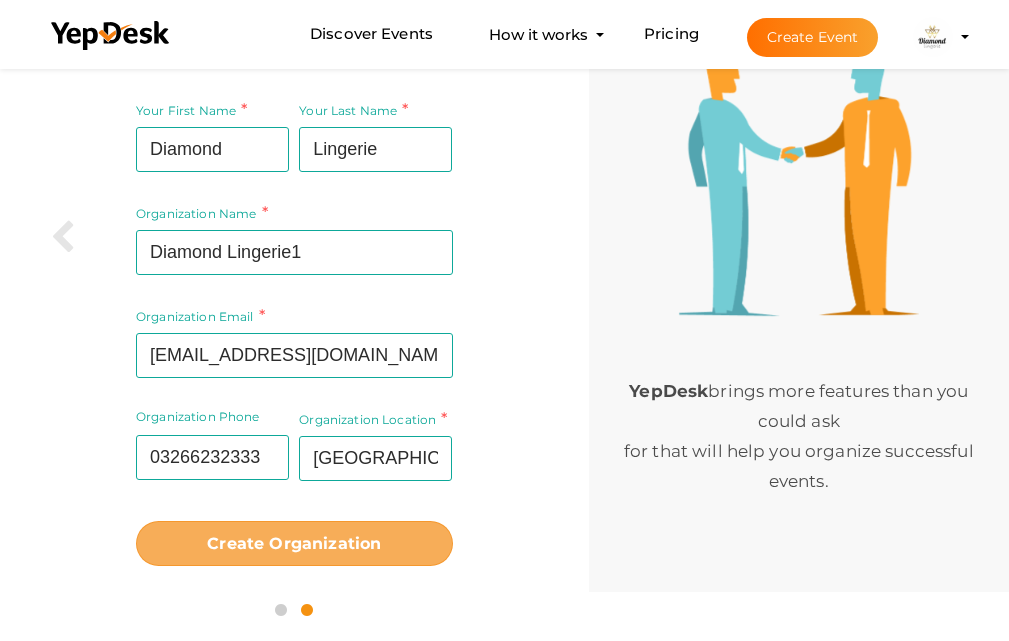 click on "Create
Organization" at bounding box center (294, 543) 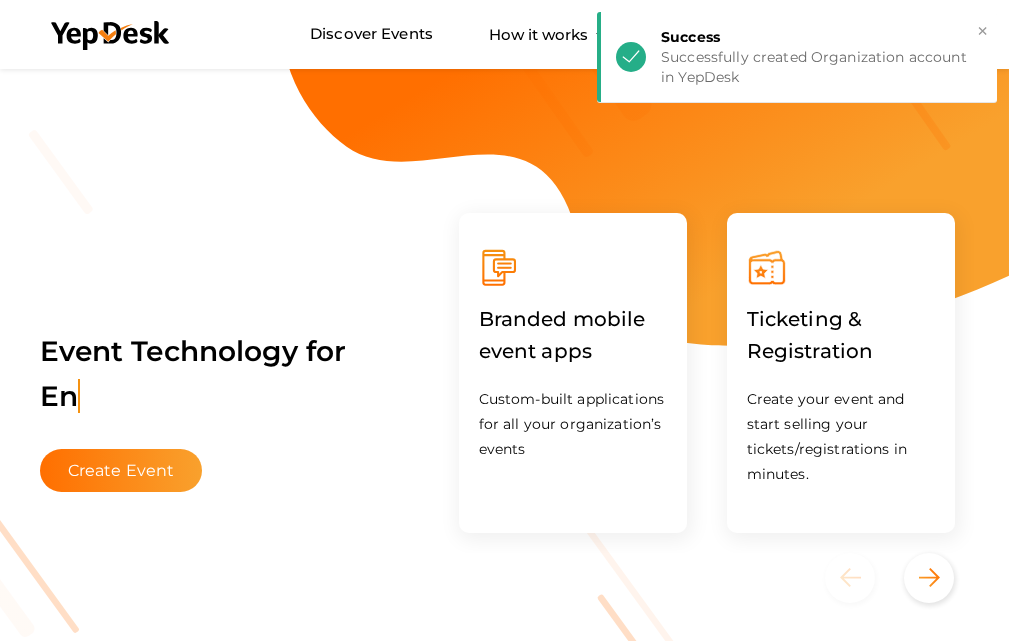 scroll, scrollTop: 0, scrollLeft: 0, axis: both 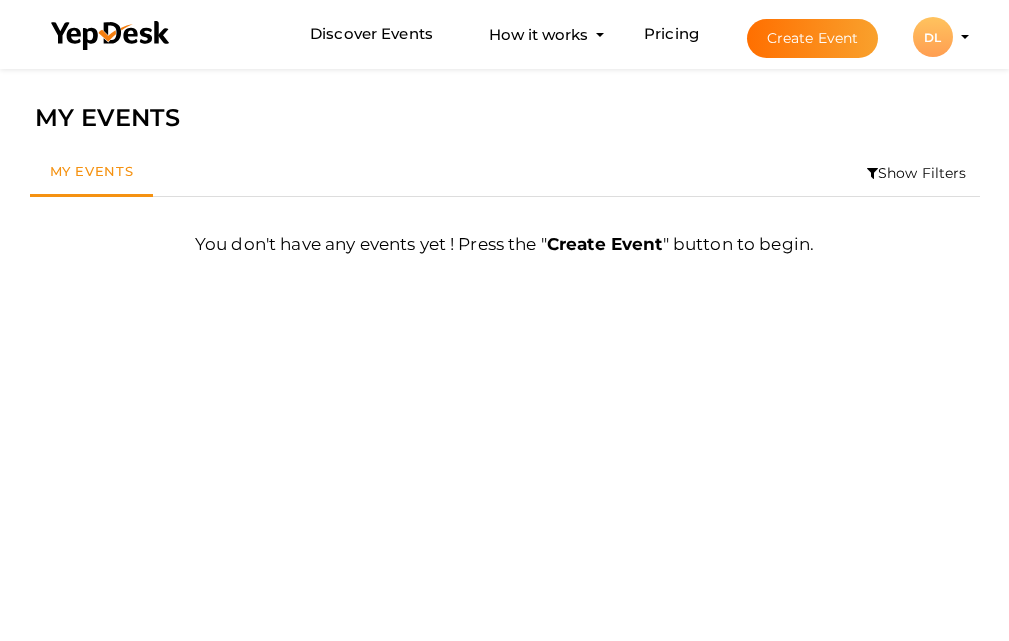 click on "DL" at bounding box center [933, 37] 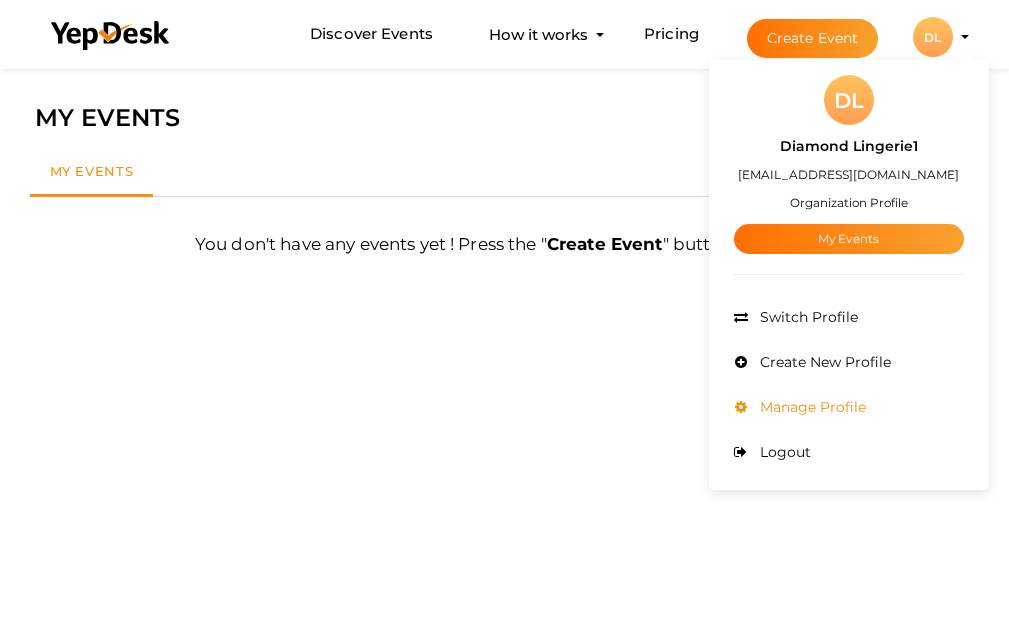 click on "Manage Profile" at bounding box center [810, 407] 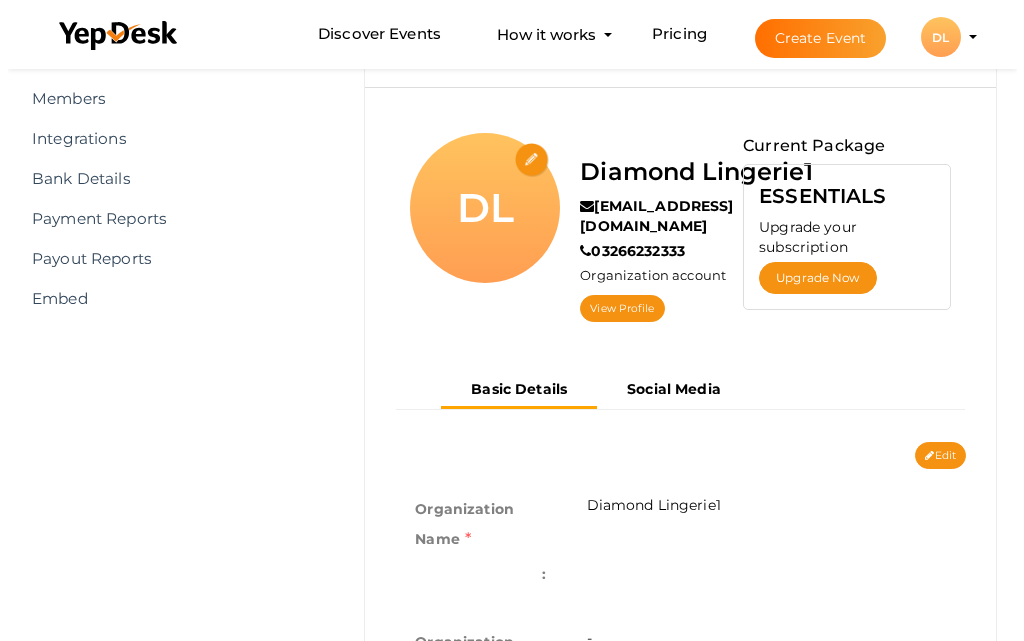 scroll, scrollTop: 100, scrollLeft: 0, axis: vertical 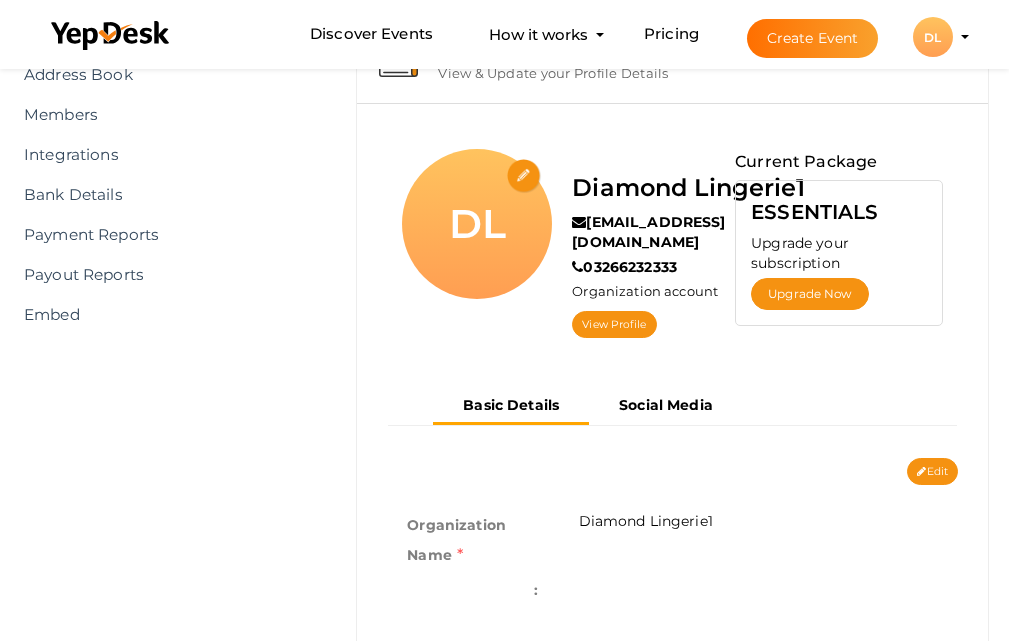 click at bounding box center (524, 176) 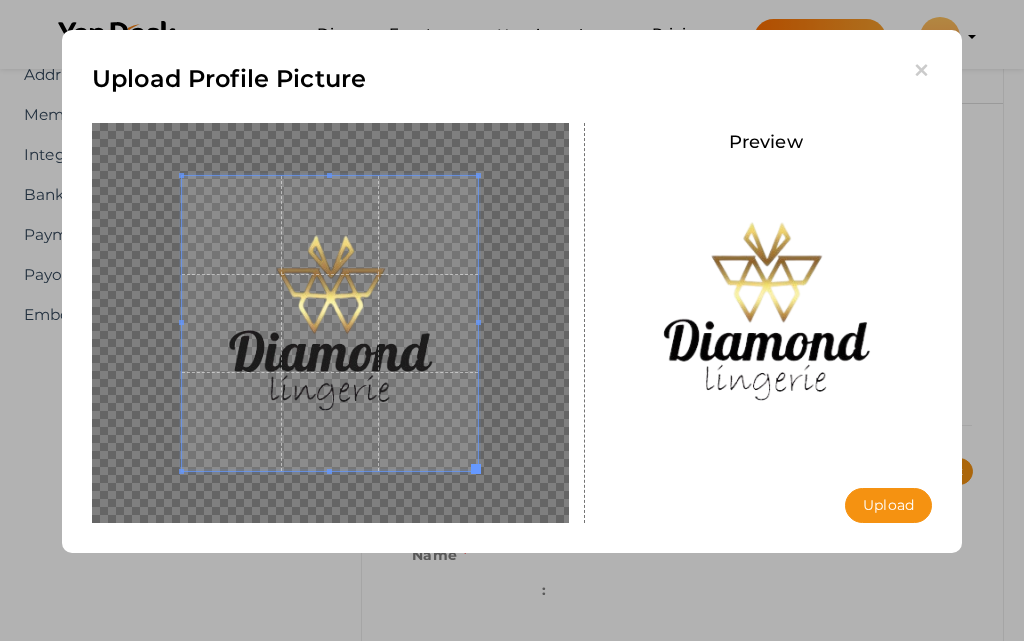 drag, startPoint x: 473, startPoint y: 384, endPoint x: 445, endPoint y: 378, distance: 28.635643 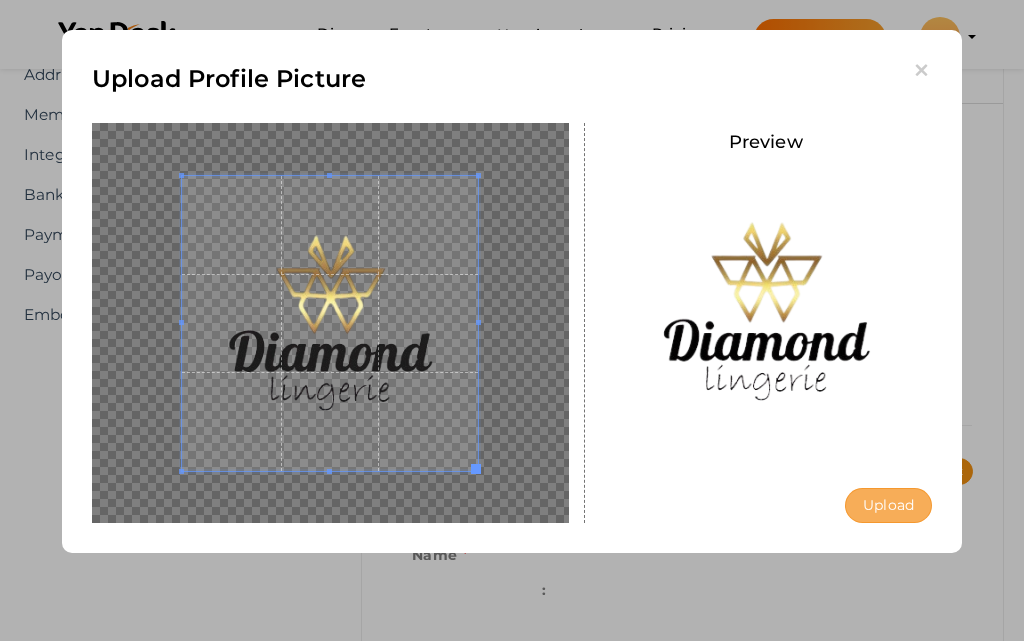 click on "Upload" at bounding box center [888, 505] 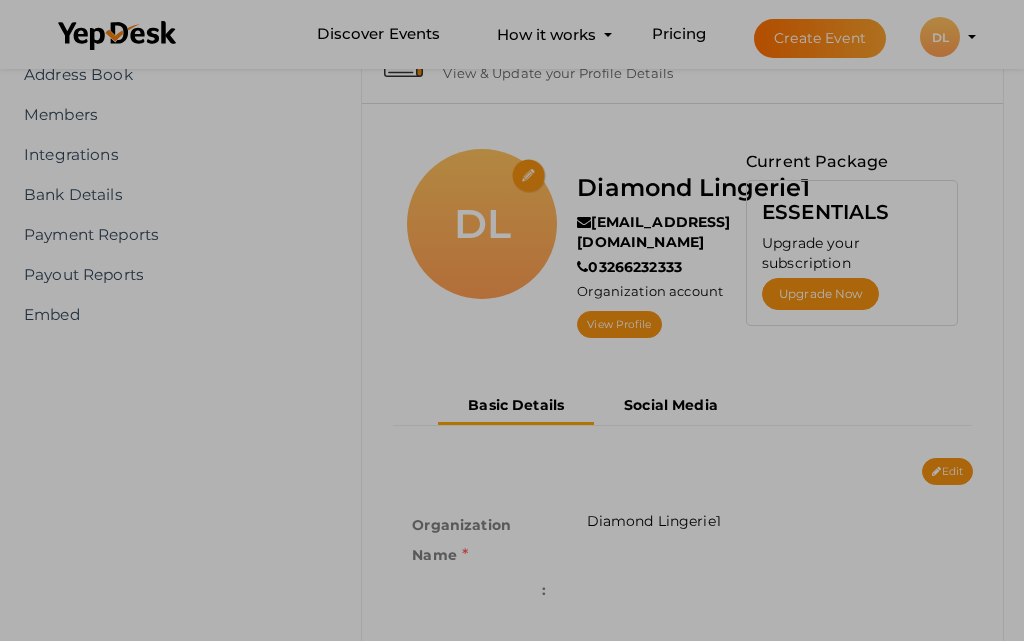 scroll, scrollTop: 0, scrollLeft: 0, axis: both 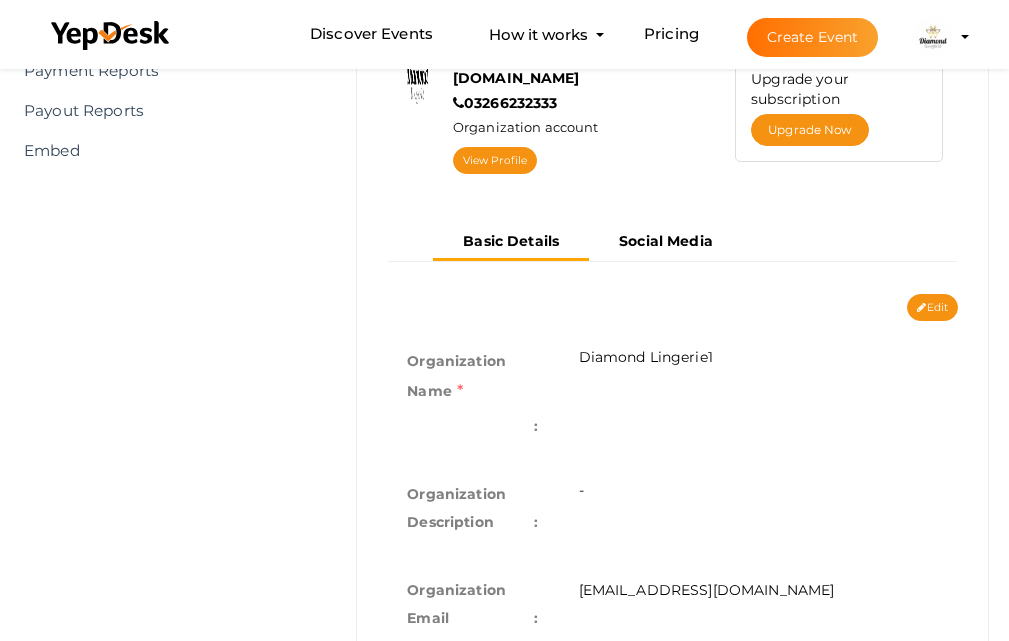 click at bounding box center (921, 308) 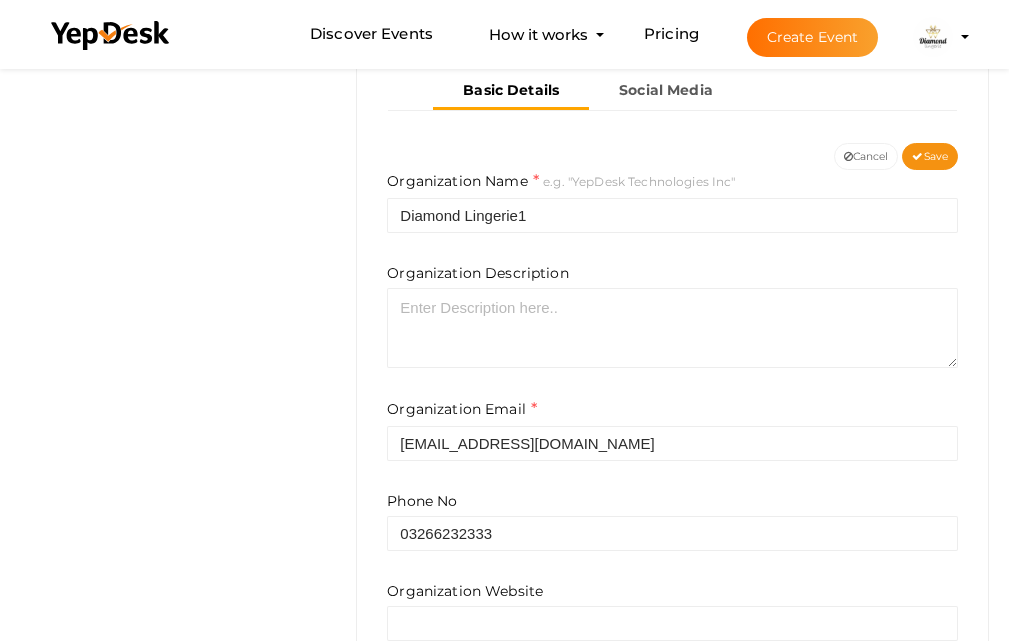 scroll, scrollTop: 464, scrollLeft: 0, axis: vertical 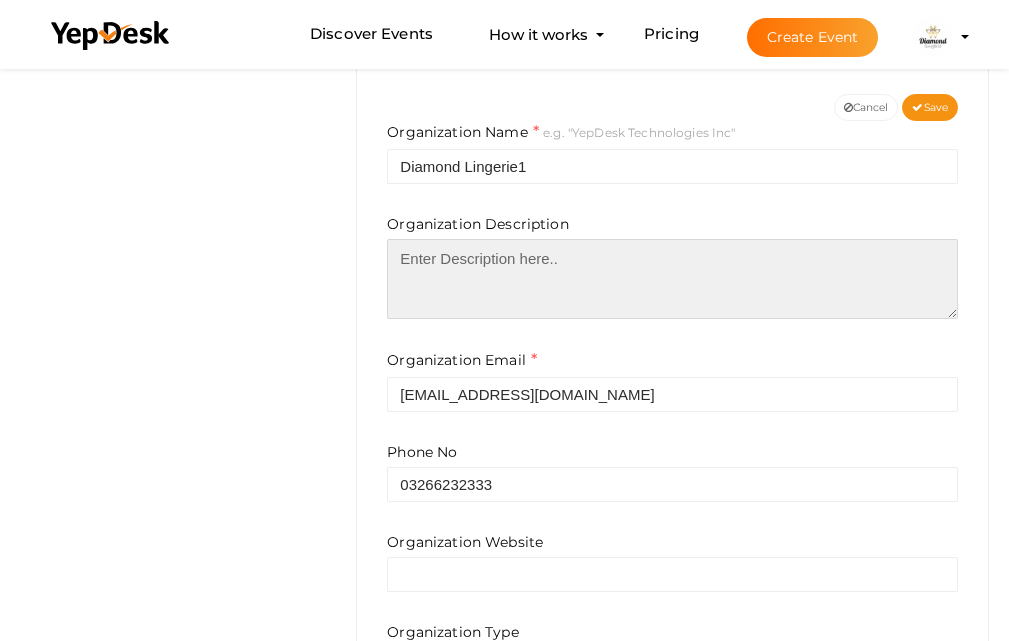 click at bounding box center [672, 279] 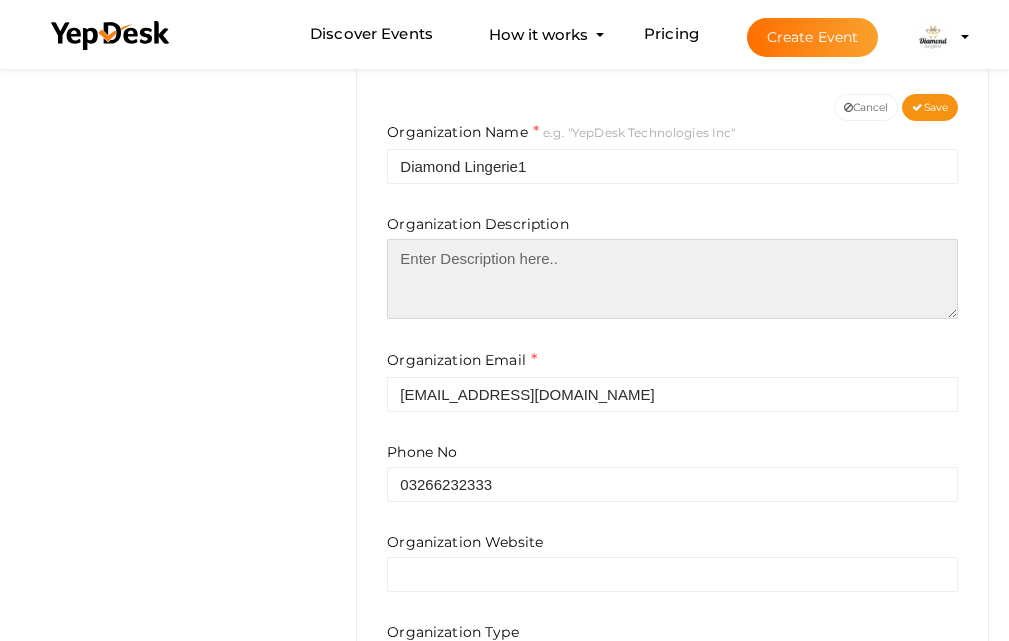 paste on ""Diamond Lingerie is Pakistan’s leading online lingerie brand, offering a luxurious collection of lingerie in Pakistan that blends comfort, elegance, and style. From padded bras and push-up bras to sexy night dresses for women, we provide high-quality ladies undergarments in Pakistan to suit every need. Whether you're looking for a bridal nighty dress, a fancy bra in Pakistan, or a sports bra in Pakistan, we have it all.
Shop lingerie online in Pakistan with ease and explore our top-selling flourish bras, cotton bras, and foam bras for the perfect fit. Find everything from black bras, red bras, and 28 size bras to 32 size bras, ensuring a flawless look for every occasion. Indulge in our exquisite range of hot nighty dresses, bride night dresses, and hot dresses for ladies’ nights perfect for a glamorous evening.
At Diamond Lingerie, we make online bra shopping seamless with a variety of bra online stores catering to all styles, including bra with design, bra for sexy, and fancy bras. Experience the finest ..." 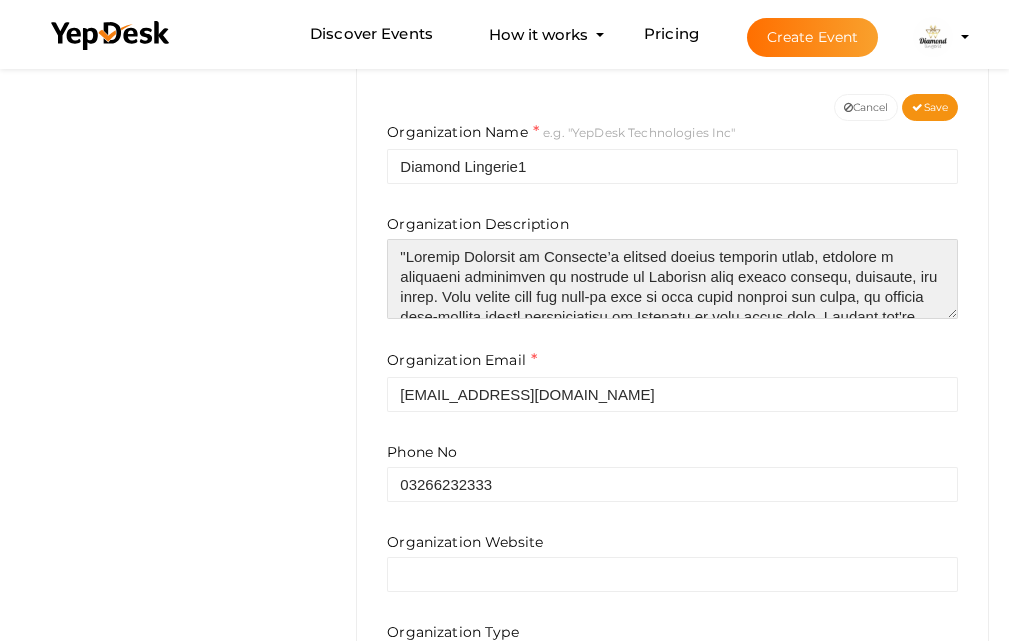 scroll, scrollTop: 0, scrollLeft: 0, axis: both 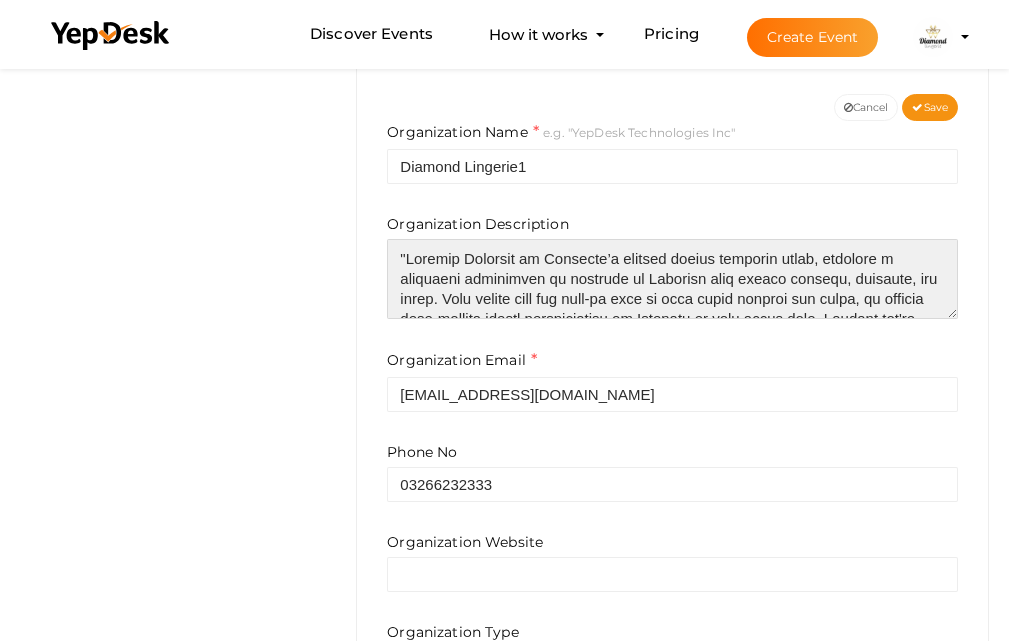 click at bounding box center [672, 279] 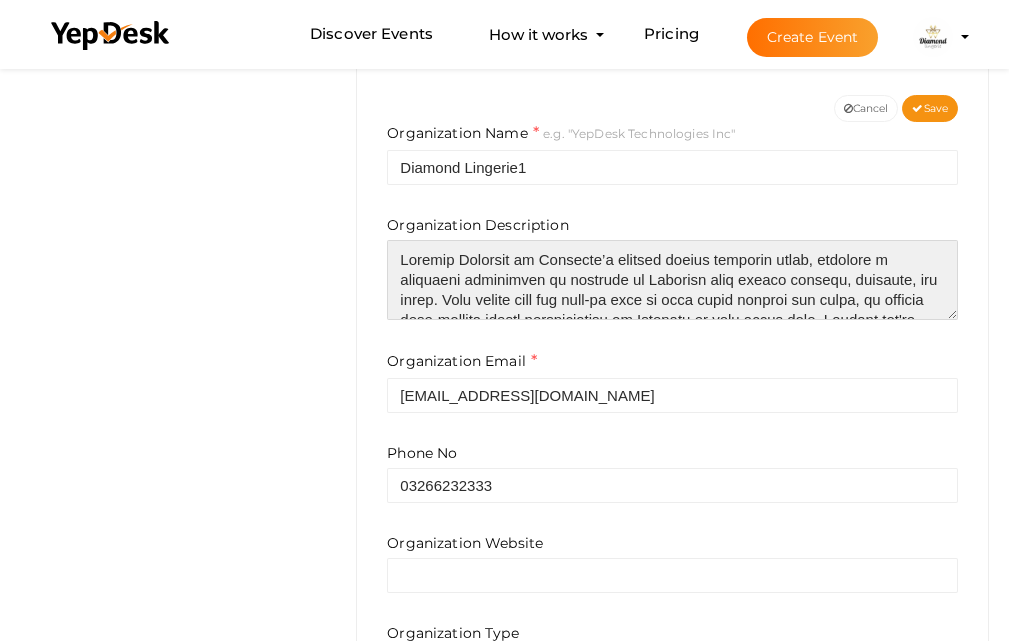 scroll, scrollTop: 564, scrollLeft: 0, axis: vertical 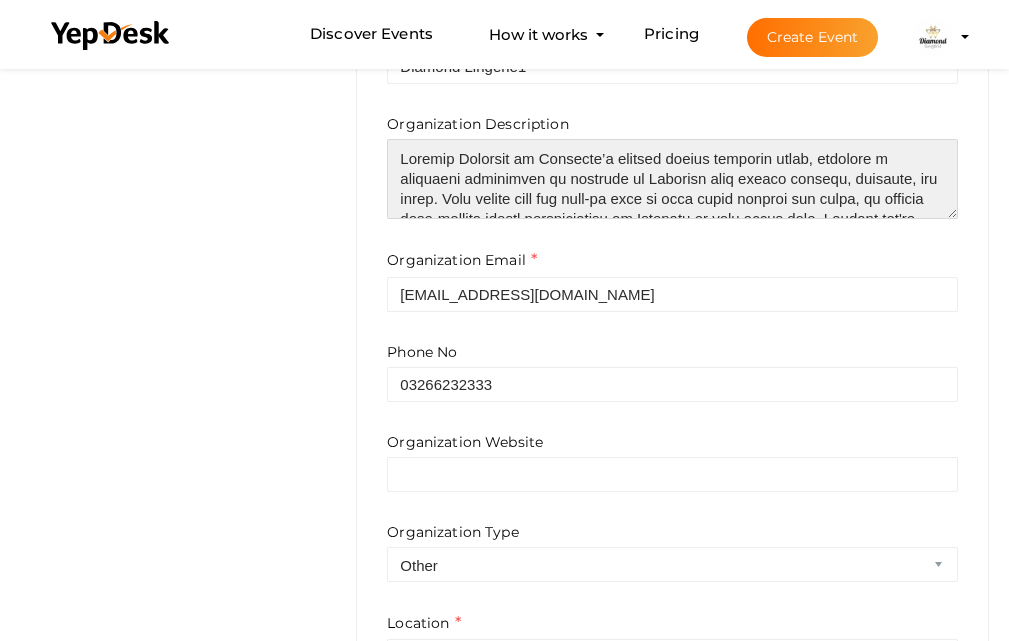 type on "Diamond Lingerie is Pakistan’s leading online lingerie brand, offering a luxurious collection of lingerie in Pakistan that blends comfort, elegance, and style. From padded bras and push-up bras to sexy night dresses for women, we provide high-quality ladies undergarments in Pakistan to suit every need. Whether you're looking for a bridal nighty dress, a fancy bra in Pakistan, or a sports bra in Pakistan, we have it all.
Shop lingerie online in Pakistan with ease and explore our top-selling flourish bras, cotton bras, and foam bras for the perfect fit. Find everything from black bras, red bras, and 28 size bras to 32 size bras, ensuring a flawless look for every occasion. Indulge in our exquisite range of hot nighty dresses, bride night dresses, and hot dresses for ladies’ nights perfect for a glamorous evening.
At Diamond Lingerie, we make online bra shopping seamless with a variety of bra online stores catering to all styles, including bra with design, bra for sexy, and fancy bras. Experience the finest l..." 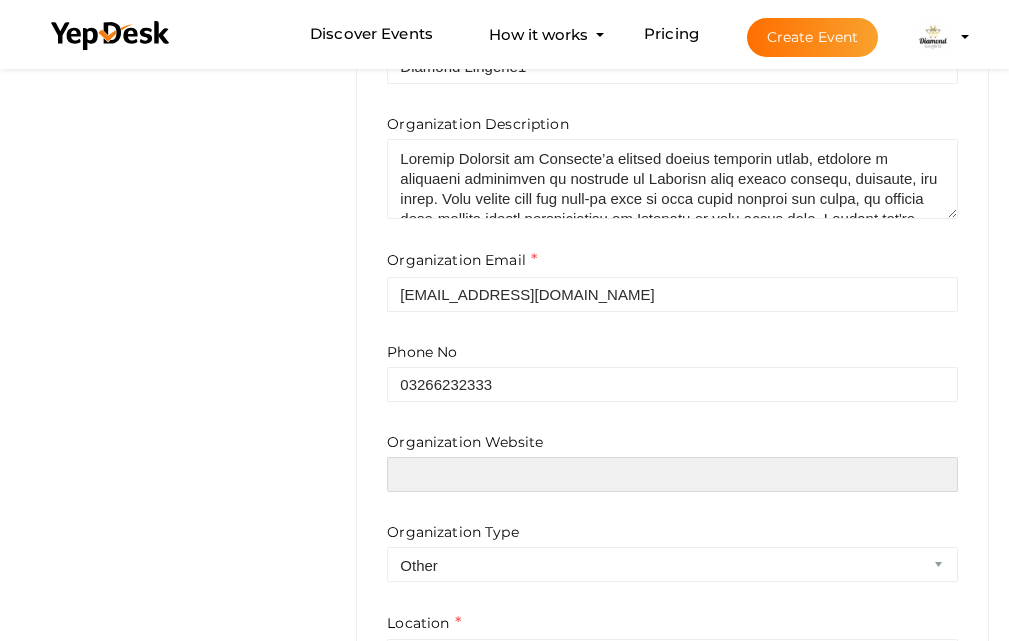 click at bounding box center (672, 474) 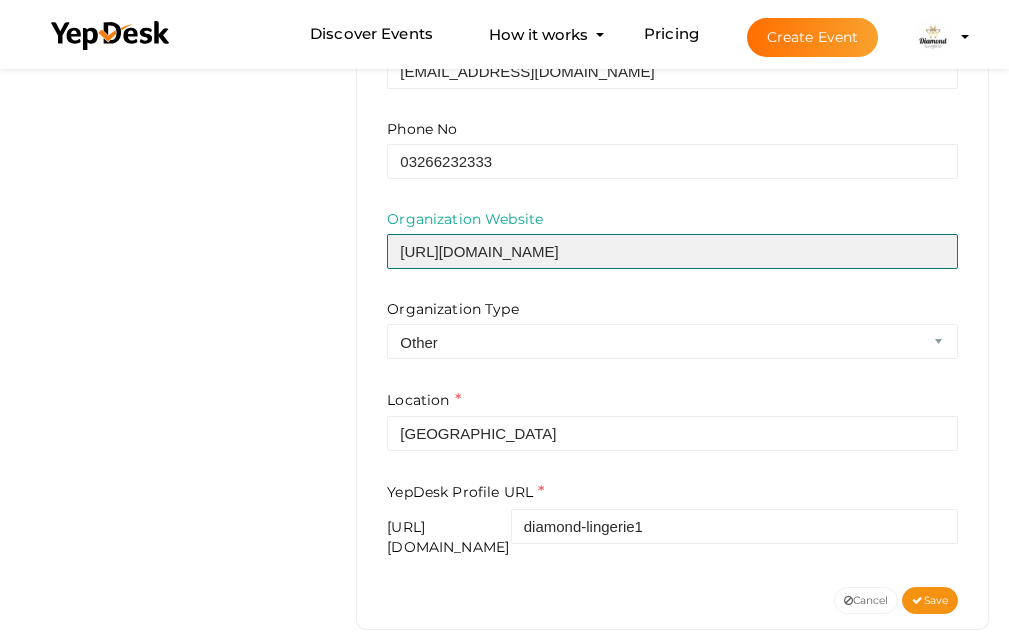 scroll, scrollTop: 803, scrollLeft: 0, axis: vertical 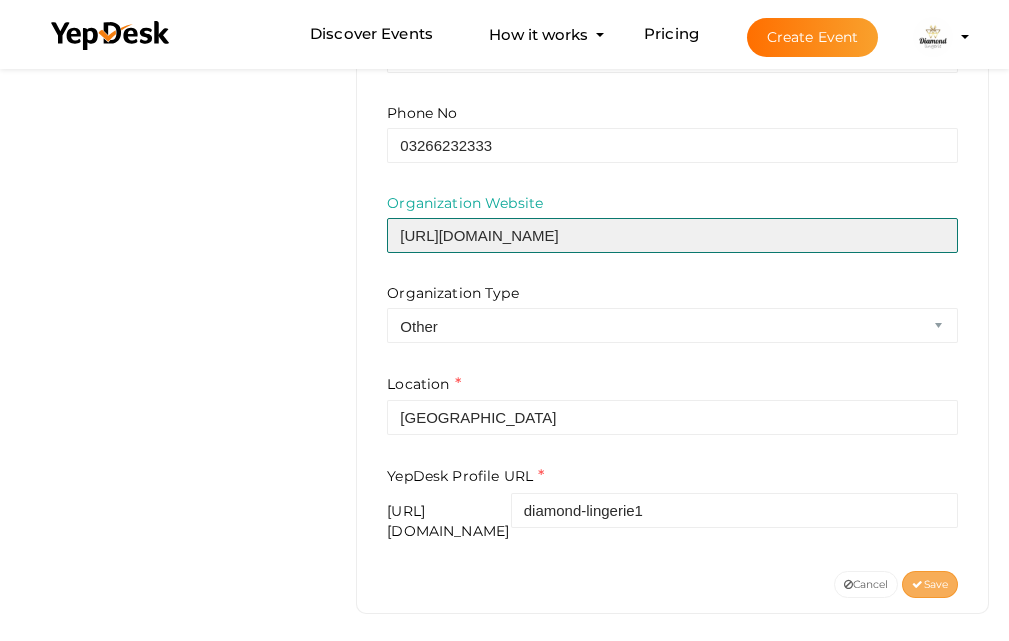 type on "https://diamondlingerie.pk/" 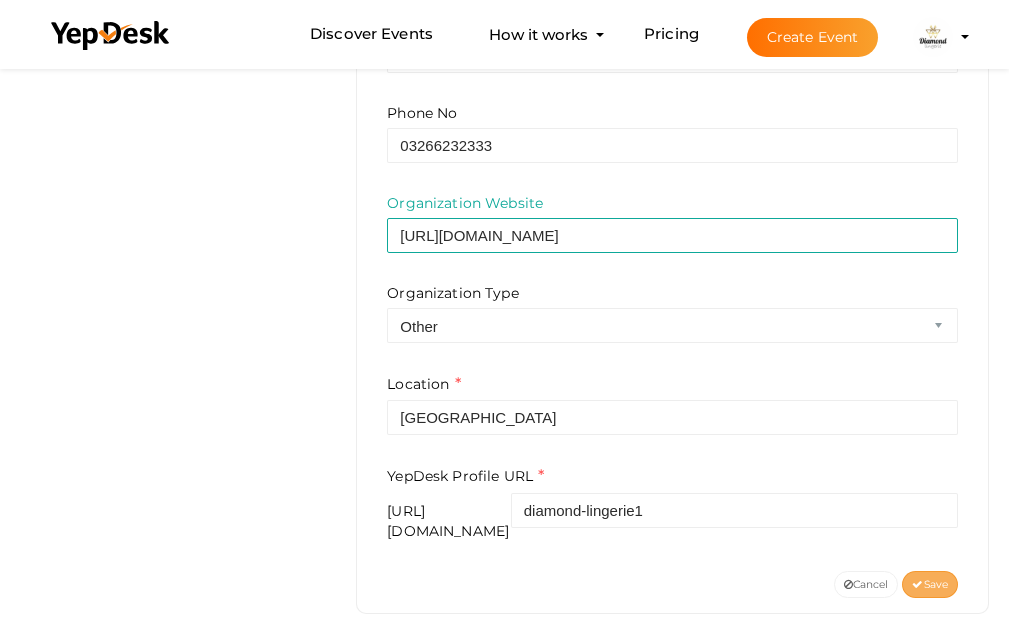 click on "Save" at bounding box center (930, 584) 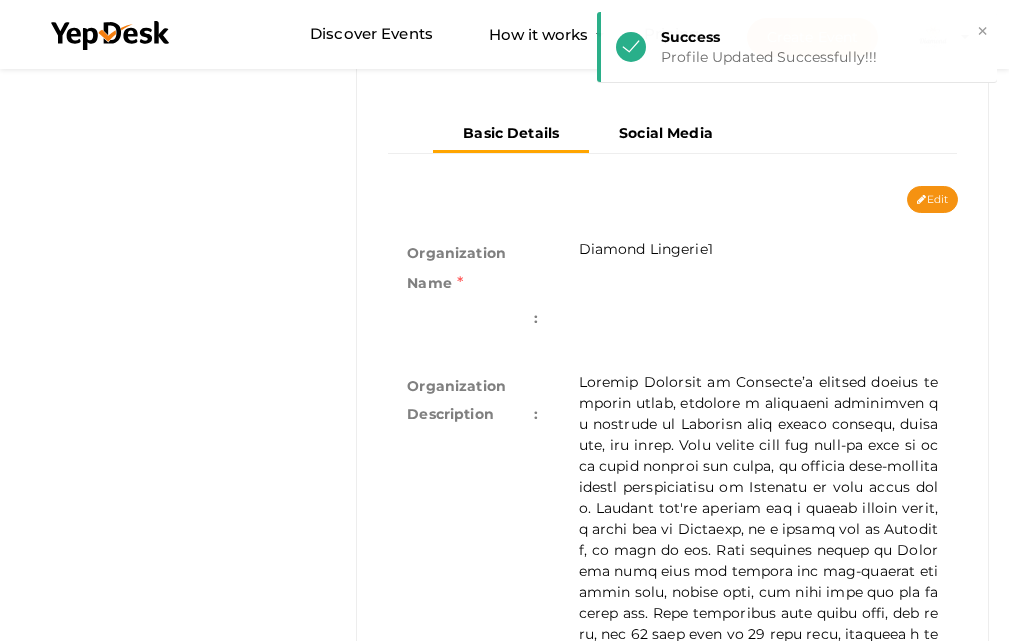 scroll, scrollTop: 170, scrollLeft: 0, axis: vertical 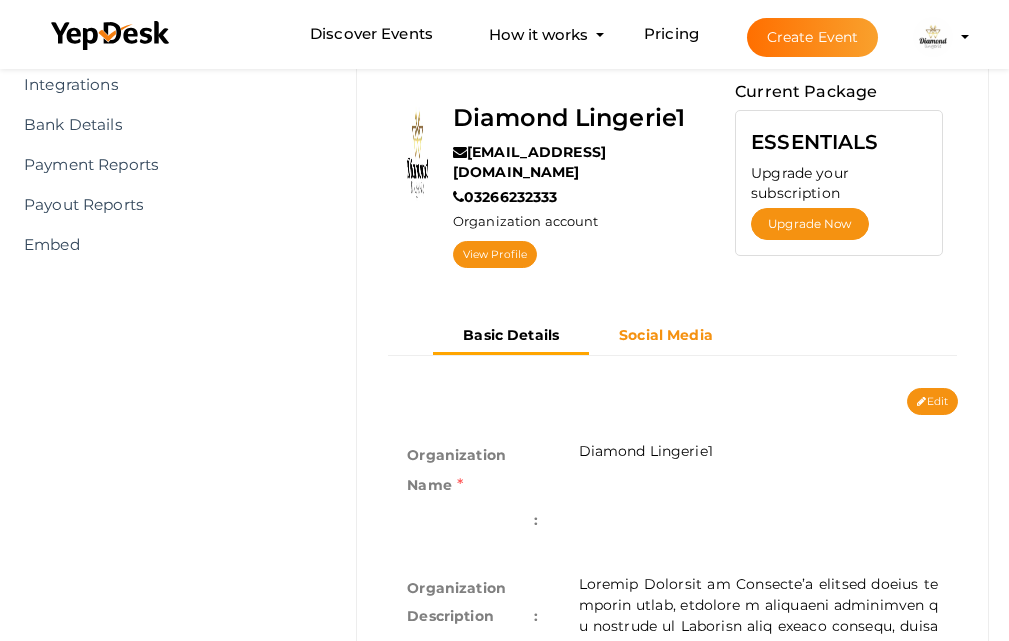 click on "Social Media" at bounding box center [666, 335] 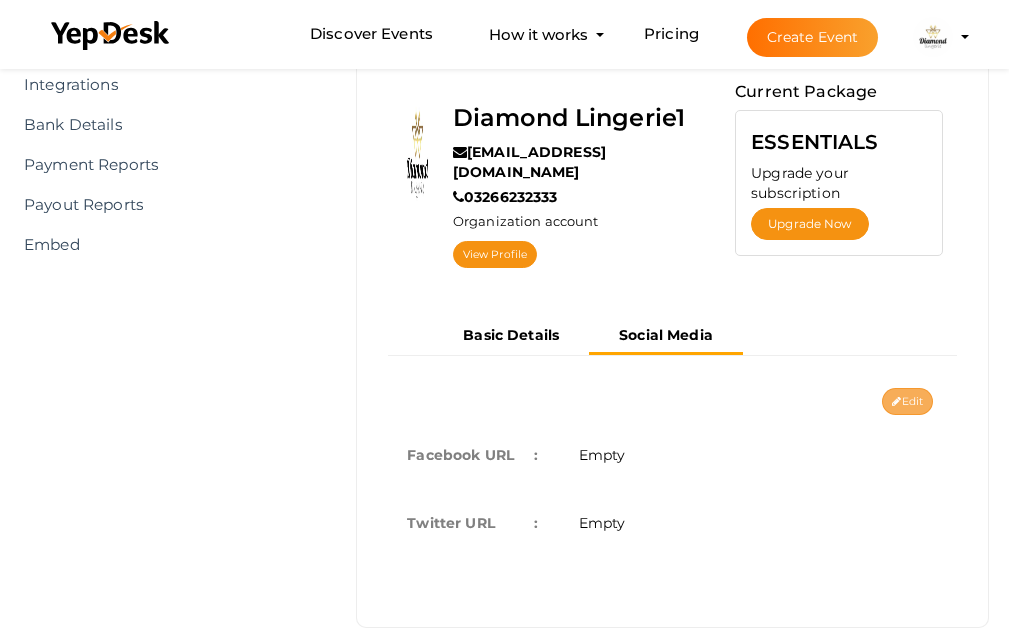 click on "Edit" at bounding box center [907, 401] 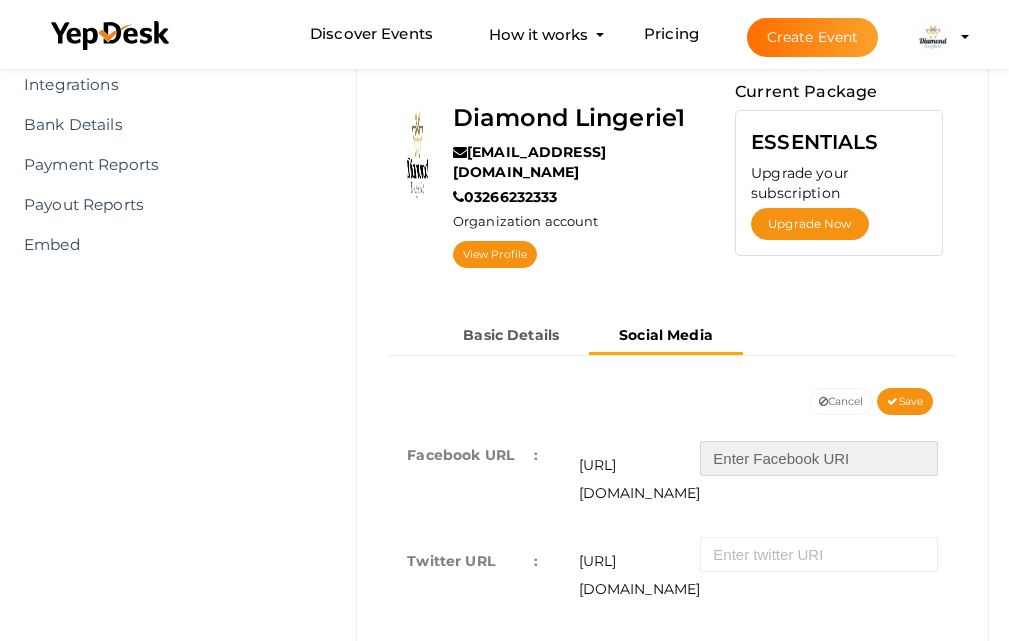 click at bounding box center [819, 458] 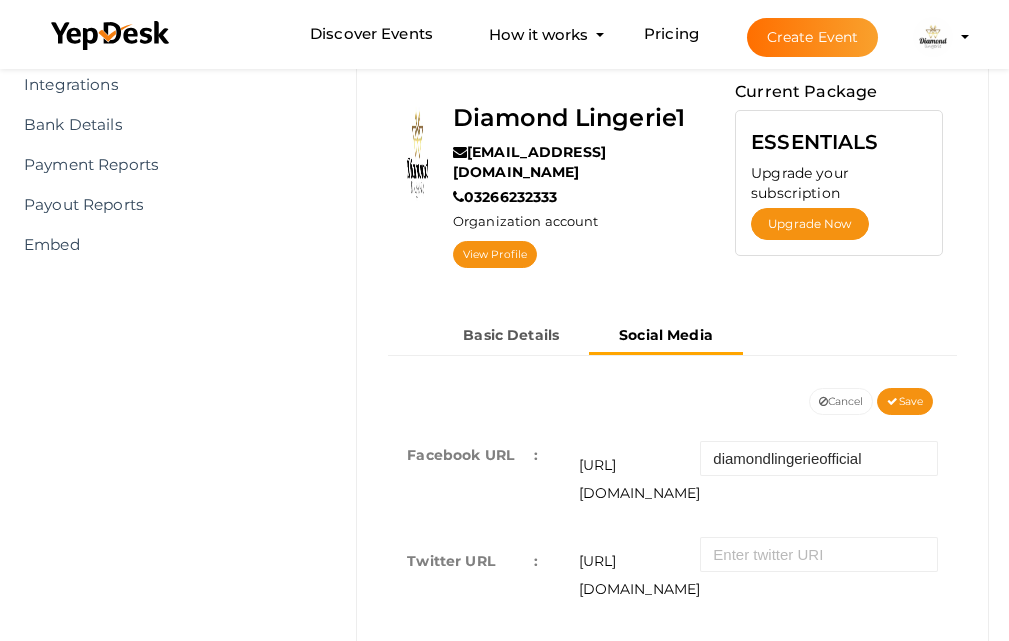 click on "Save" at bounding box center [910, 656] 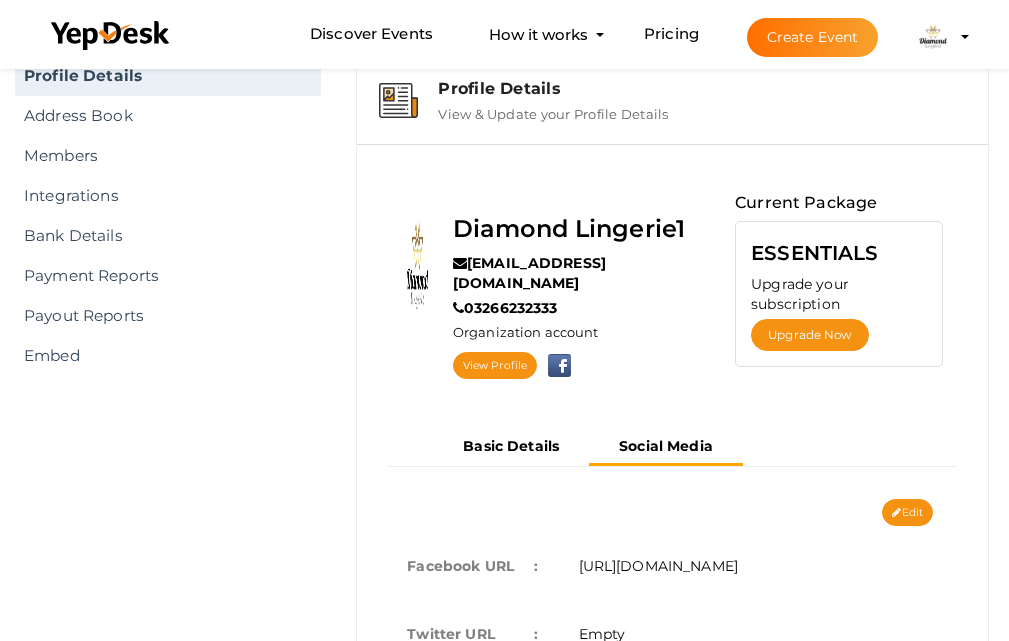 scroll, scrollTop: 100, scrollLeft: 0, axis: vertical 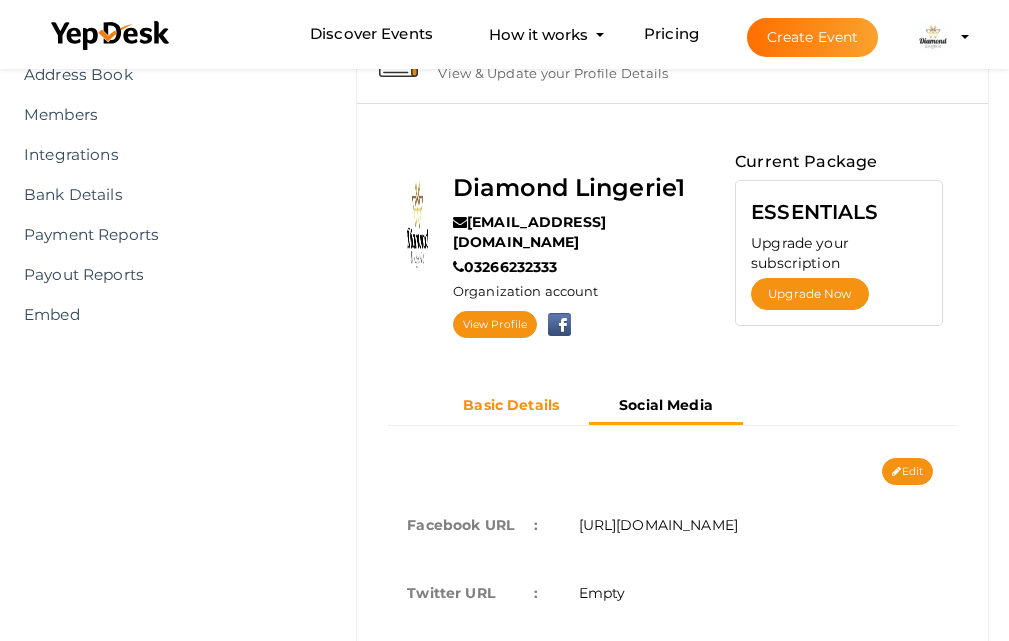 click on "Basic Details" at bounding box center [511, 405] 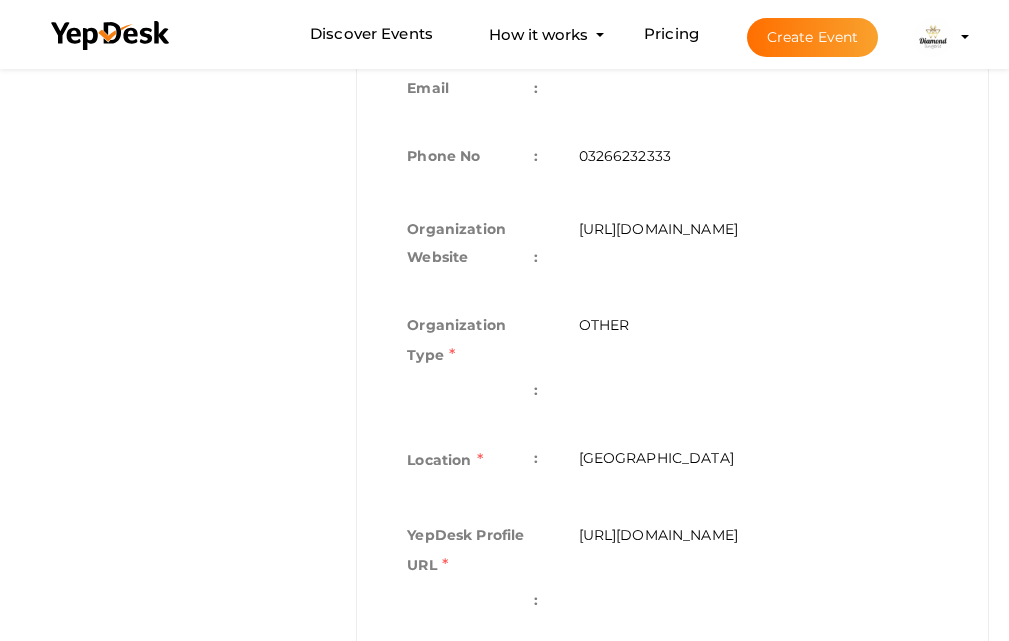 scroll, scrollTop: 1270, scrollLeft: 0, axis: vertical 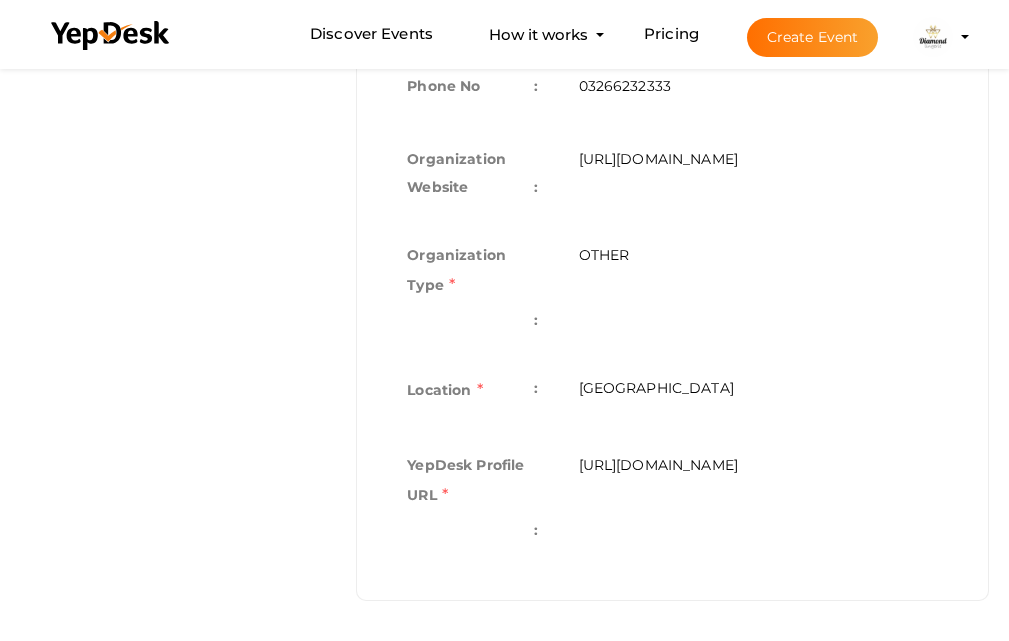 drag, startPoint x: 640, startPoint y: 500, endPoint x: 585, endPoint y: 454, distance: 71.70077 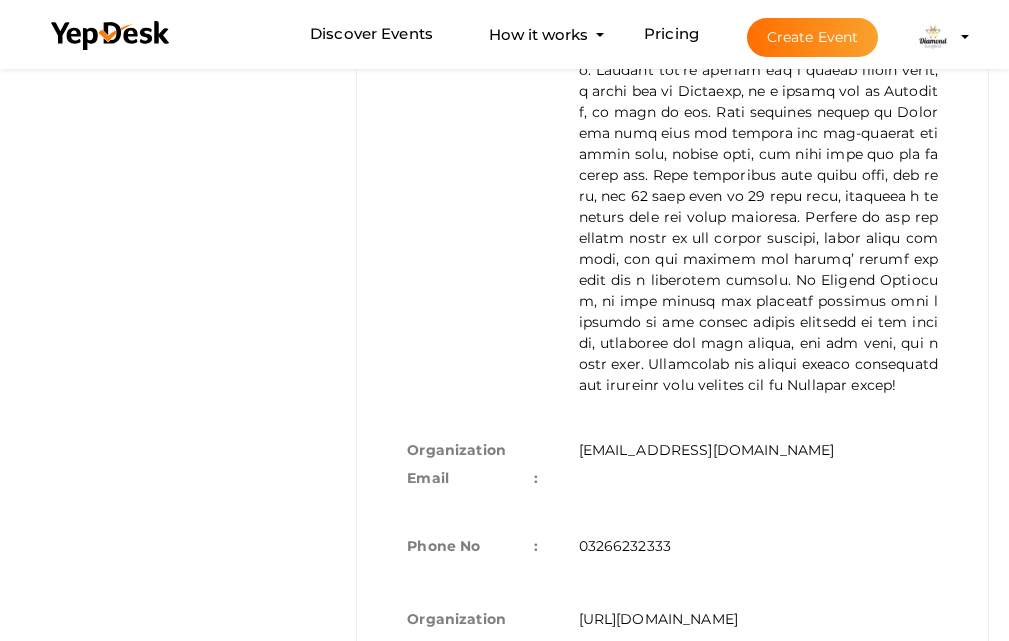 scroll, scrollTop: 770, scrollLeft: 0, axis: vertical 